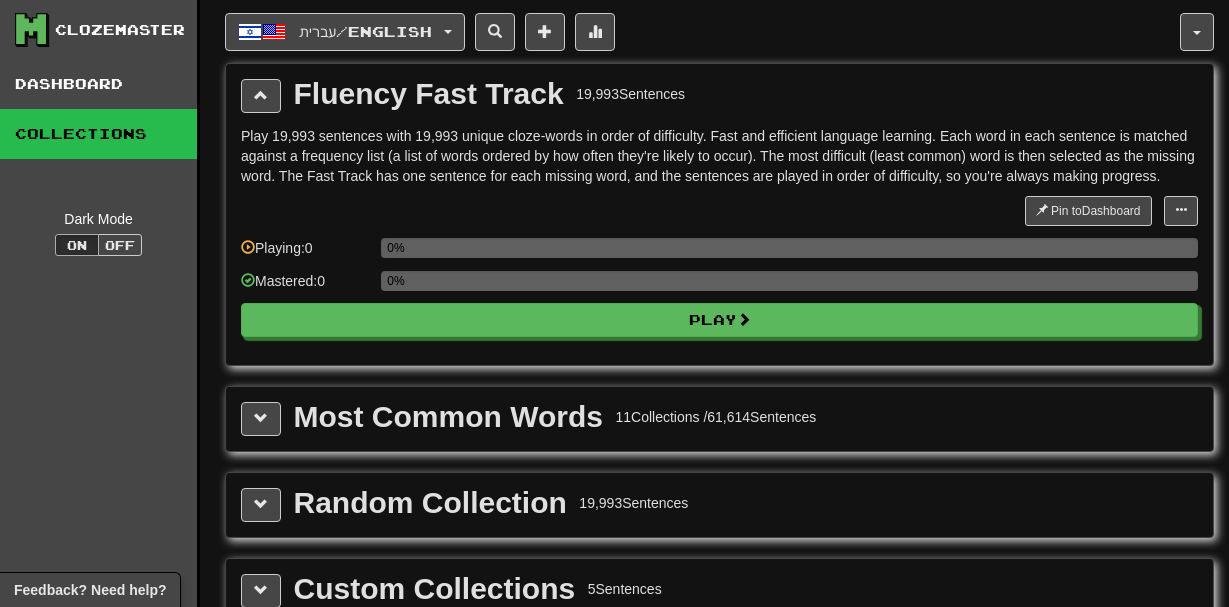 scroll, scrollTop: 0, scrollLeft: 0, axis: both 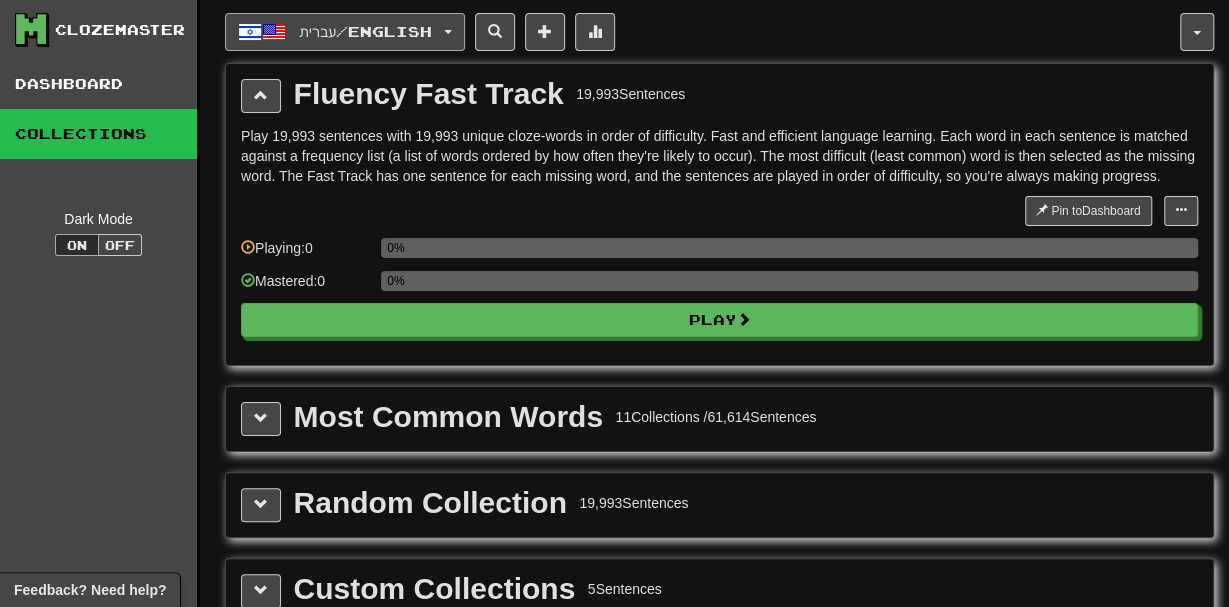 click on "עברית  /  English" 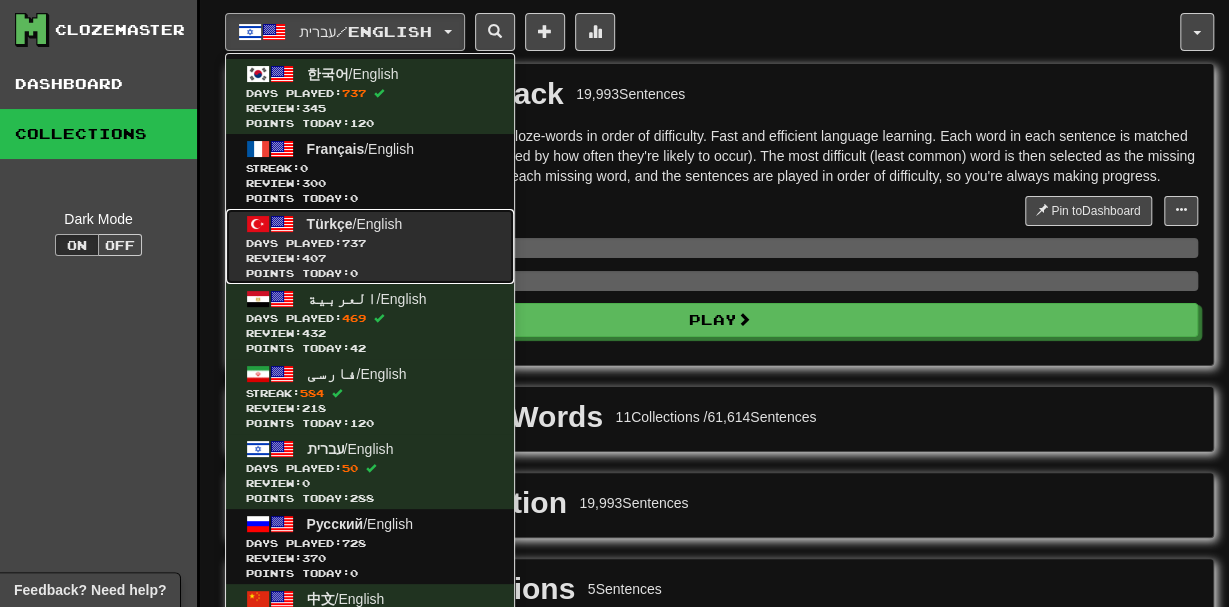 click on "Review:  407" 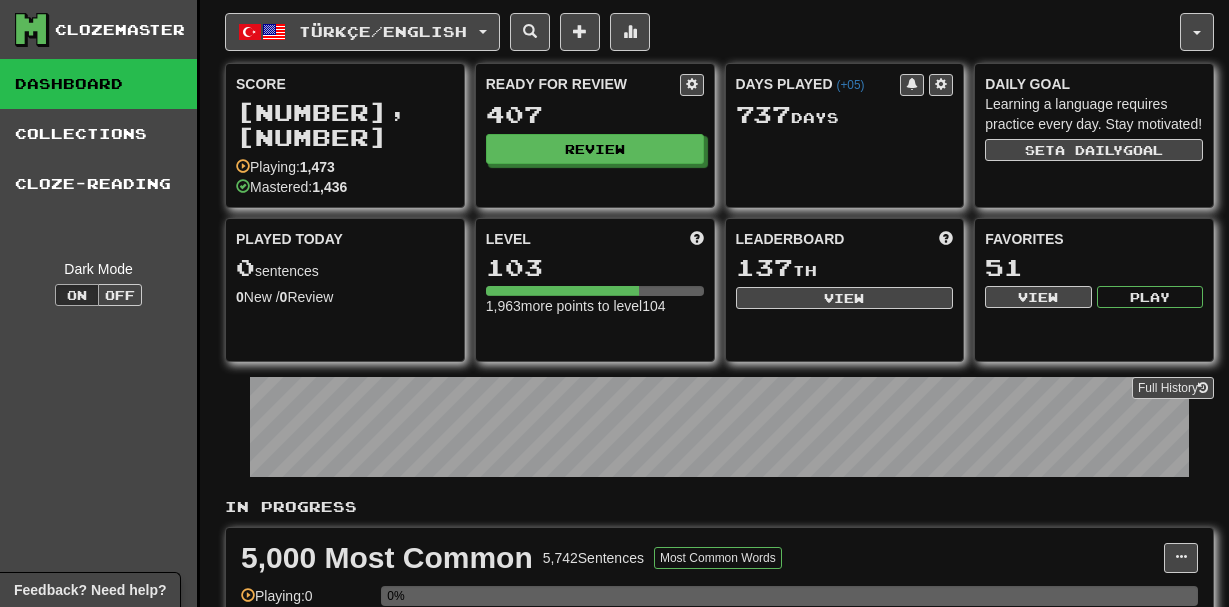 scroll, scrollTop: 0, scrollLeft: 0, axis: both 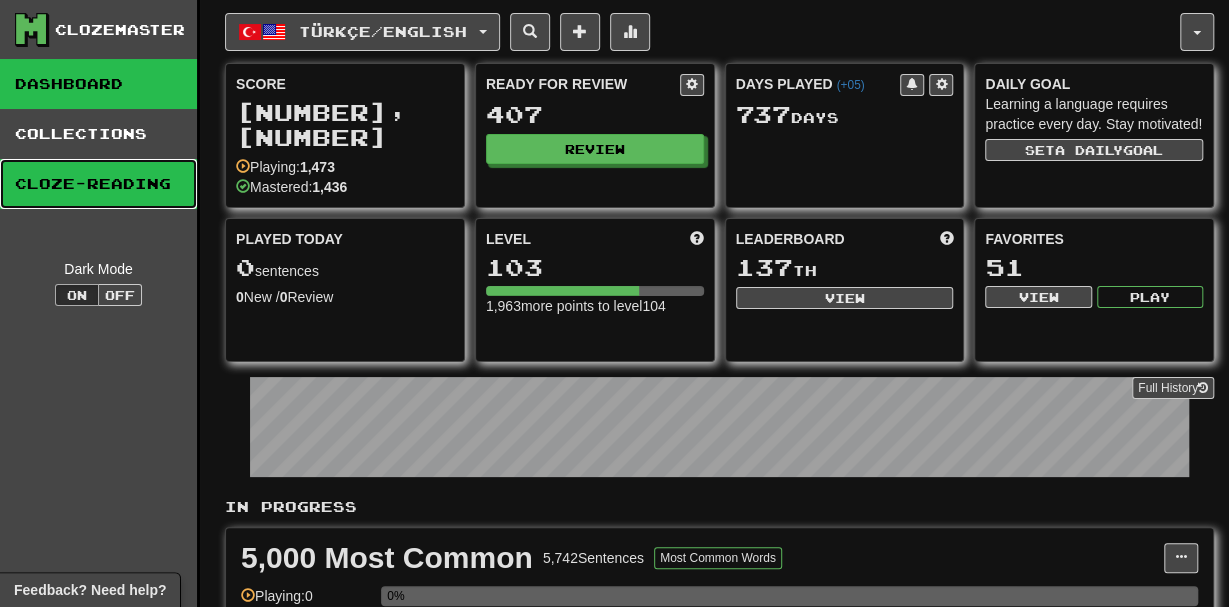 click on "Cloze-Reading" at bounding box center [98, 184] 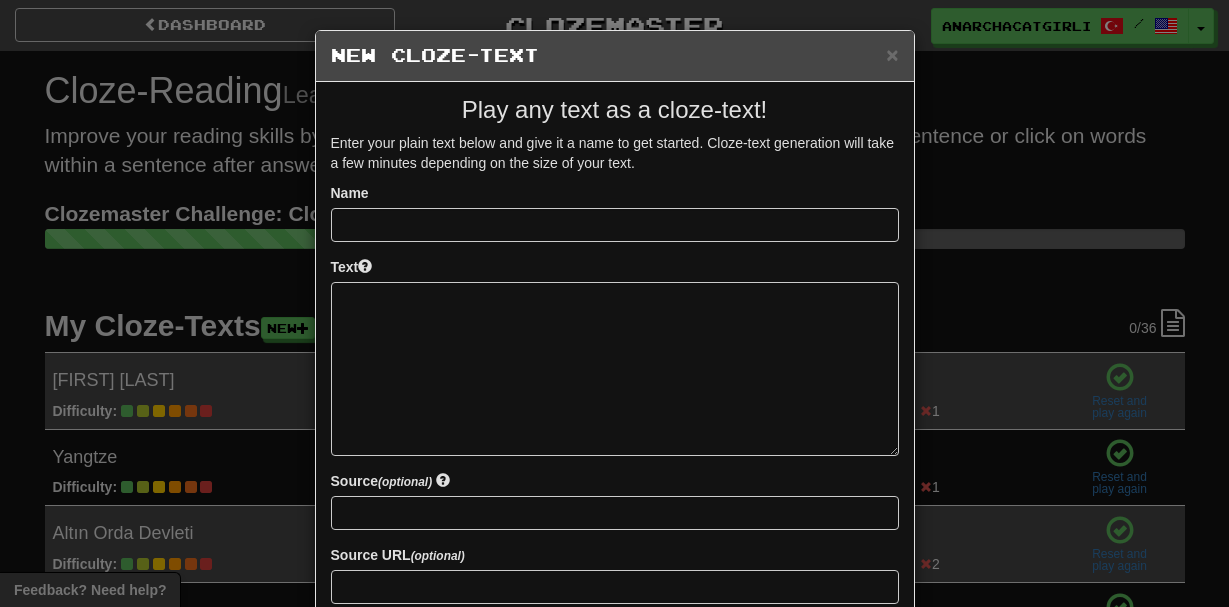 scroll, scrollTop: 0, scrollLeft: 0, axis: both 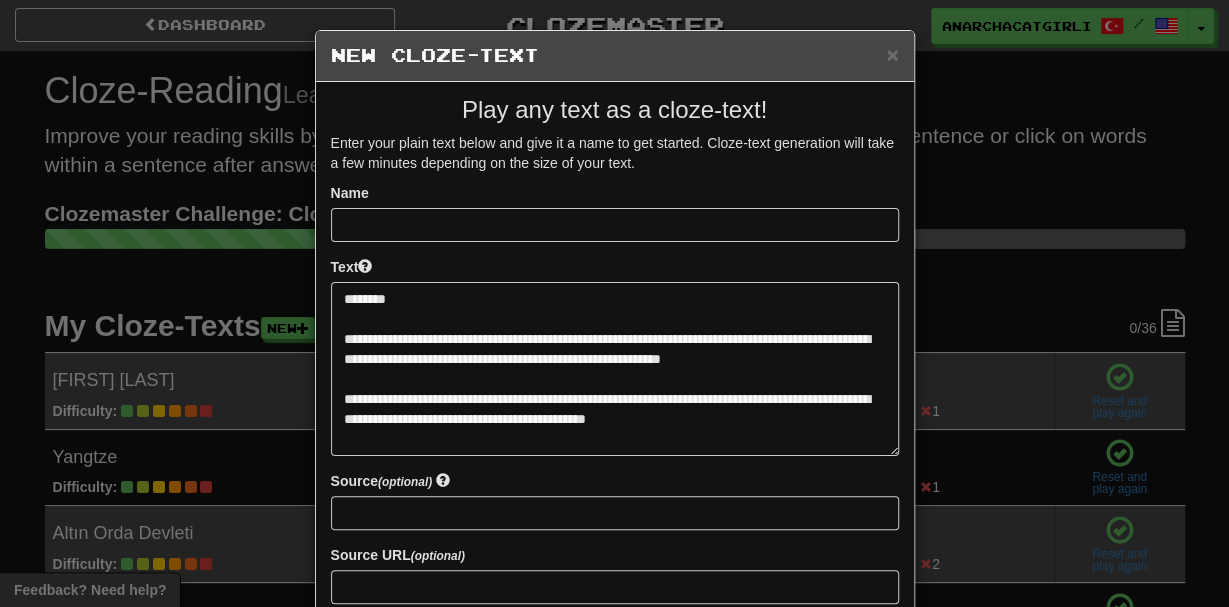 click at bounding box center [615, 368] 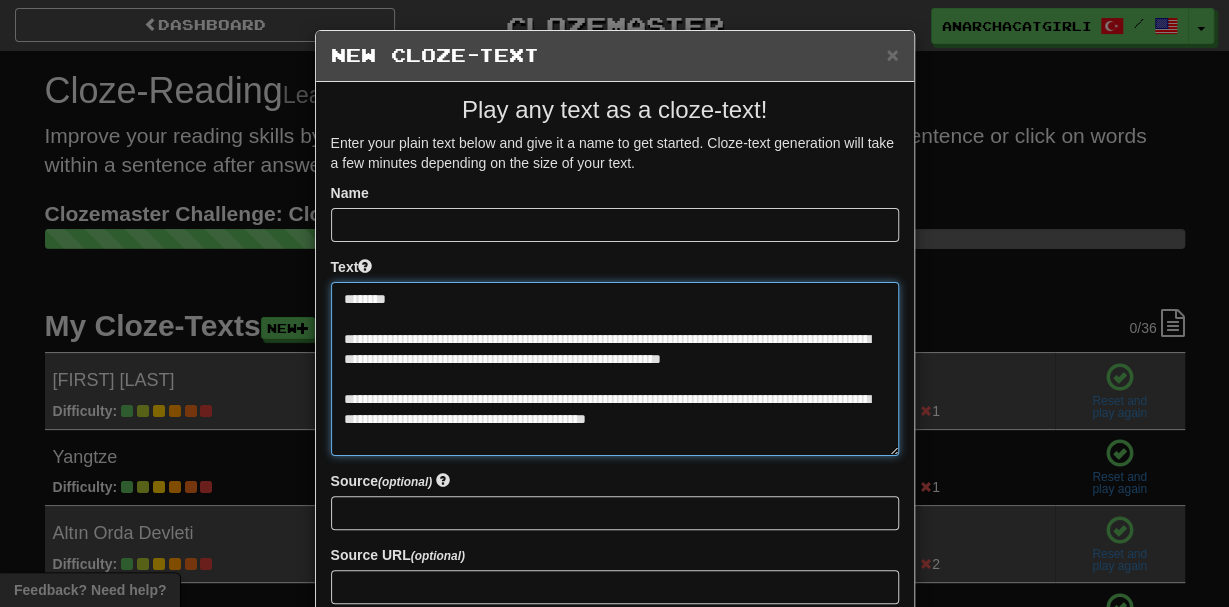 click at bounding box center [615, 368] 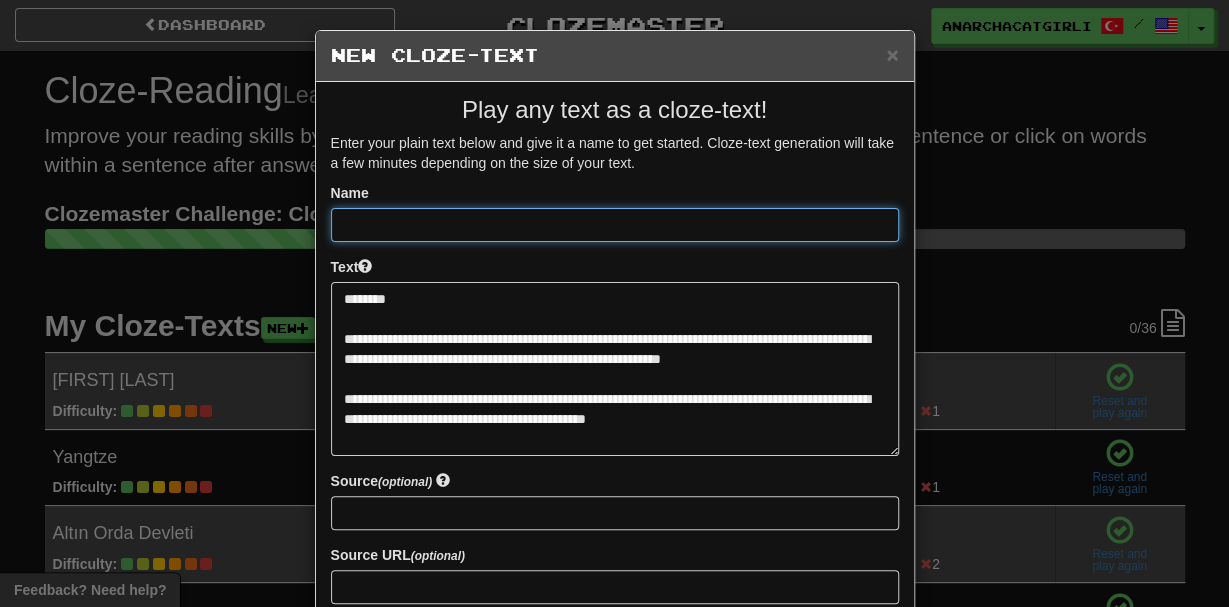 click at bounding box center (615, 225) 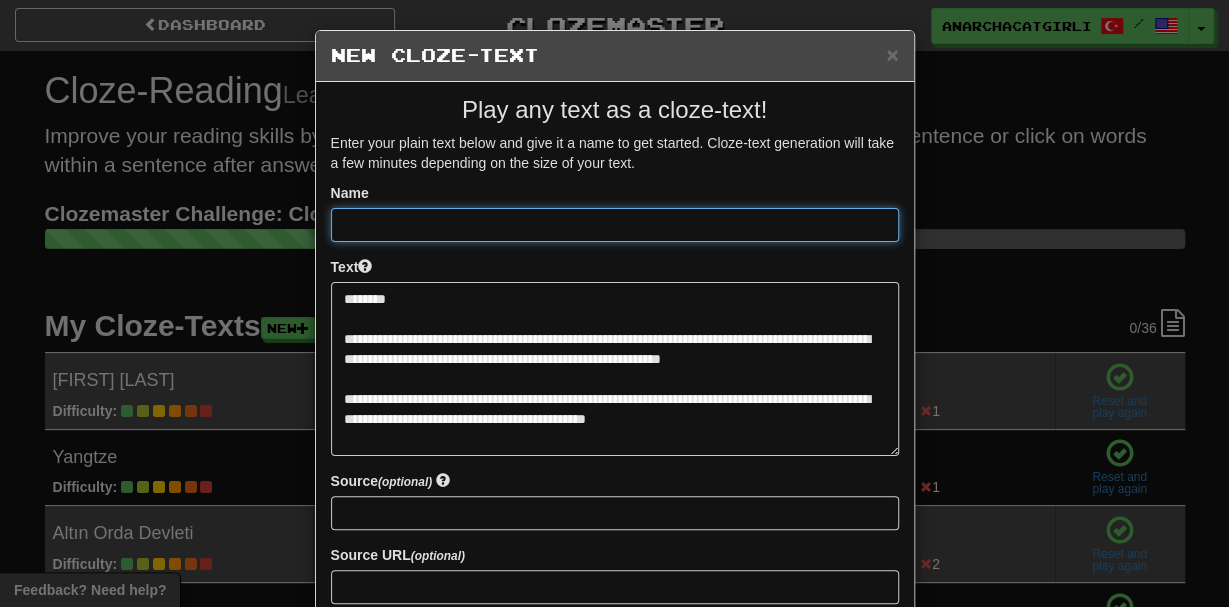 paste on "********" 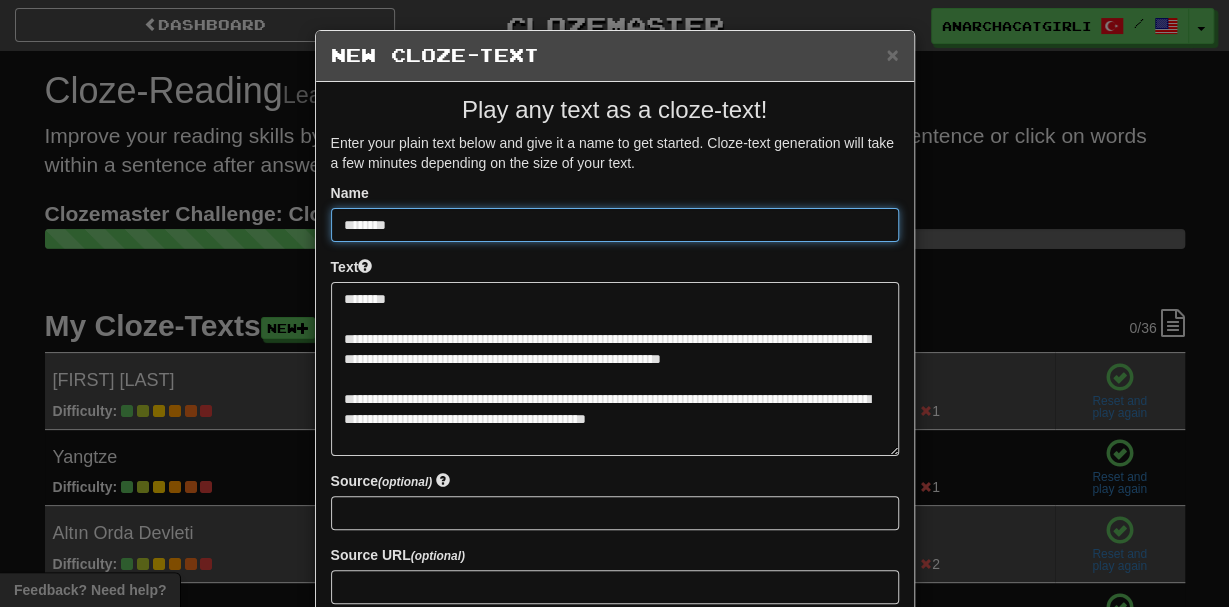 scroll, scrollTop: 360, scrollLeft: 0, axis: vertical 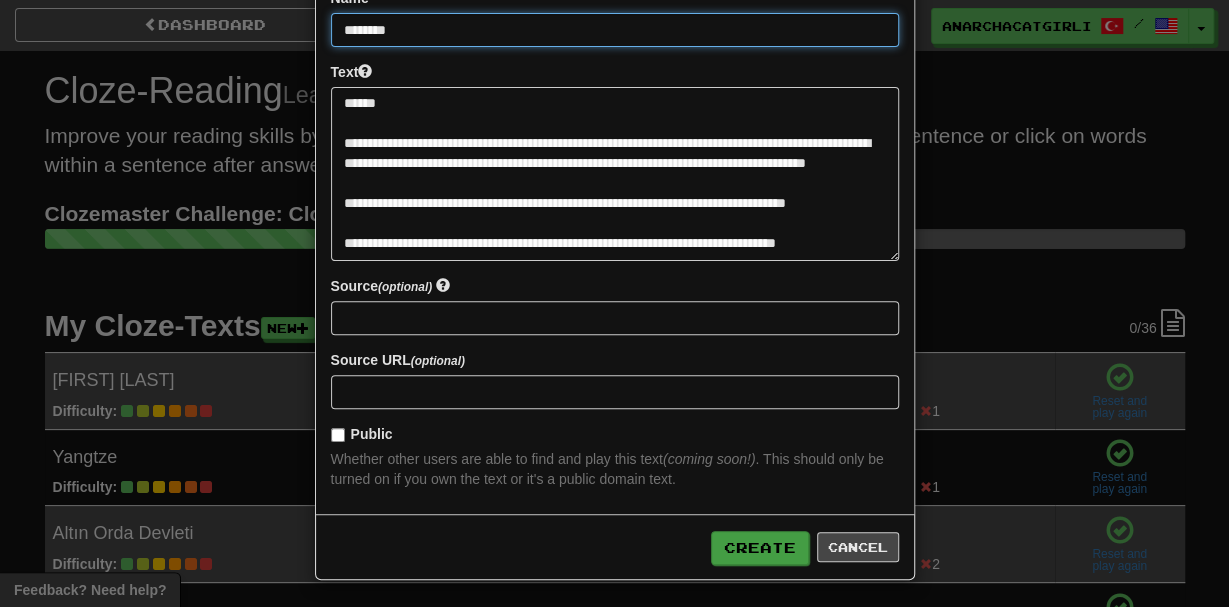 type on "********" 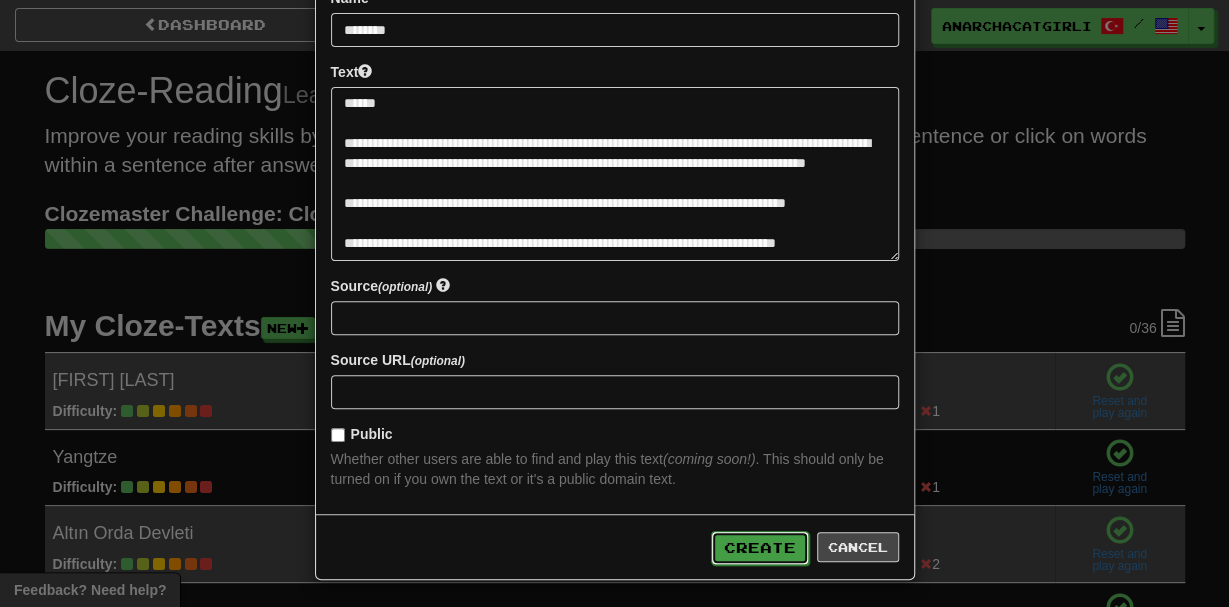 click on "Create" at bounding box center (760, 548) 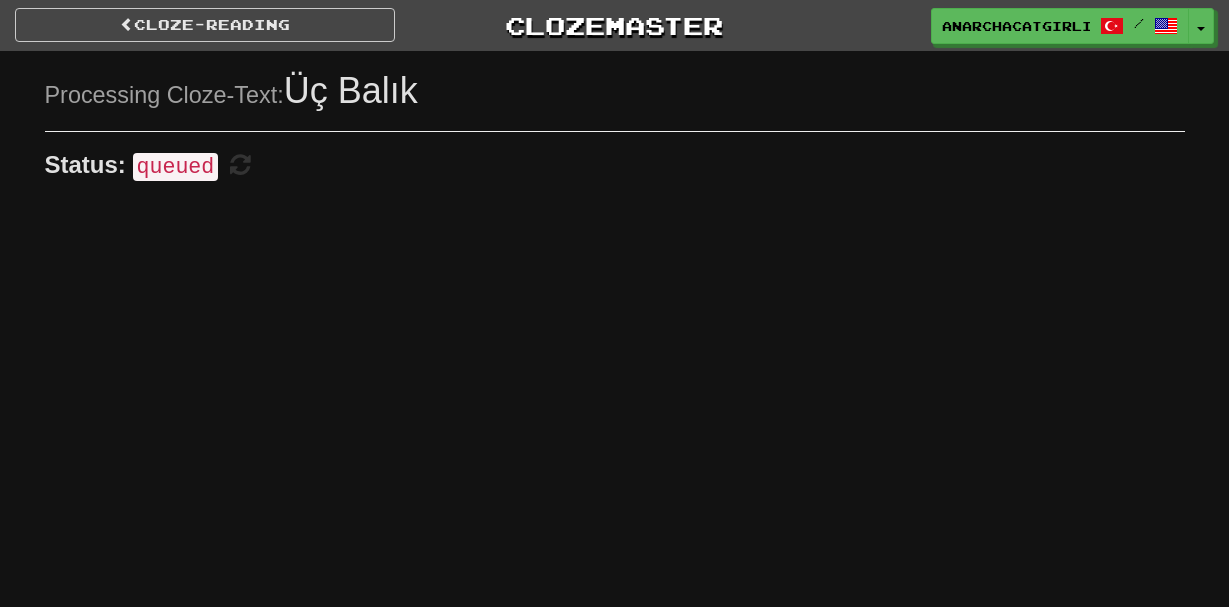 scroll, scrollTop: 0, scrollLeft: 0, axis: both 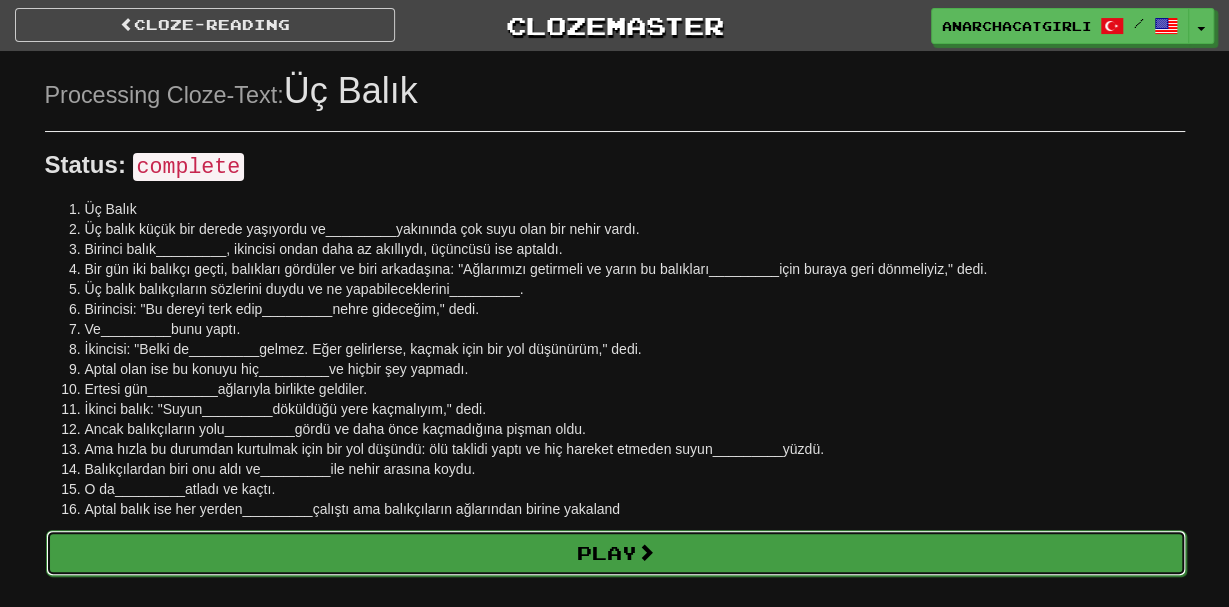 click on "Play" at bounding box center (616, 553) 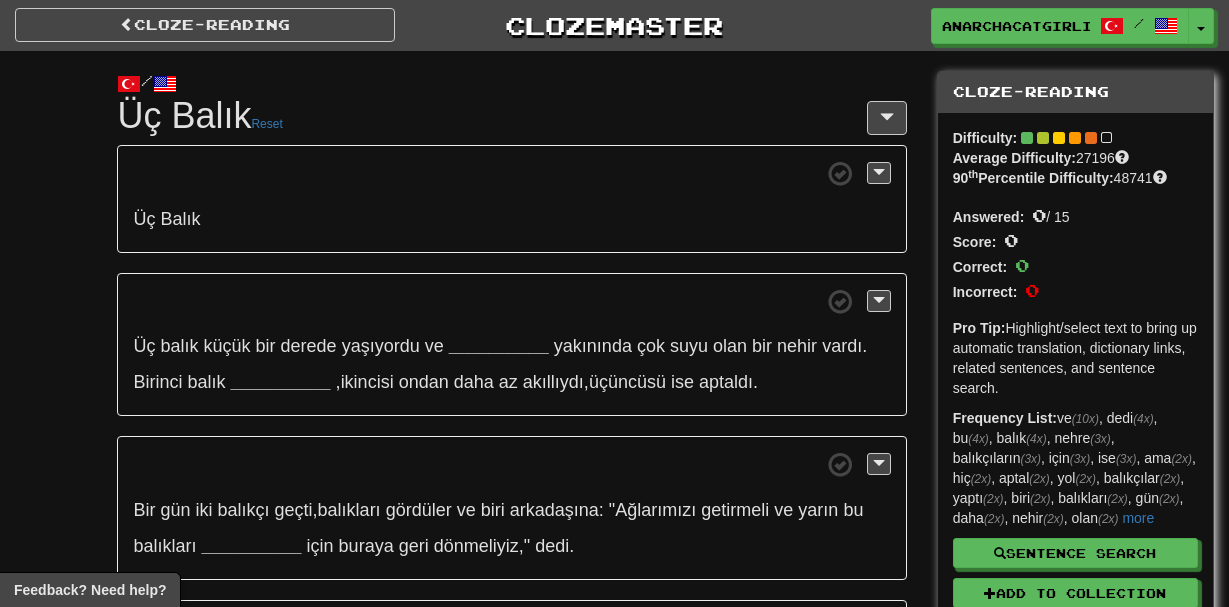 scroll, scrollTop: 0, scrollLeft: 0, axis: both 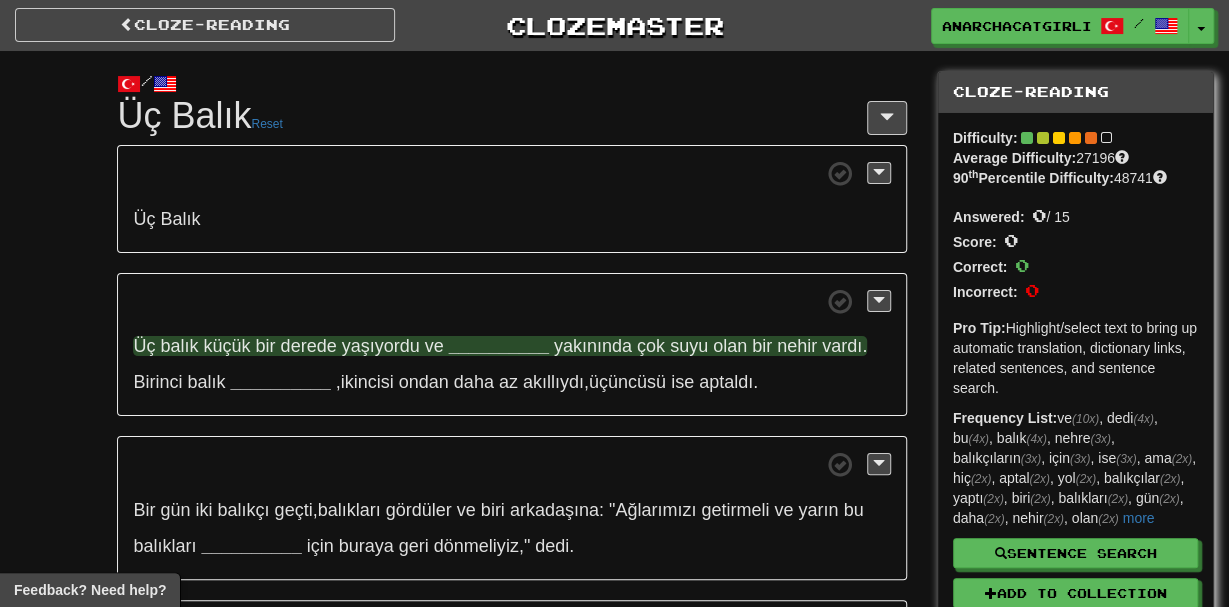 click on "__________" at bounding box center (499, 346) 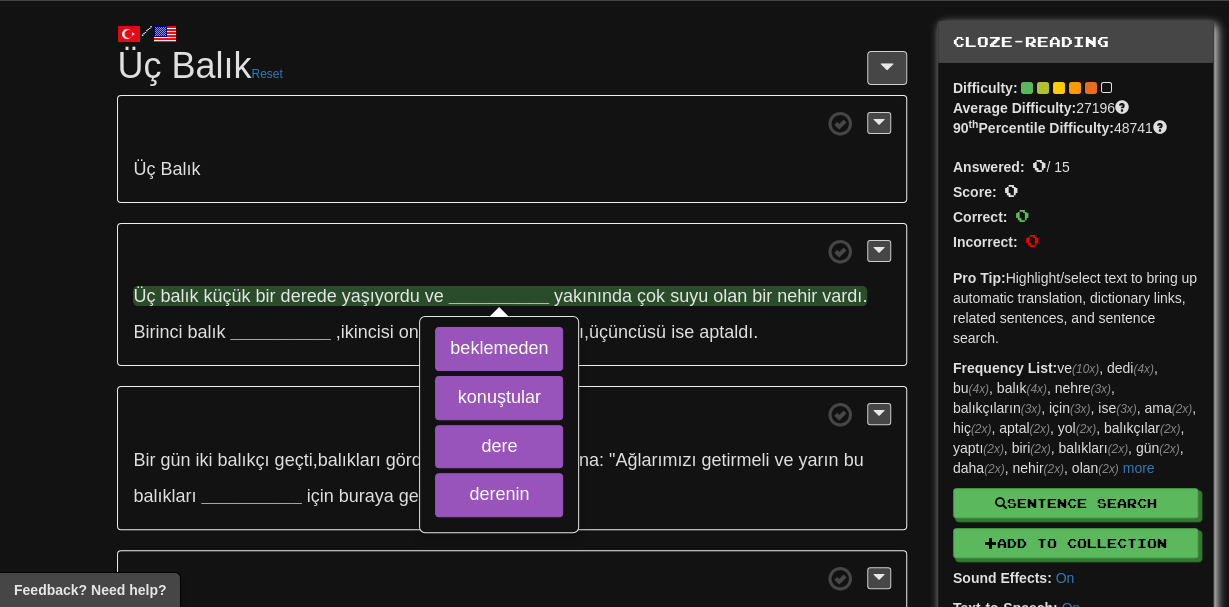 scroll, scrollTop: 59, scrollLeft: 0, axis: vertical 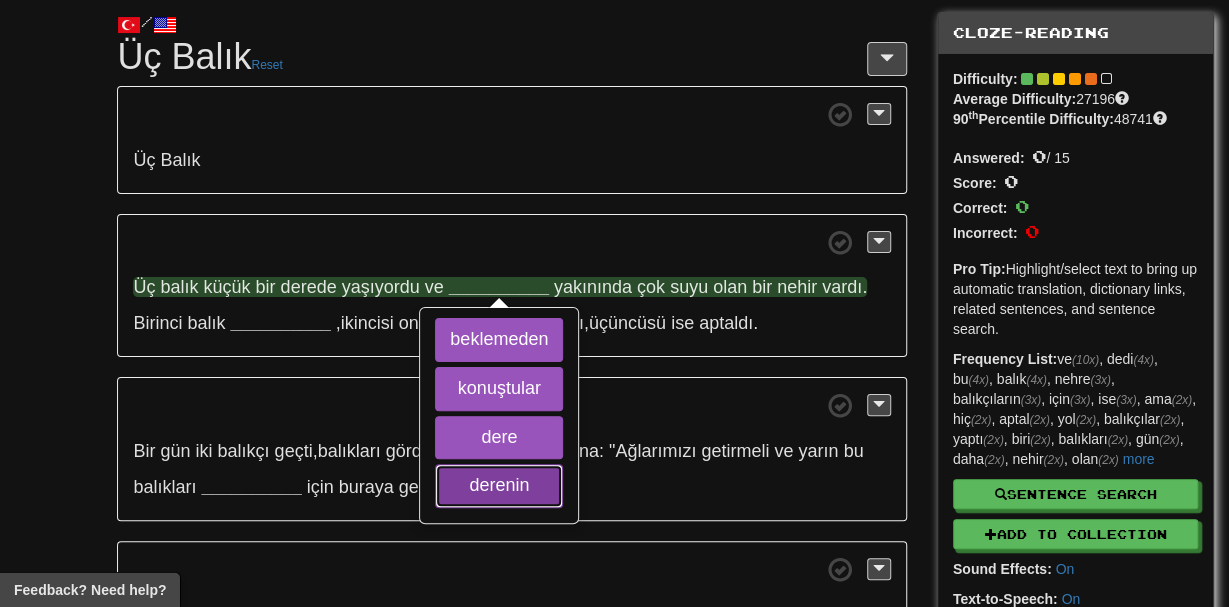 click on "derenin" at bounding box center [499, 486] 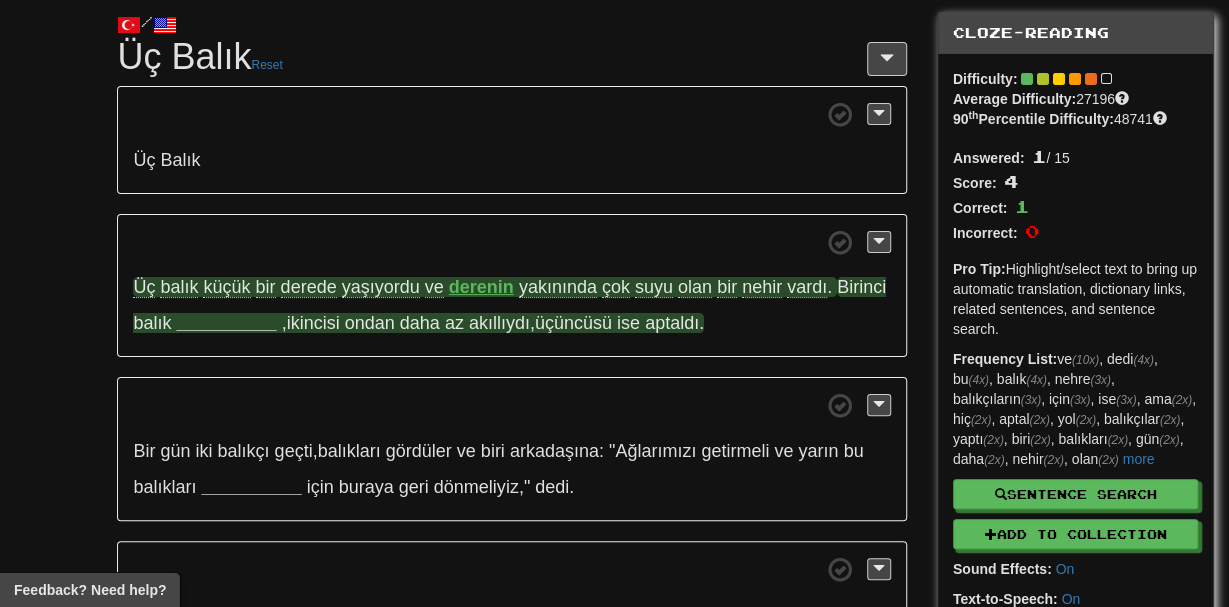 click on "__________" at bounding box center [226, 323] 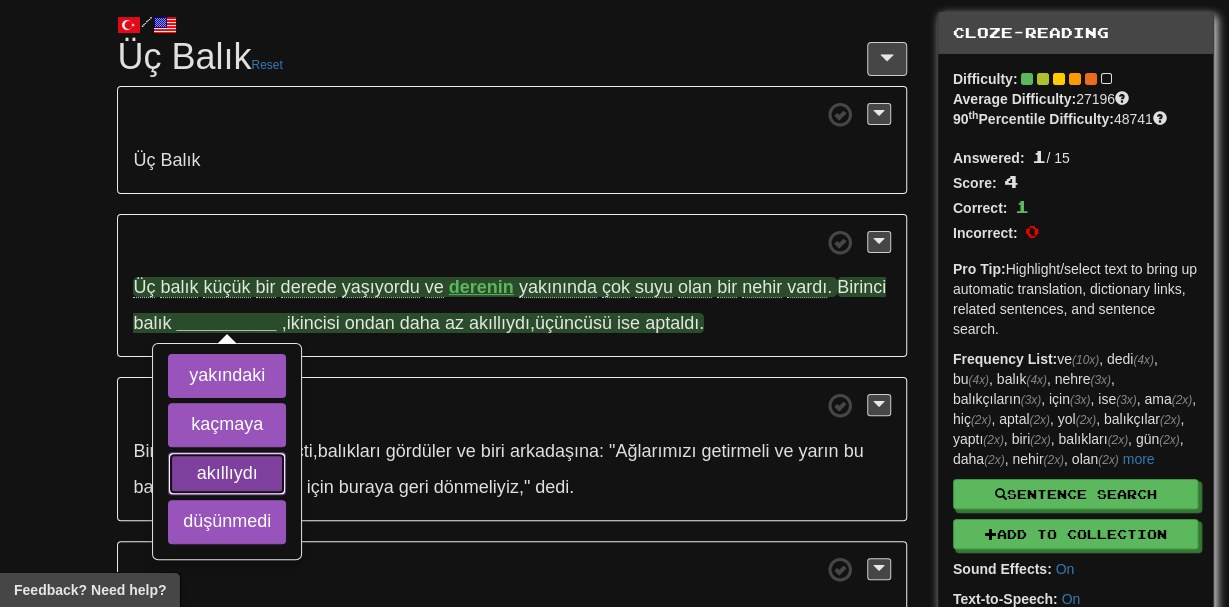 click on "akıllıydı" at bounding box center (227, 474) 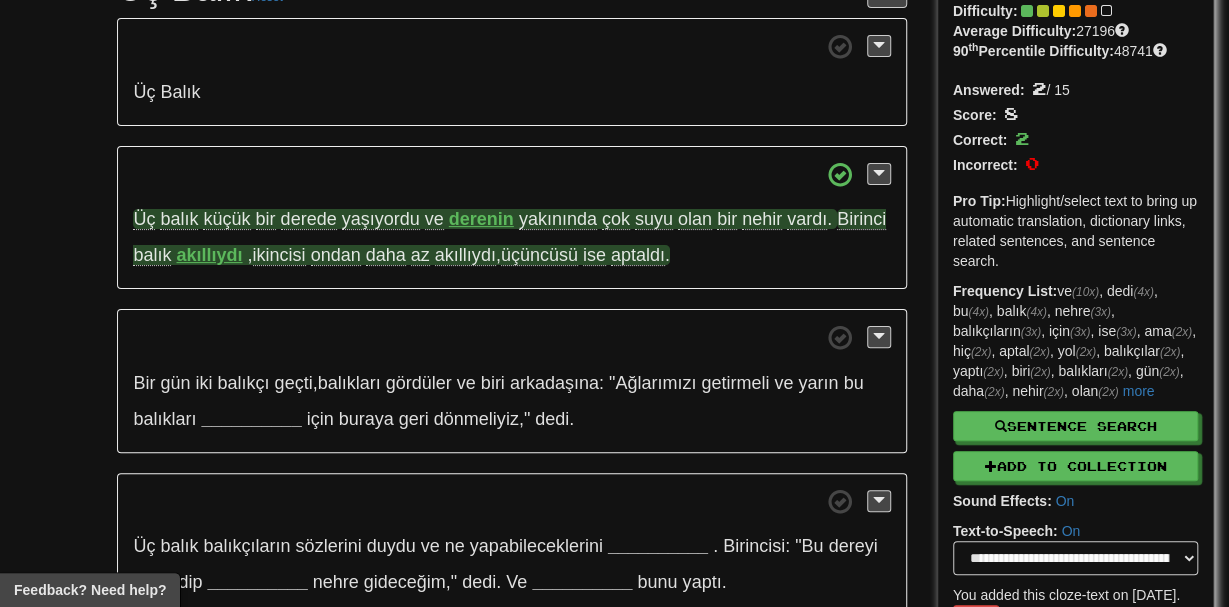 scroll, scrollTop: 128, scrollLeft: 0, axis: vertical 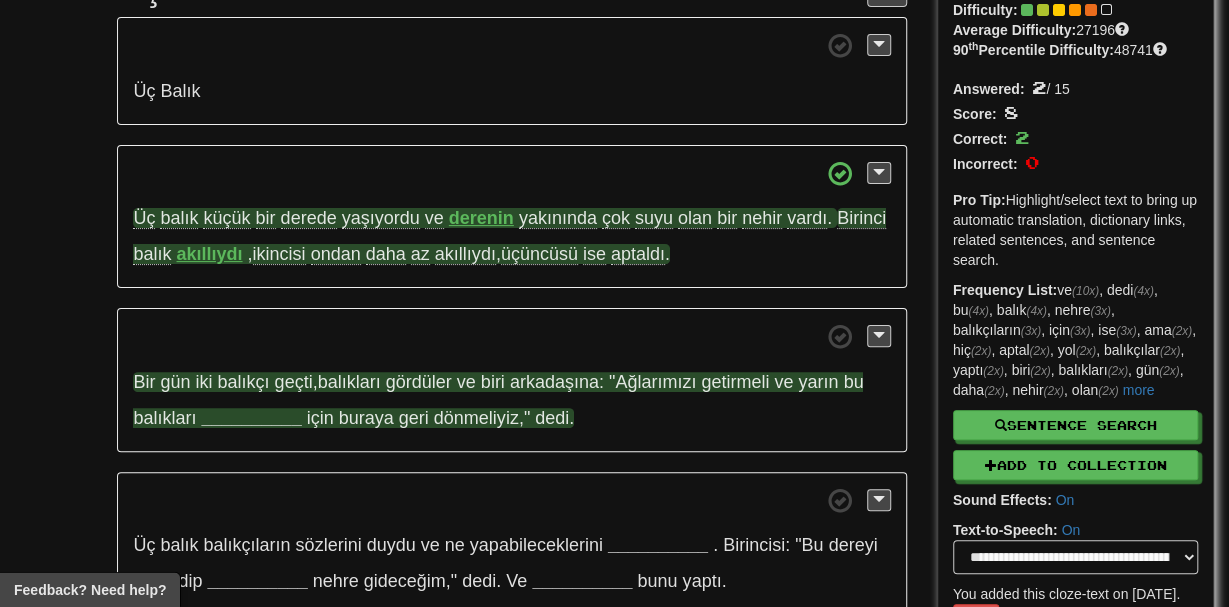 click on "__________" at bounding box center (251, 418) 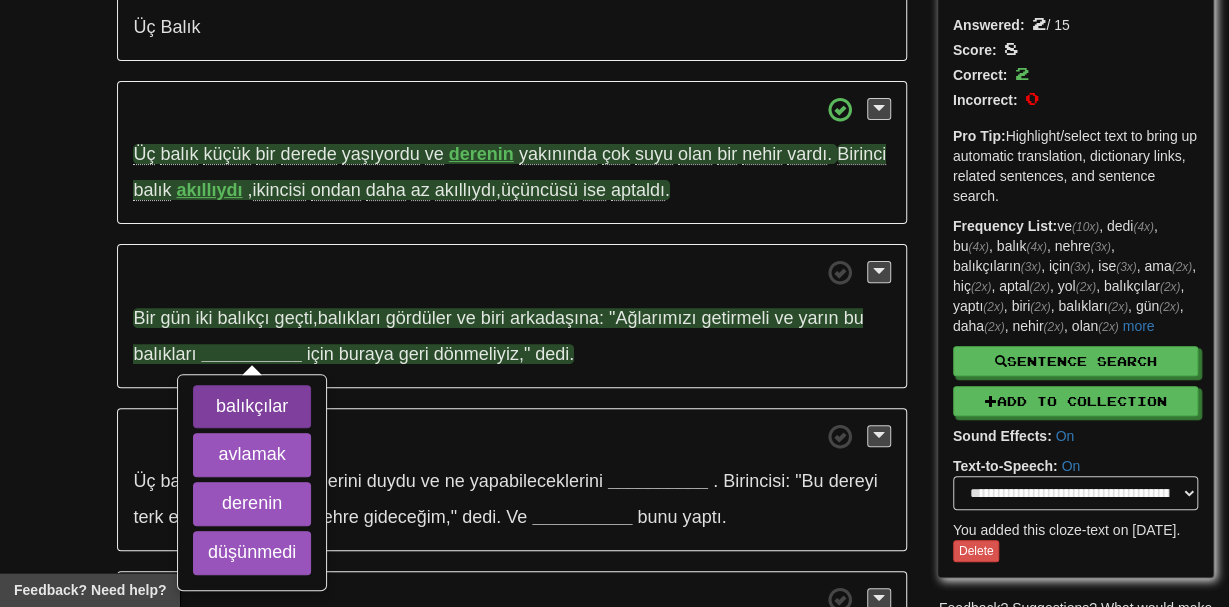 scroll, scrollTop: 205, scrollLeft: 0, axis: vertical 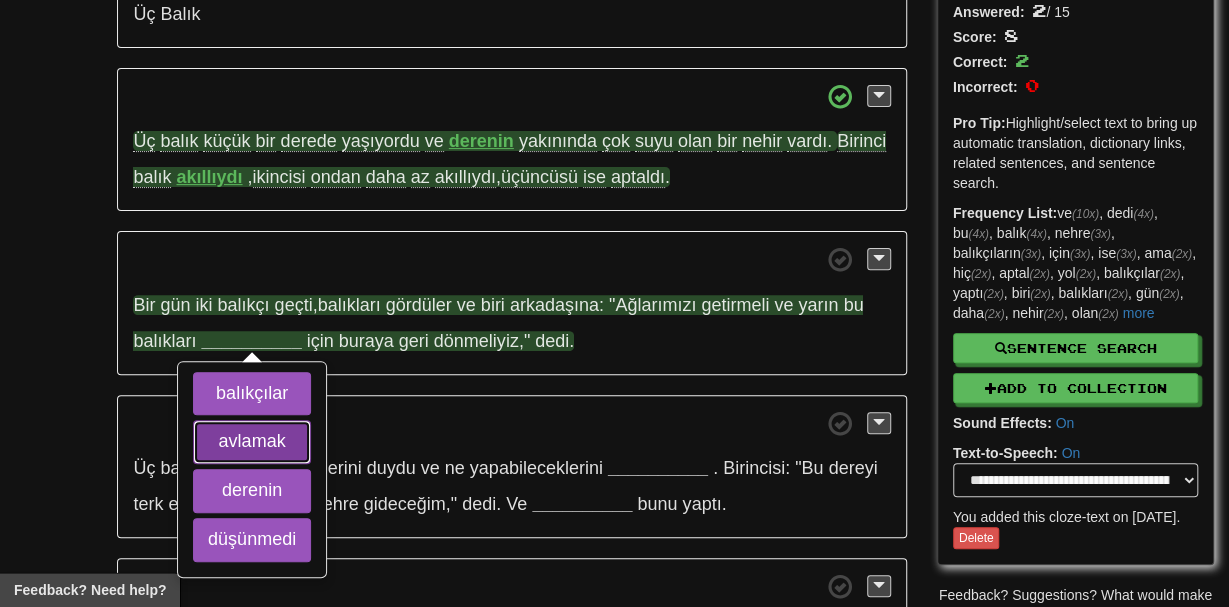 click on "avlamak" at bounding box center [252, 442] 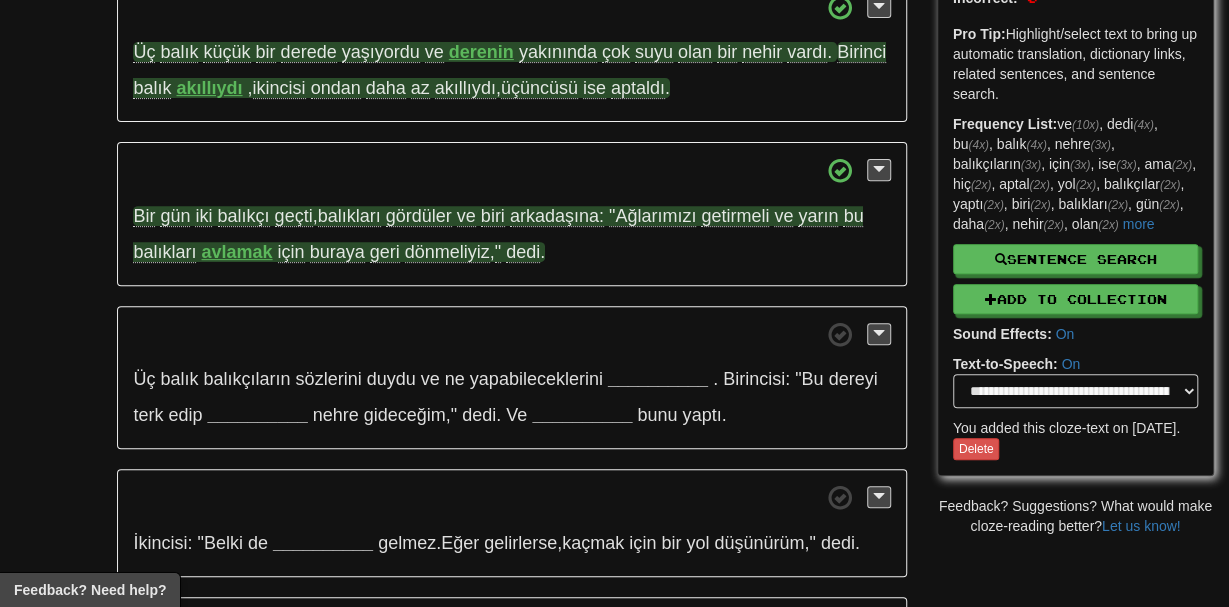 scroll, scrollTop: 357, scrollLeft: 0, axis: vertical 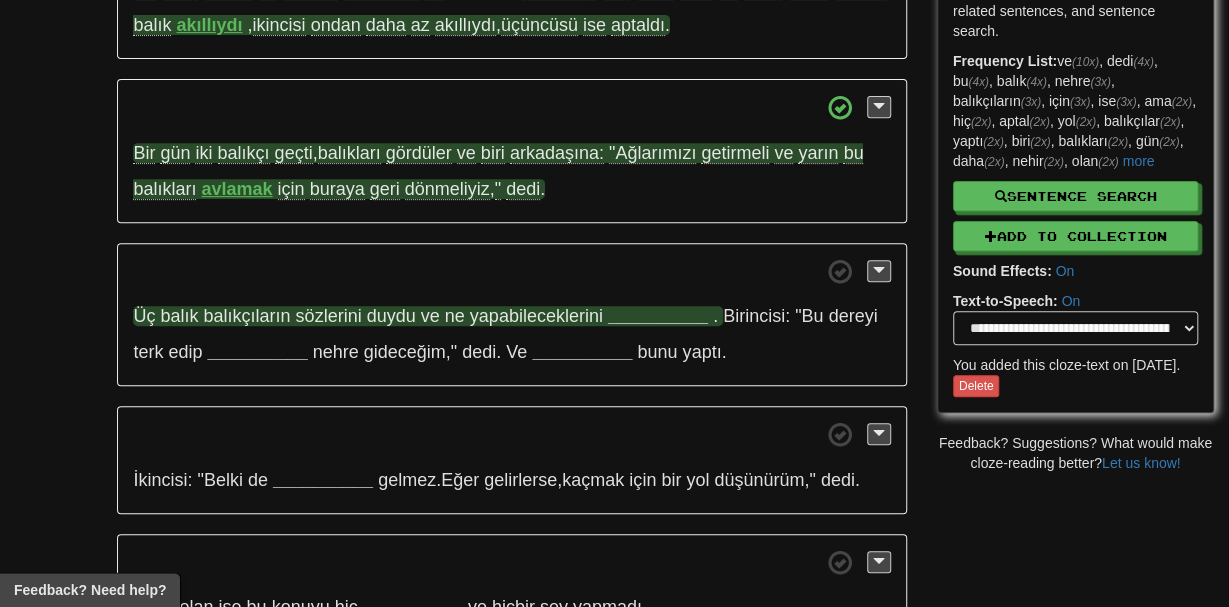 click on "__________" at bounding box center [658, 316] 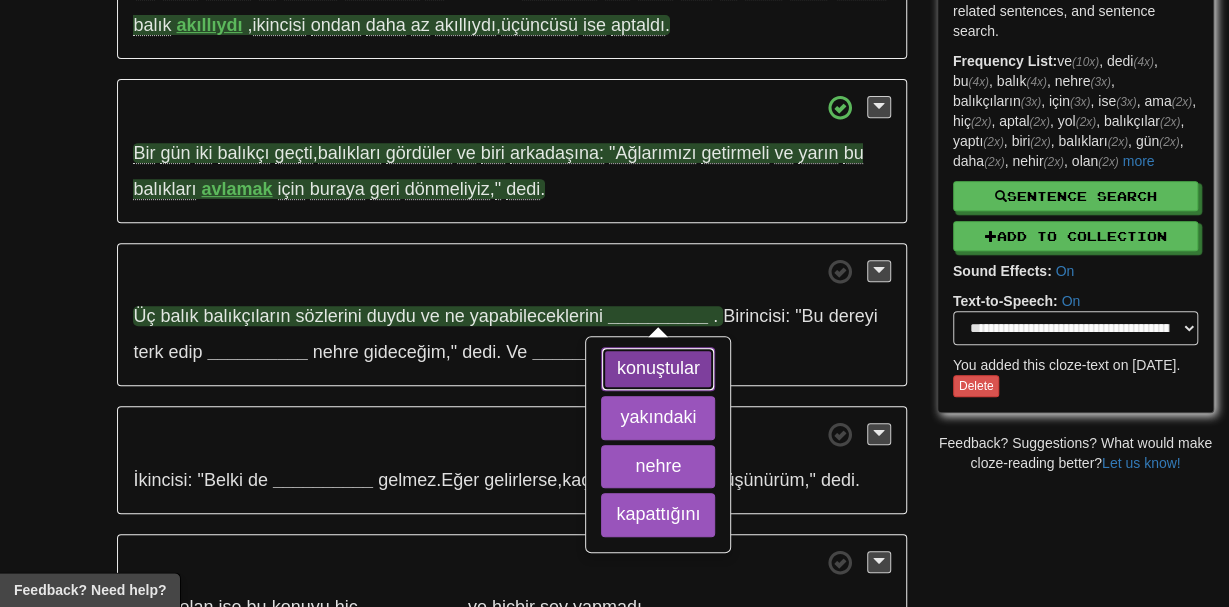 click on "konuştular" at bounding box center [658, 369] 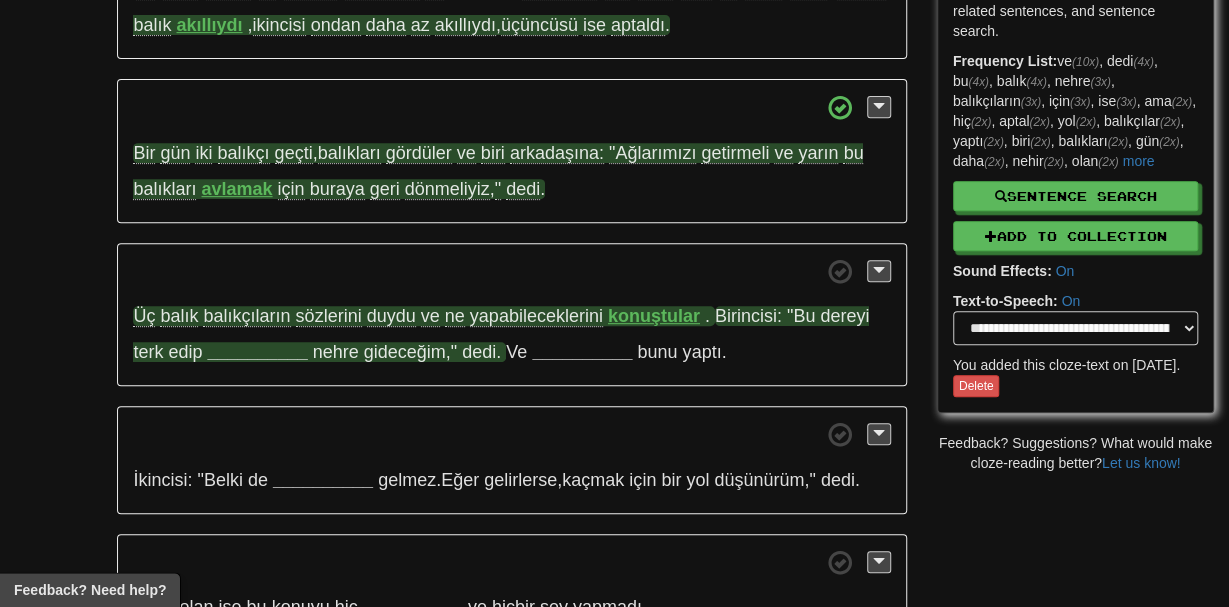 click on "__________" at bounding box center (257, 352) 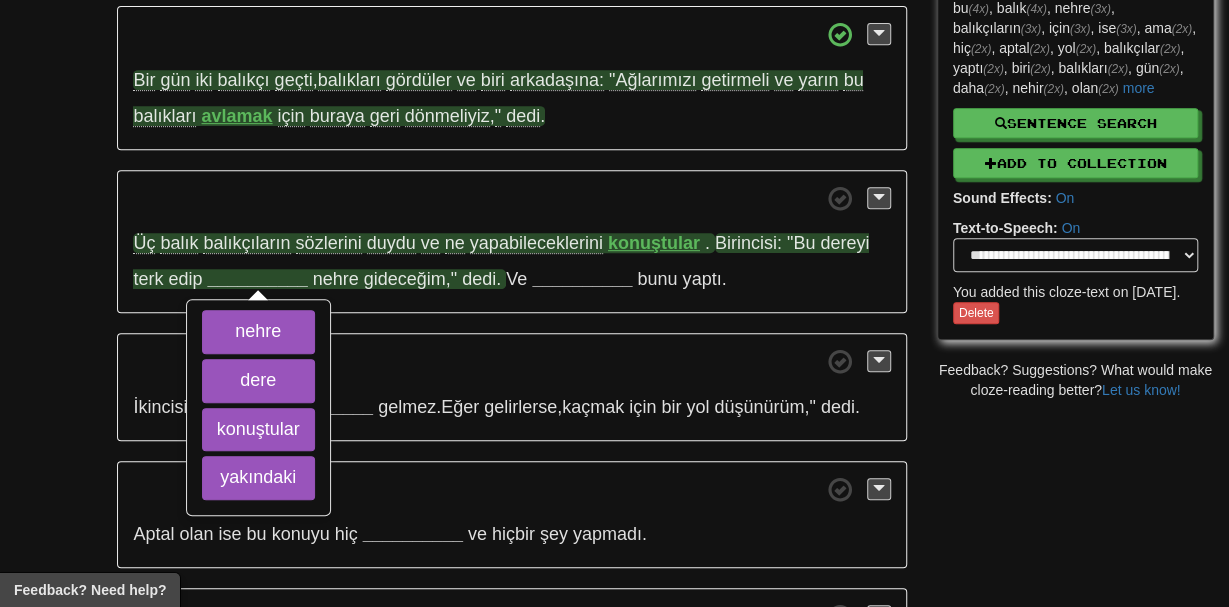 scroll, scrollTop: 434, scrollLeft: 0, axis: vertical 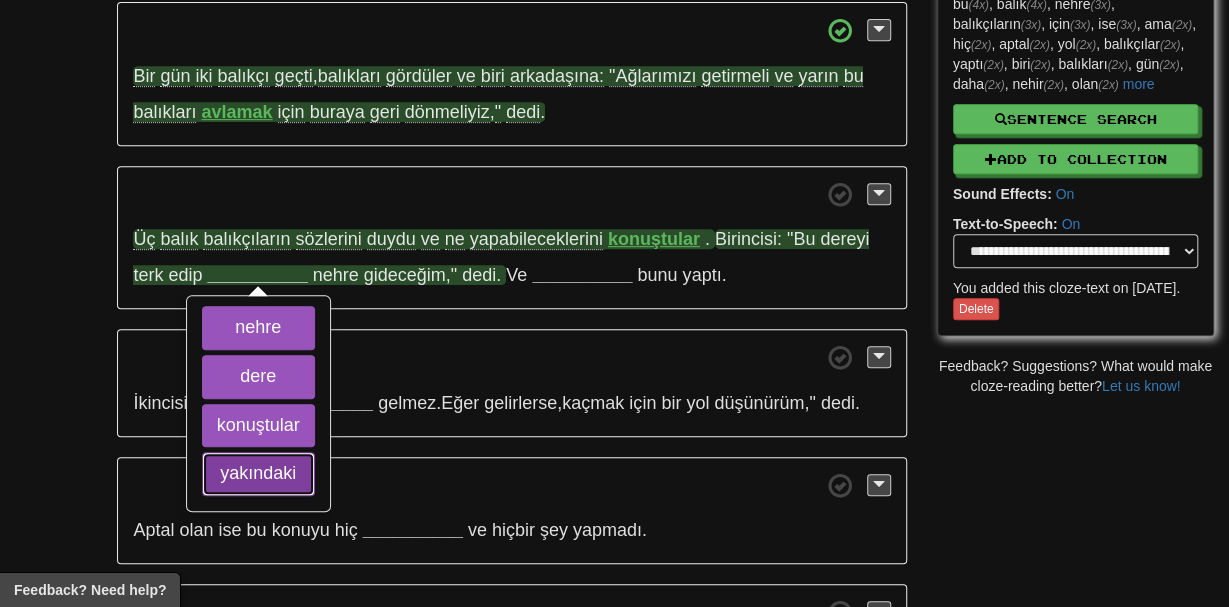click on "yakındaki" at bounding box center [258, 474] 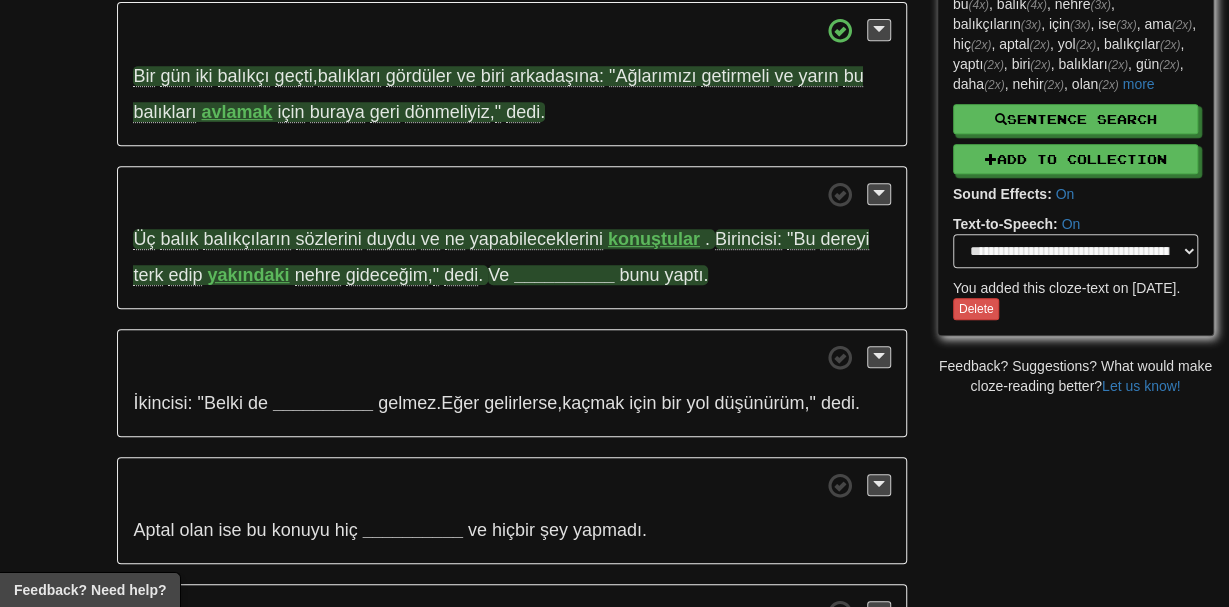 click on "__________" at bounding box center [564, 275] 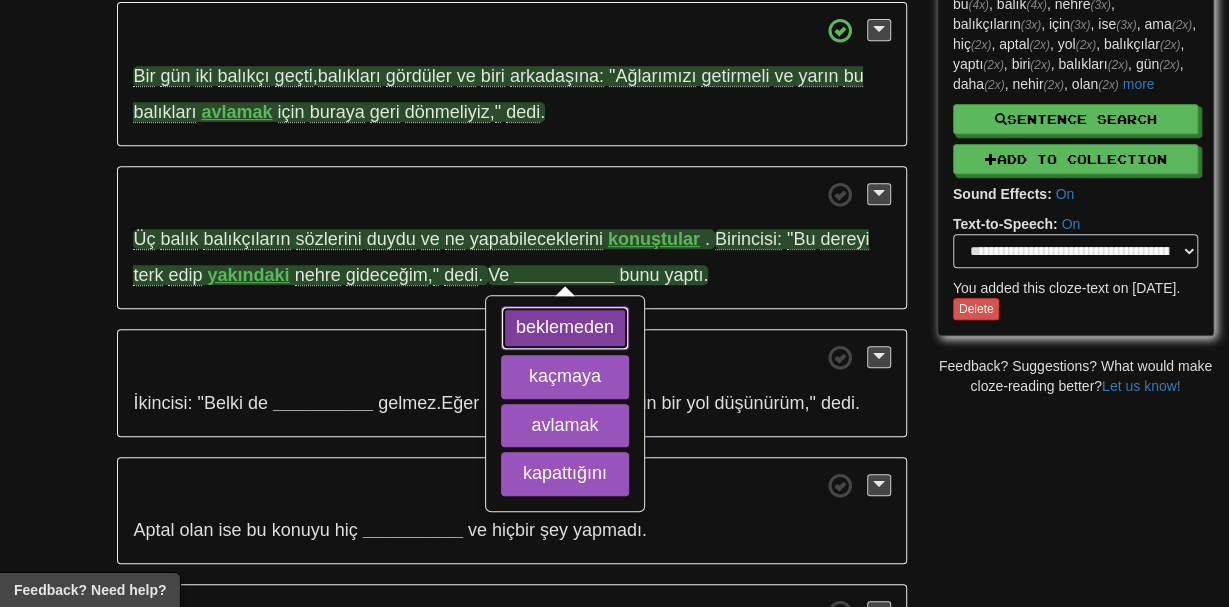 click on "beklemeden" at bounding box center [565, 328] 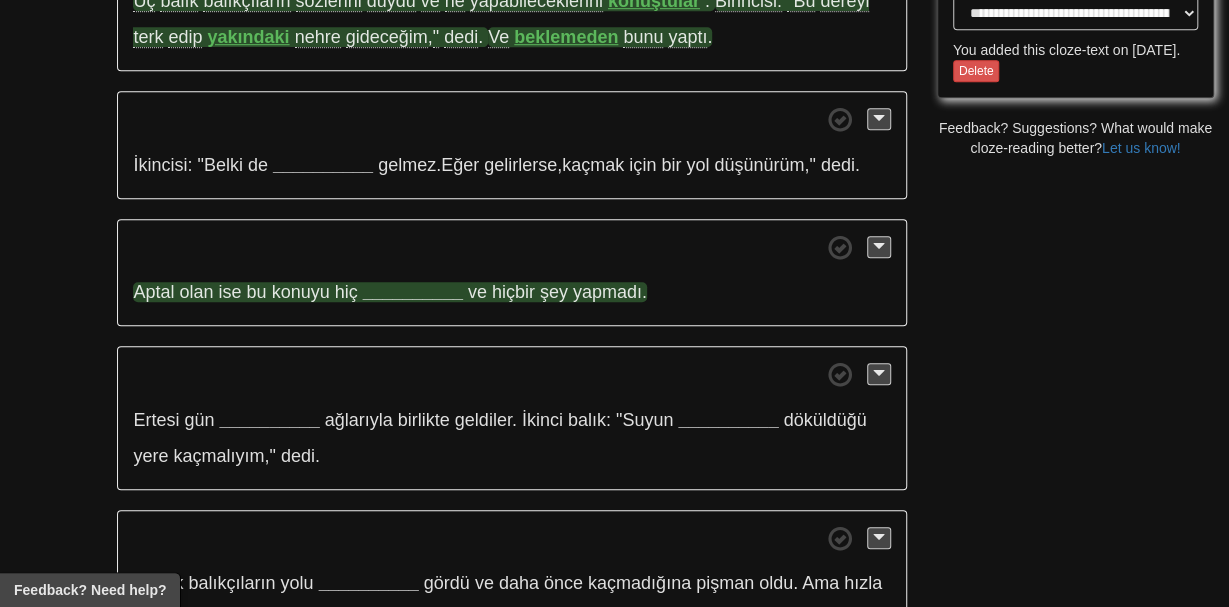 scroll, scrollTop: 674, scrollLeft: 0, axis: vertical 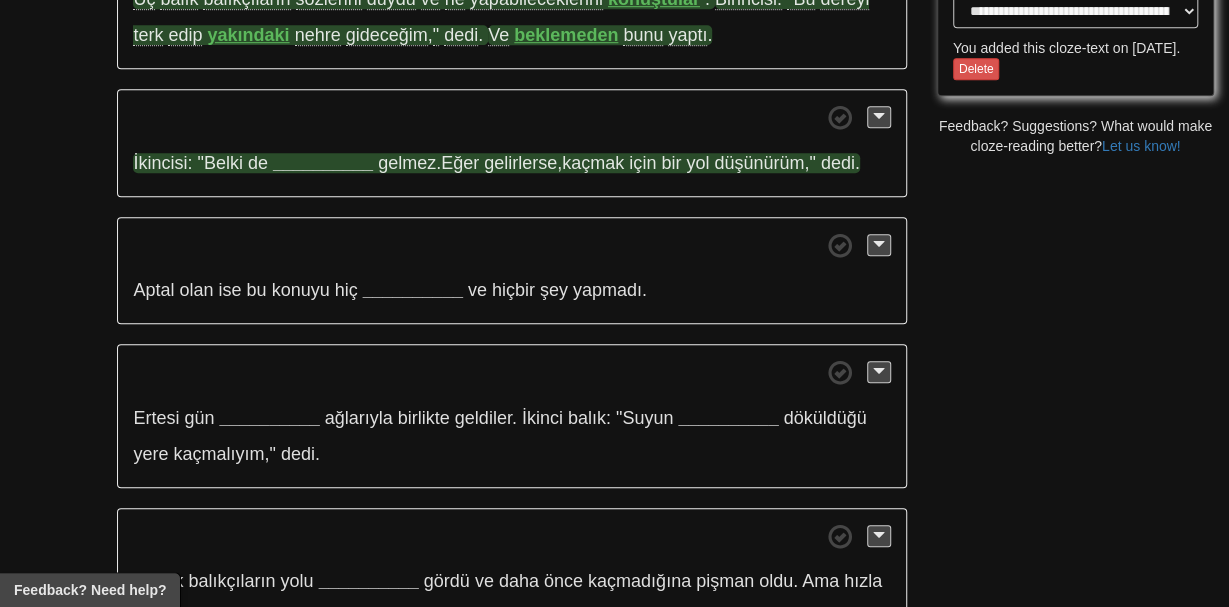 click on "__________" at bounding box center [323, 163] 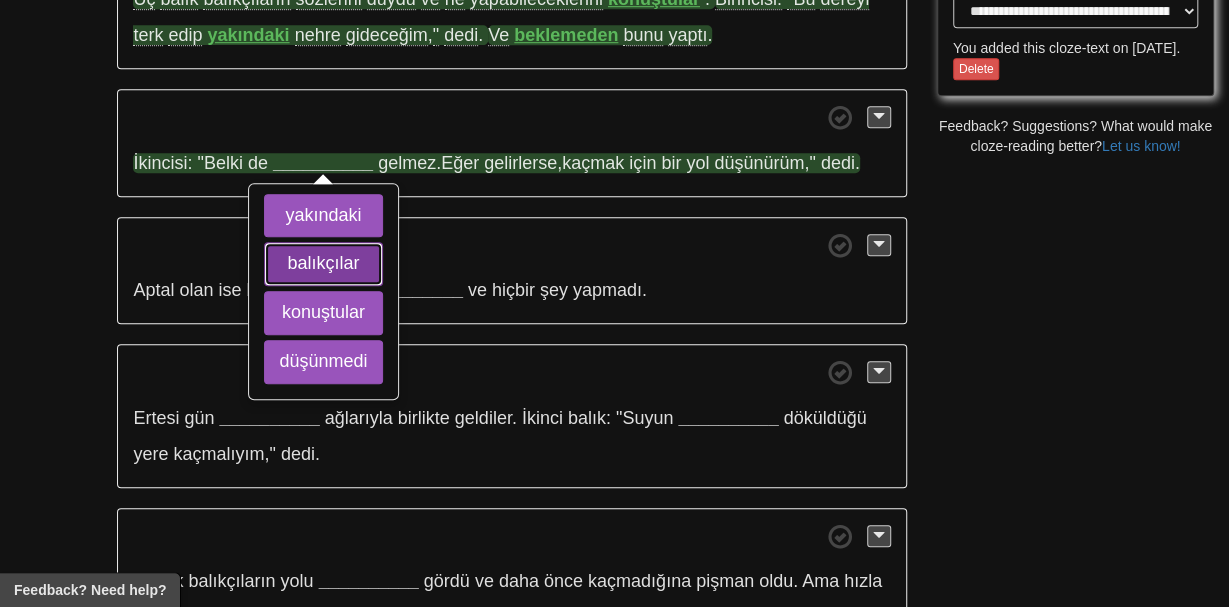 click on "balıkçılar" at bounding box center [323, 264] 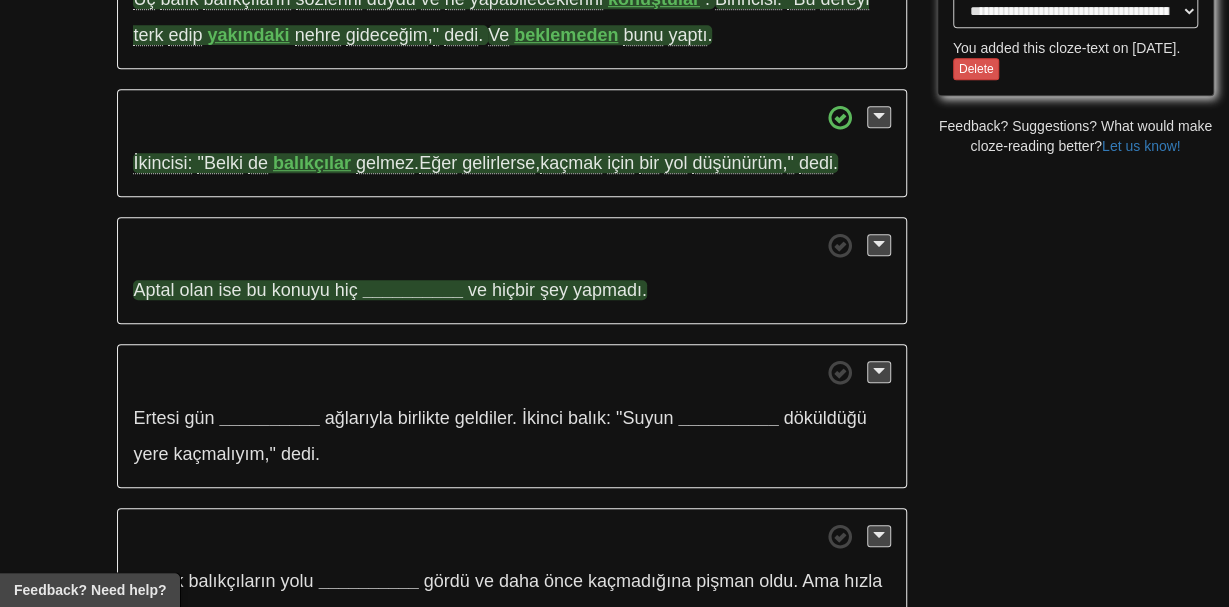 drag, startPoint x: 421, startPoint y: 268, endPoint x: 418, endPoint y: 280, distance: 12.369317 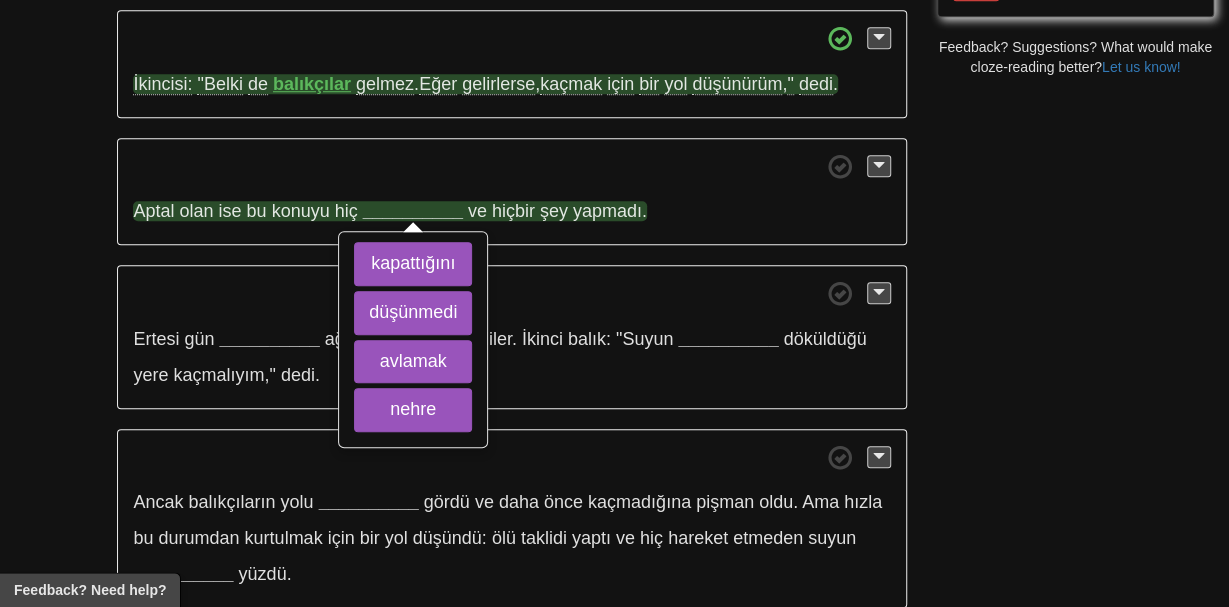 scroll, scrollTop: 760, scrollLeft: 0, axis: vertical 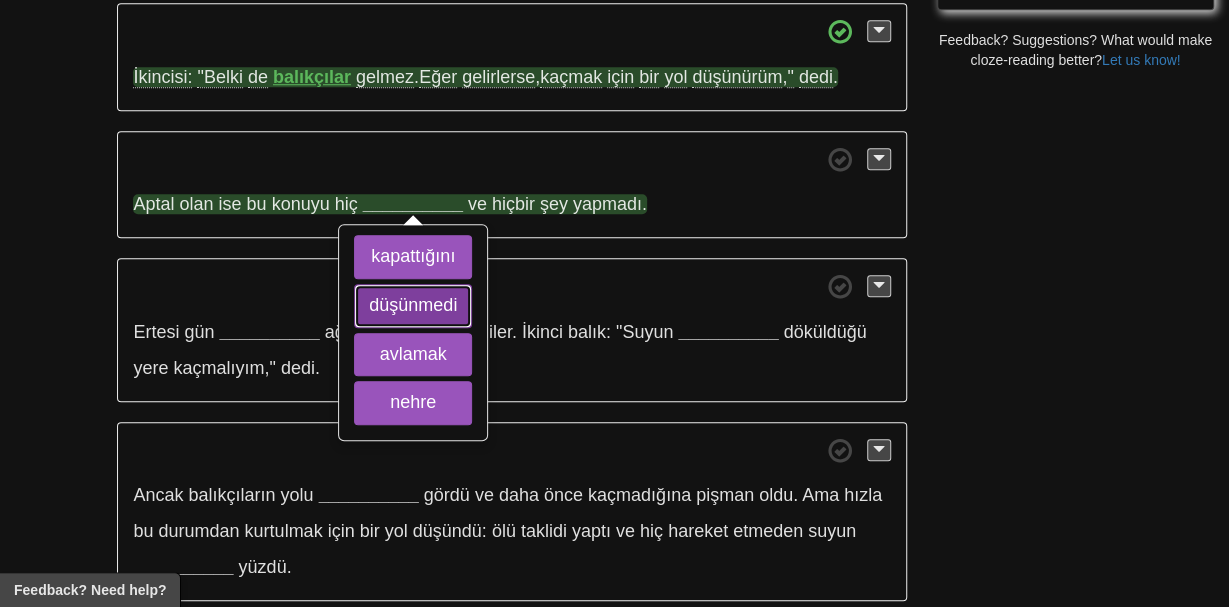 click on "düşünmedi" at bounding box center (413, 306) 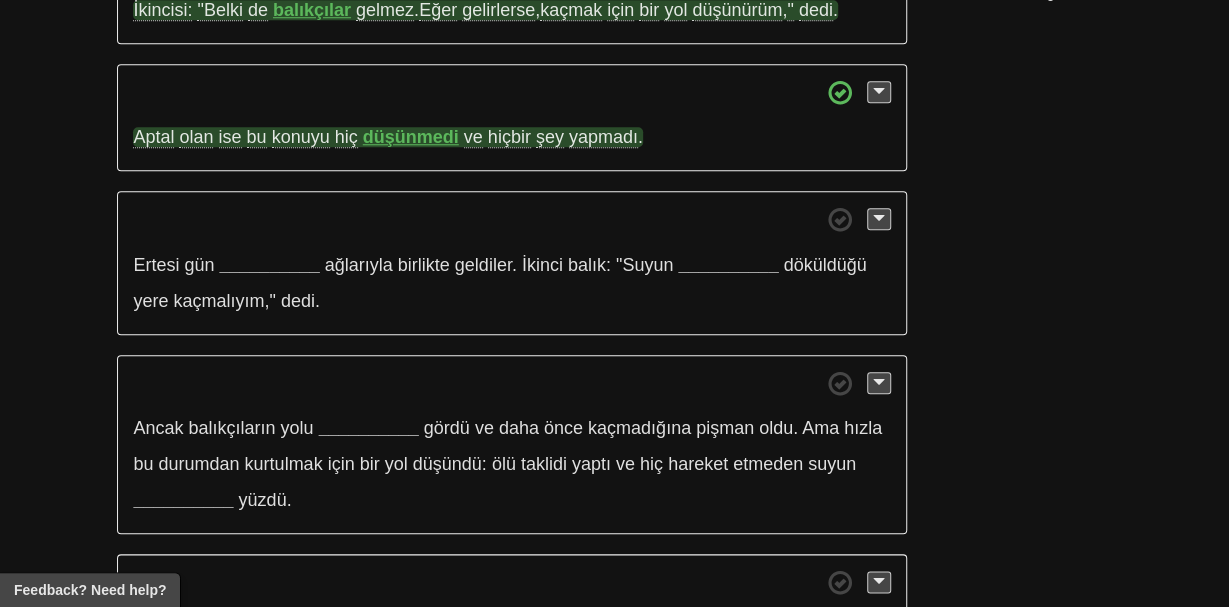 scroll, scrollTop: 832, scrollLeft: 0, axis: vertical 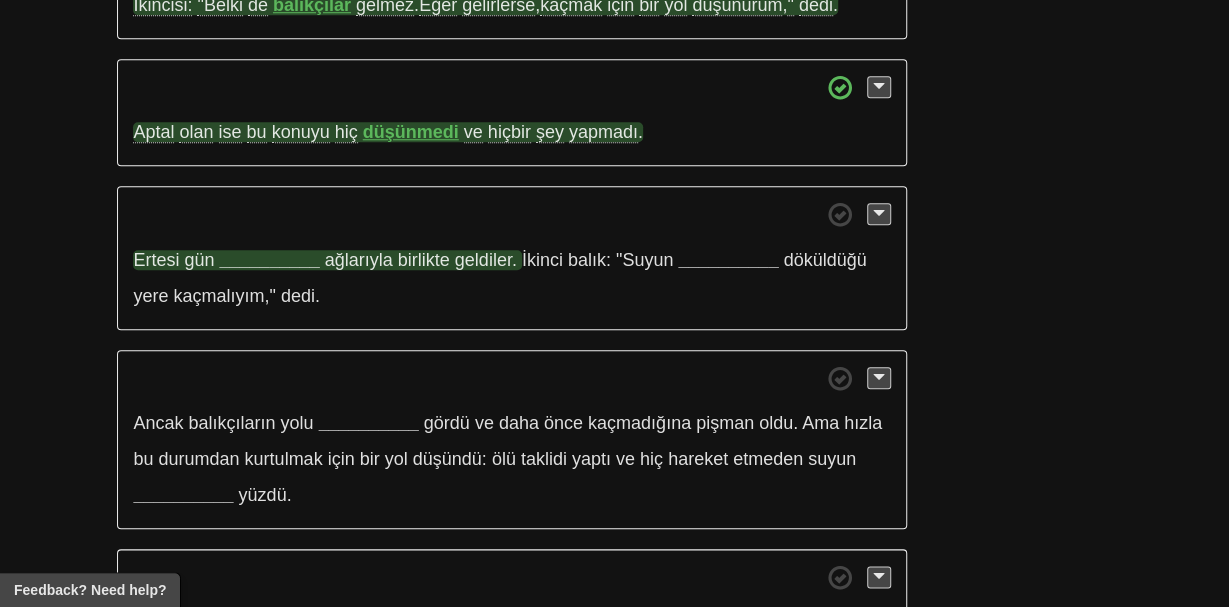 click on "__________" at bounding box center [270, 260] 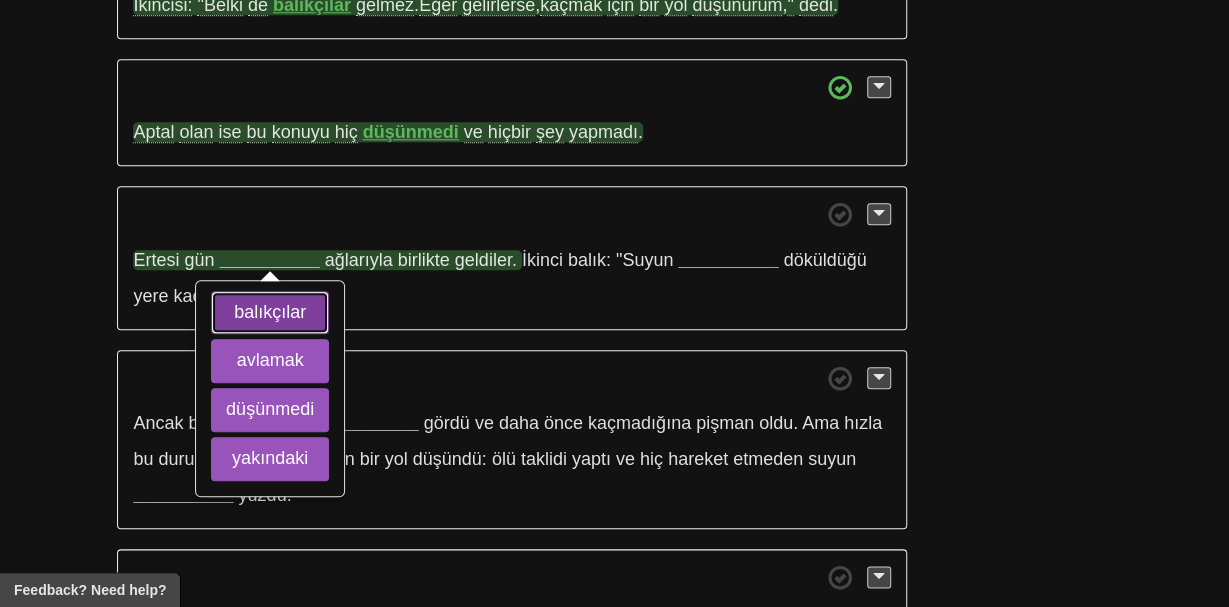 click on "balıkçılar" at bounding box center [270, 313] 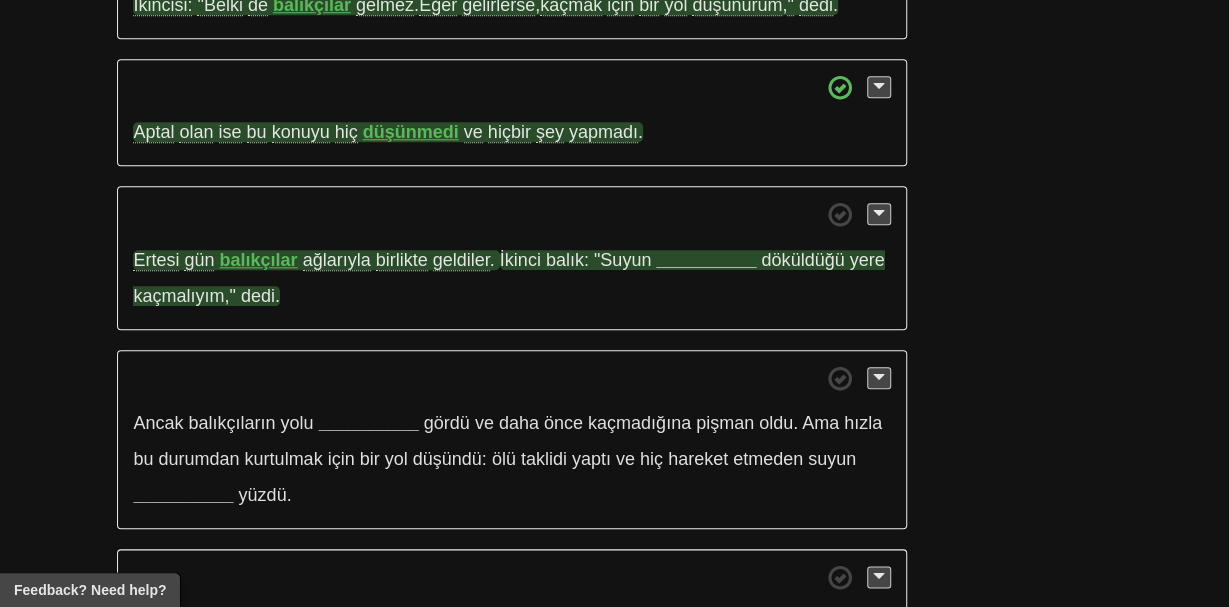 click on "__________" at bounding box center (706, 260) 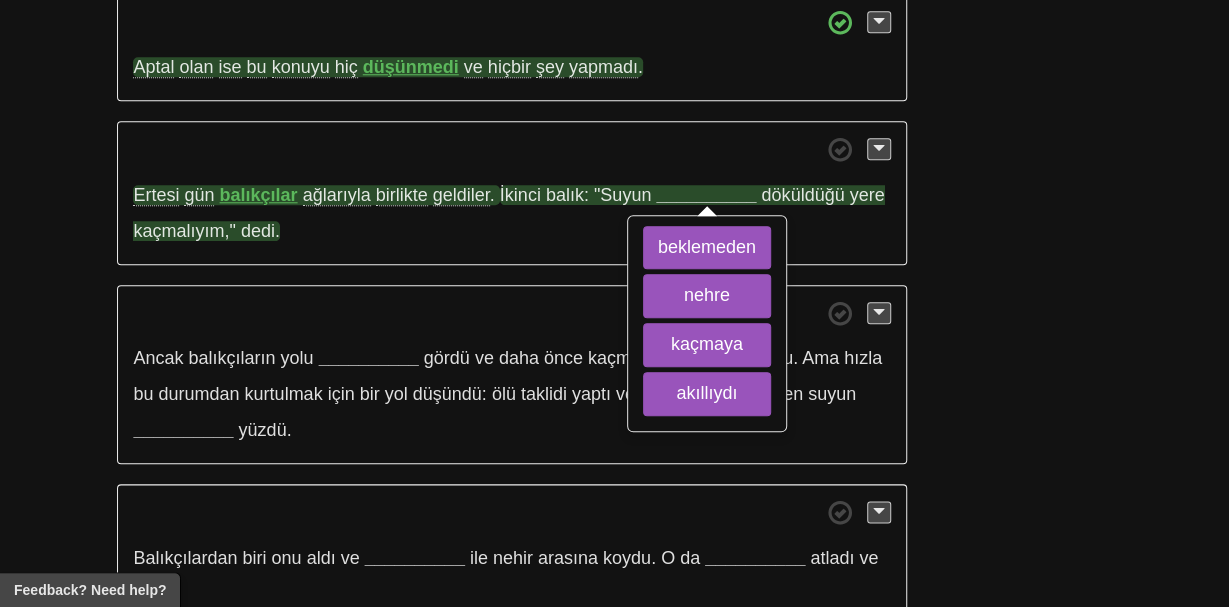 scroll, scrollTop: 898, scrollLeft: 0, axis: vertical 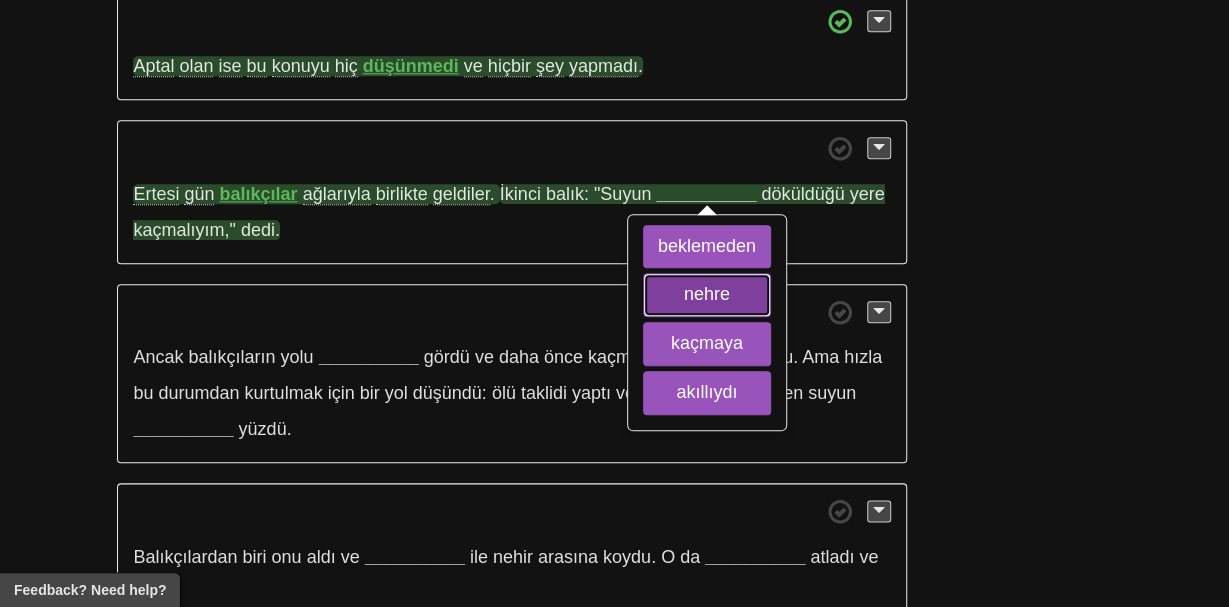 click on "nehre" at bounding box center [707, 295] 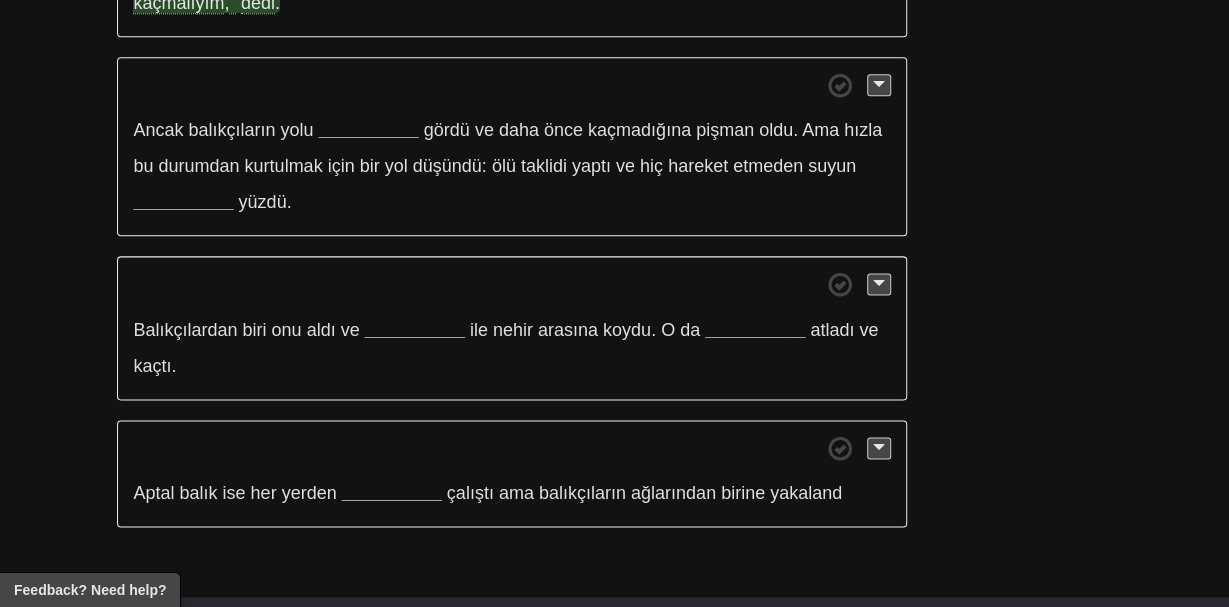 scroll, scrollTop: 1128, scrollLeft: 0, axis: vertical 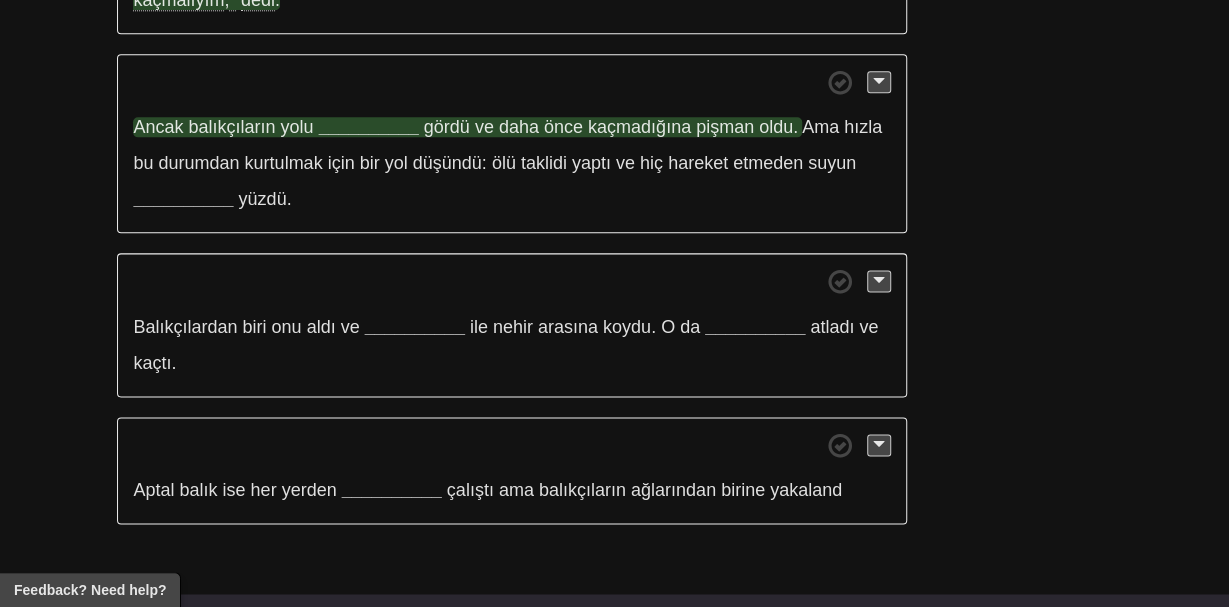 click on "__________" at bounding box center [369, 127] 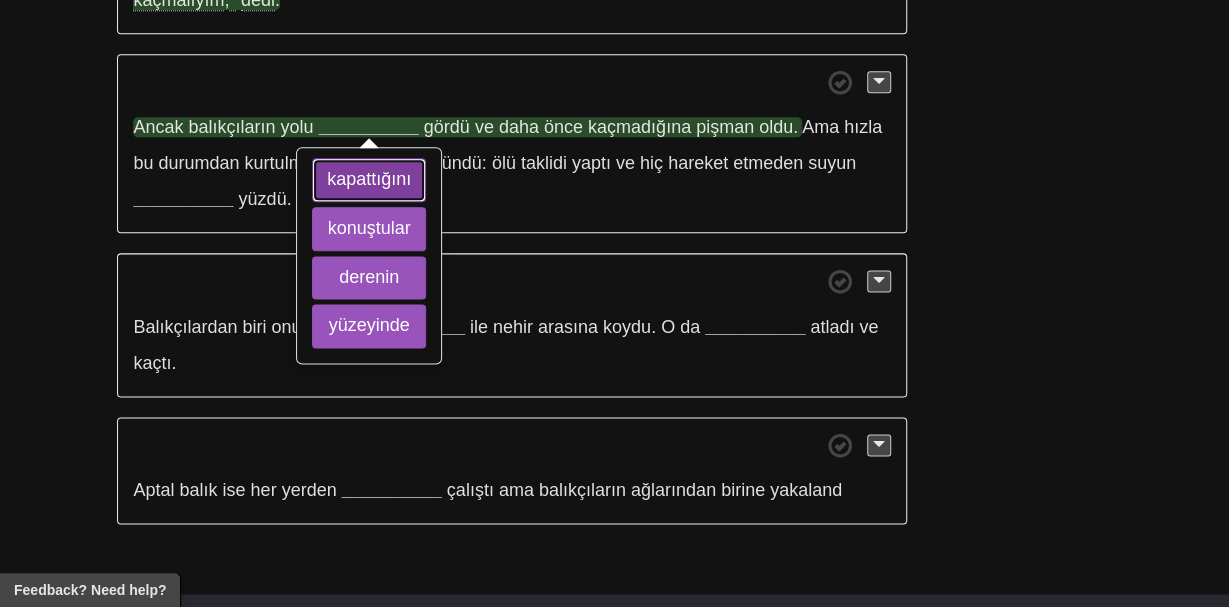 click on "kapattığını" at bounding box center (369, 180) 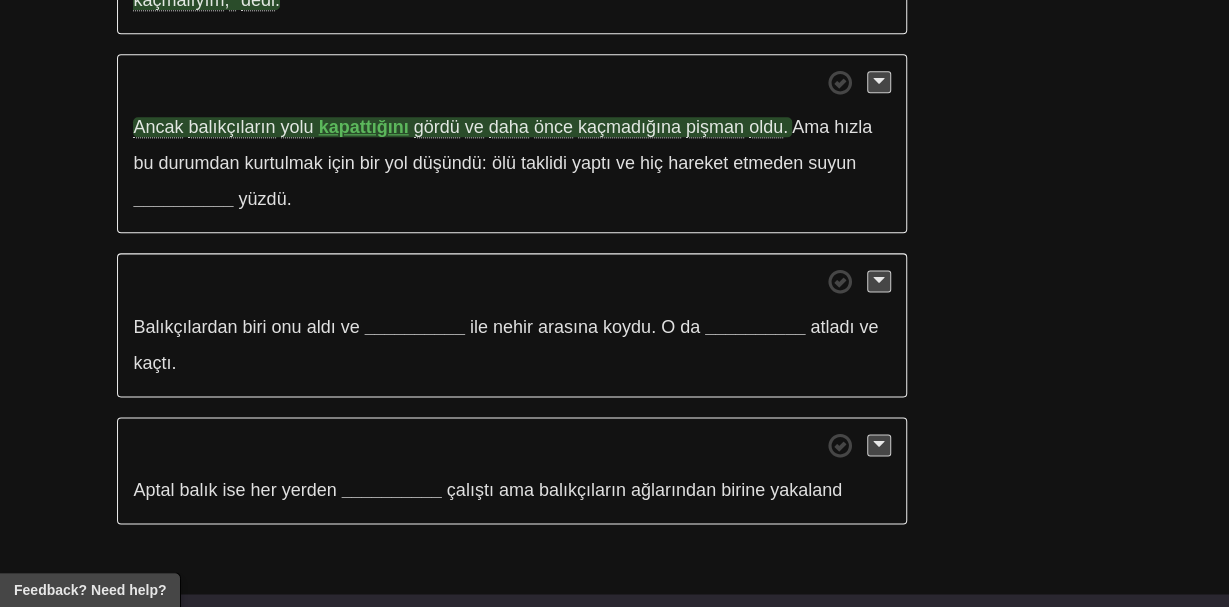 click on "Ancak" at bounding box center [158, 127] 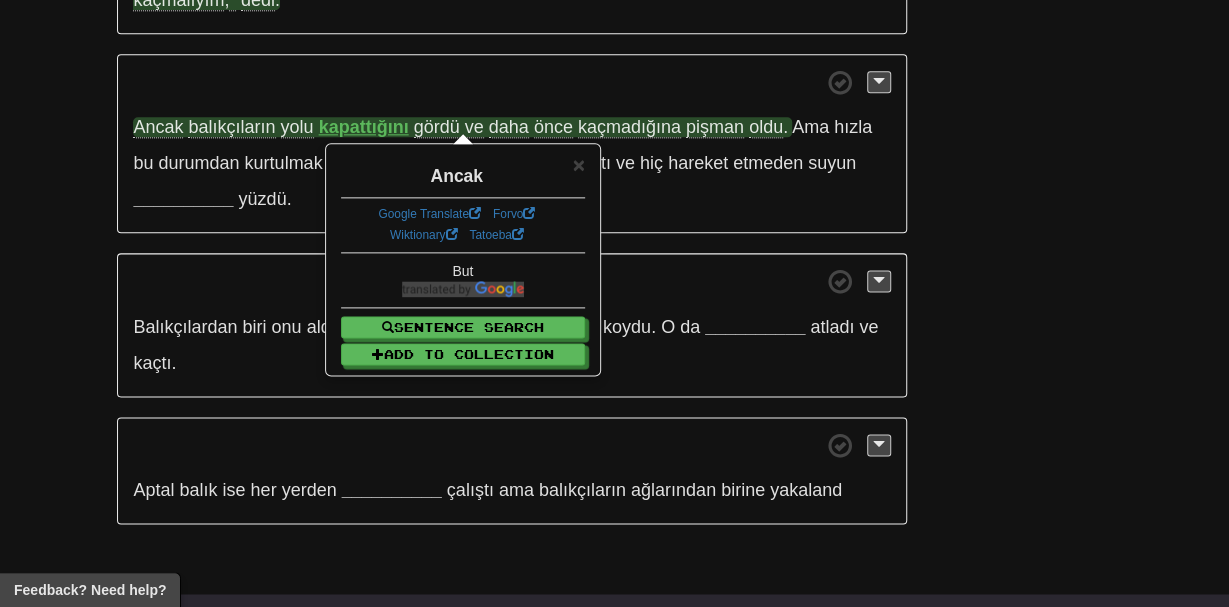click on "pişman" at bounding box center [715, 127] 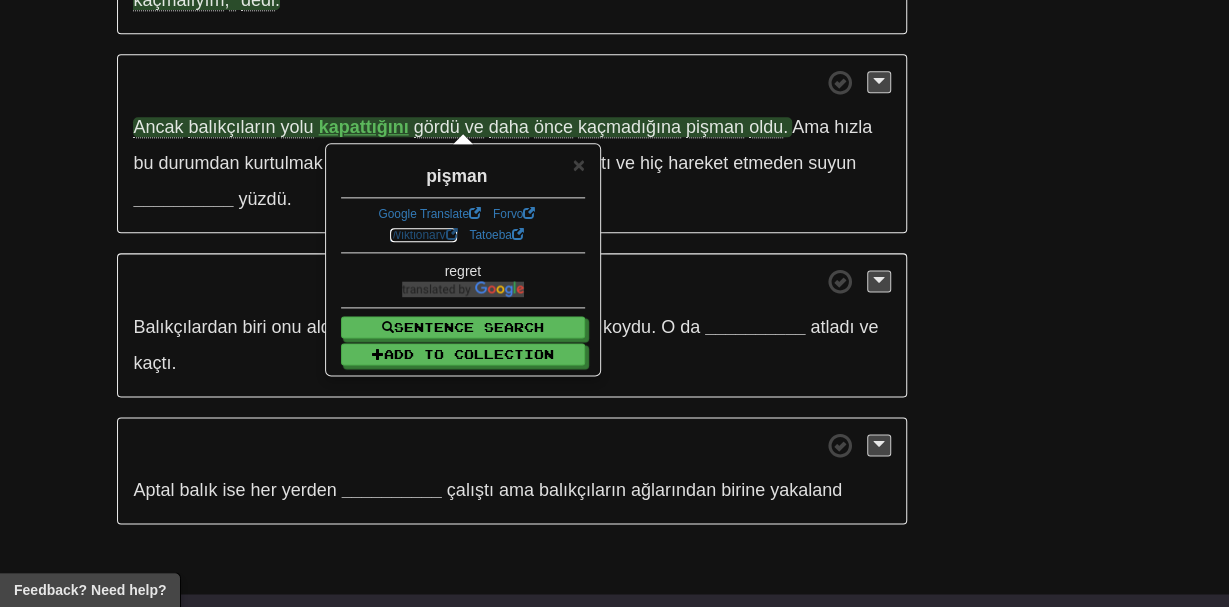 click on "Wiktionary" at bounding box center [424, 235] 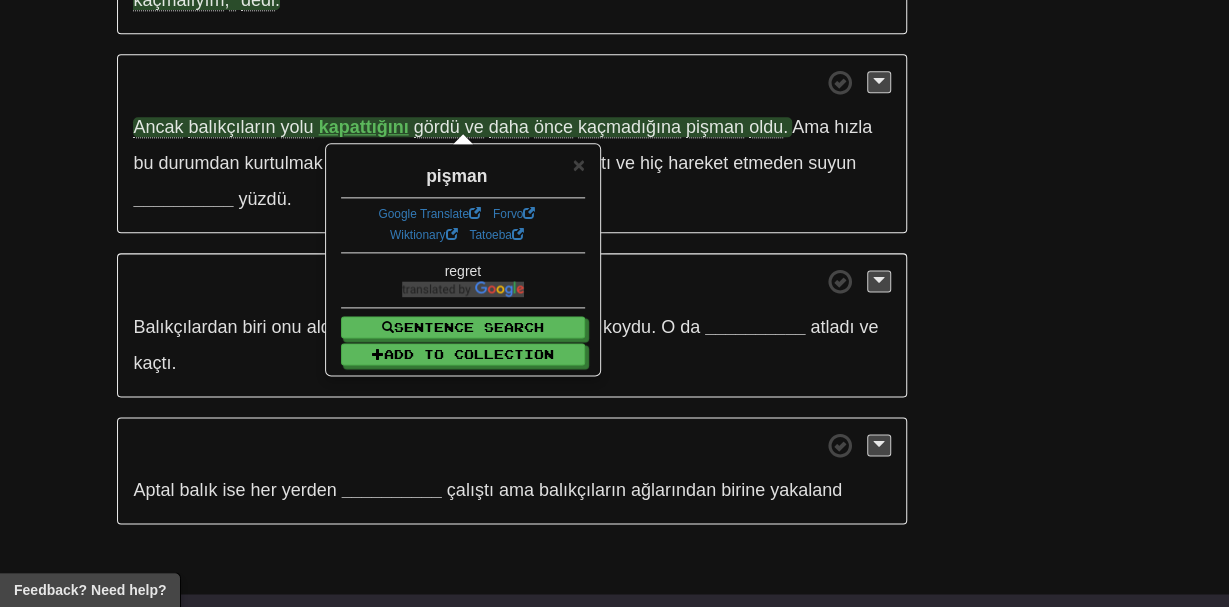 click on "Ancak   balıkçıların   yolu
kapattığını
gördü   ve   daha   önce   kaçmadığına   pişman   oldu .
Ama   hızla   bu   durumdan   kurtulmak   için   bir   yol   düşündü:   ölü   taklidi   yaptı   ve   hiç   hareket   etmeden   suyun
__________
yüzdü ." at bounding box center (511, 144) 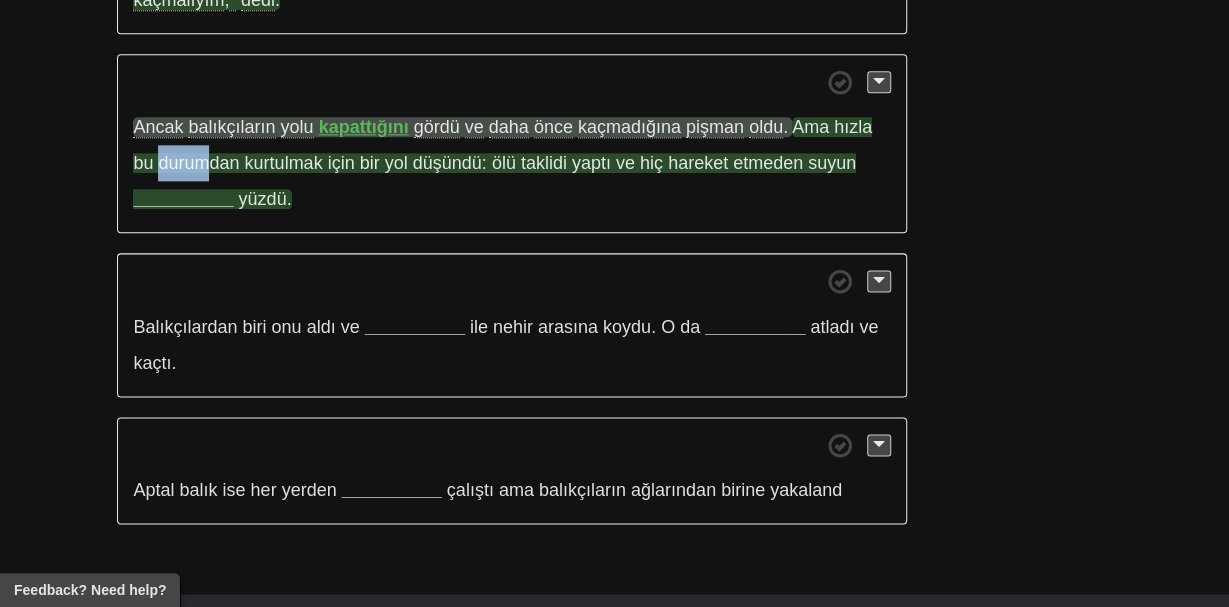 drag, startPoint x: 156, startPoint y: 161, endPoint x: 209, endPoint y: 164, distance: 53.08484 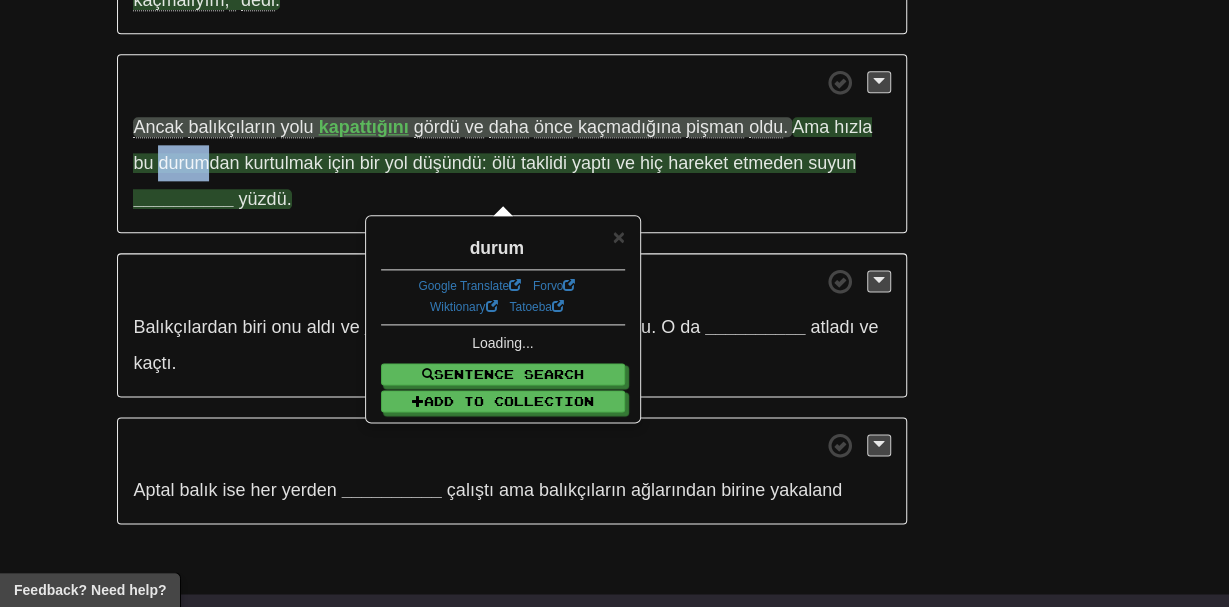 scroll, scrollTop: 1127, scrollLeft: 0, axis: vertical 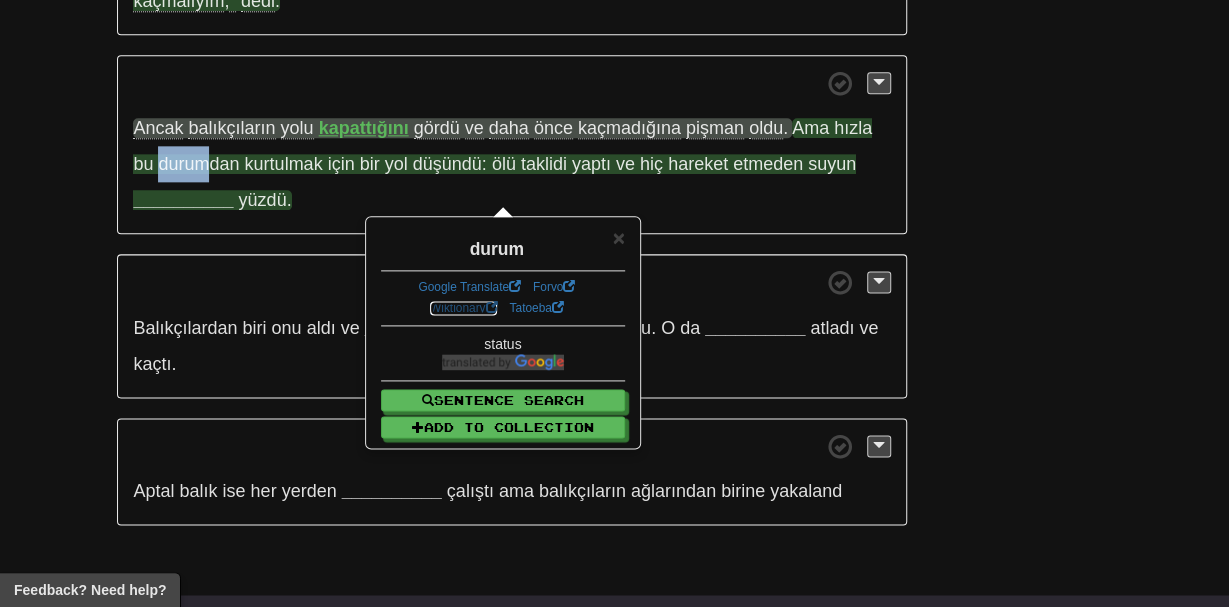 click on "Wiktionary" at bounding box center [464, 308] 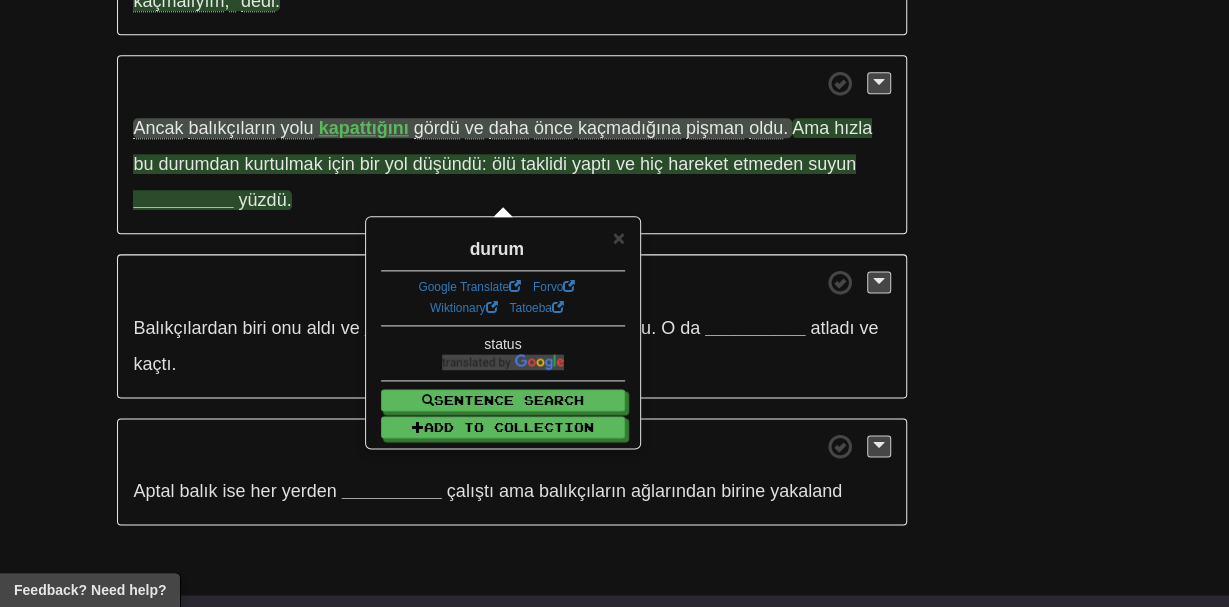 click on "taklidi" at bounding box center [544, 164] 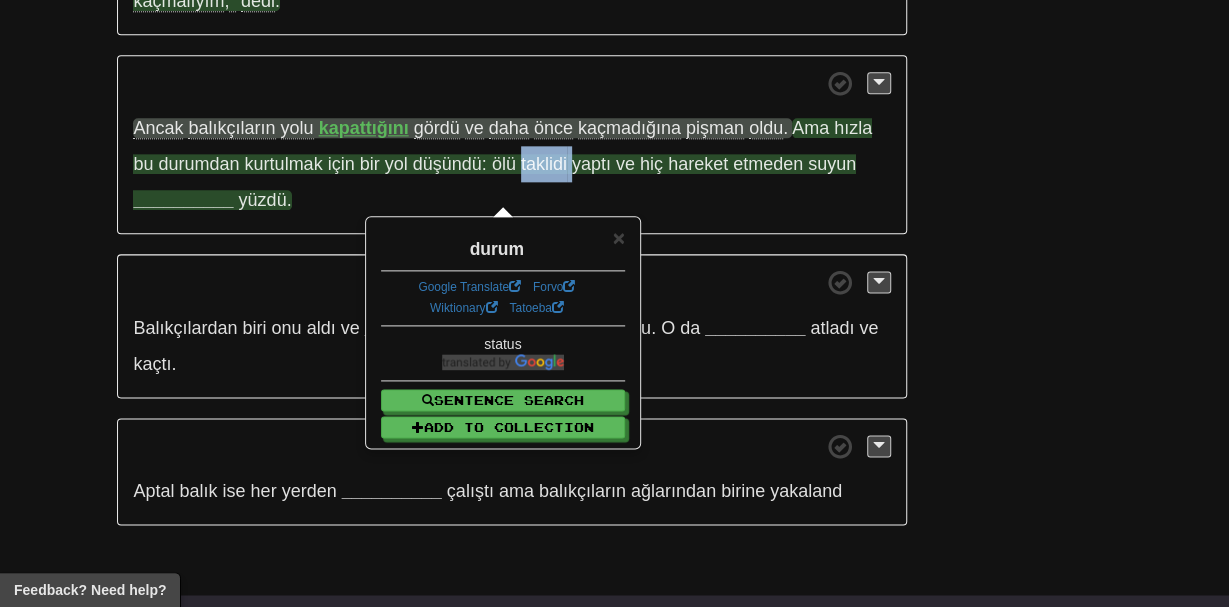 click on "taklidi" at bounding box center (544, 164) 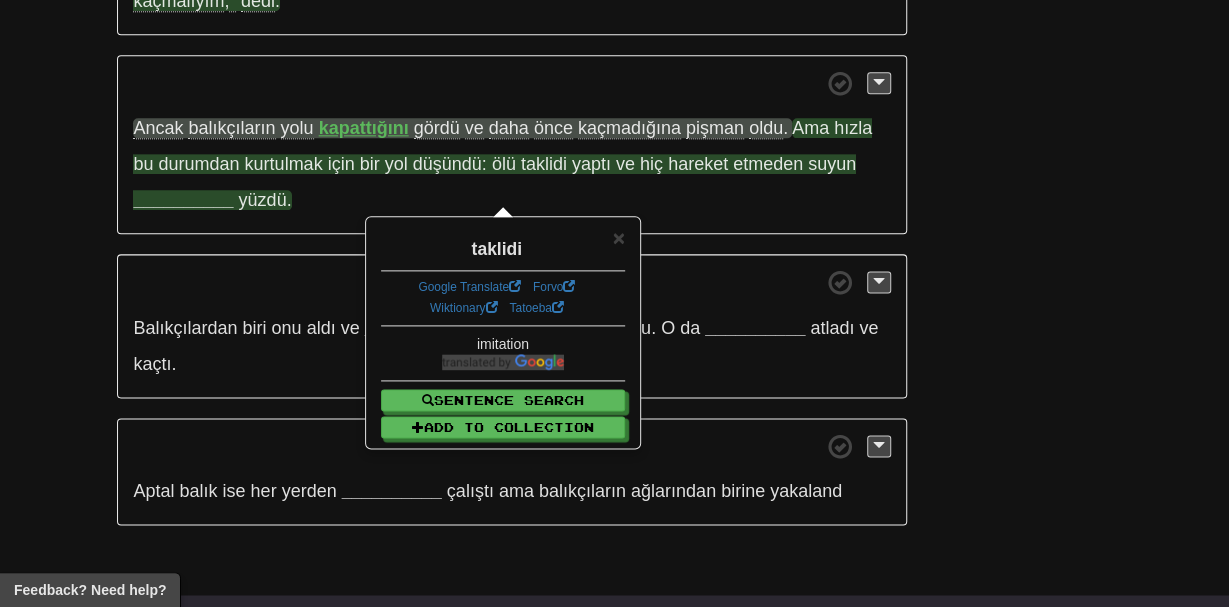 click on "Ancak   balıkçıların   yolu
kapattığını
gördü   ve   daha   önce   kaçmadığına   pişman   oldu .
Ama   hızla   bu   durumdan   kurtulmak   için   bir   yol   düşündü:   ölü   taklidi   yaptı   ve   hiç   hareket   etmeden   suyun
__________
yüzdü ." at bounding box center [511, 145] 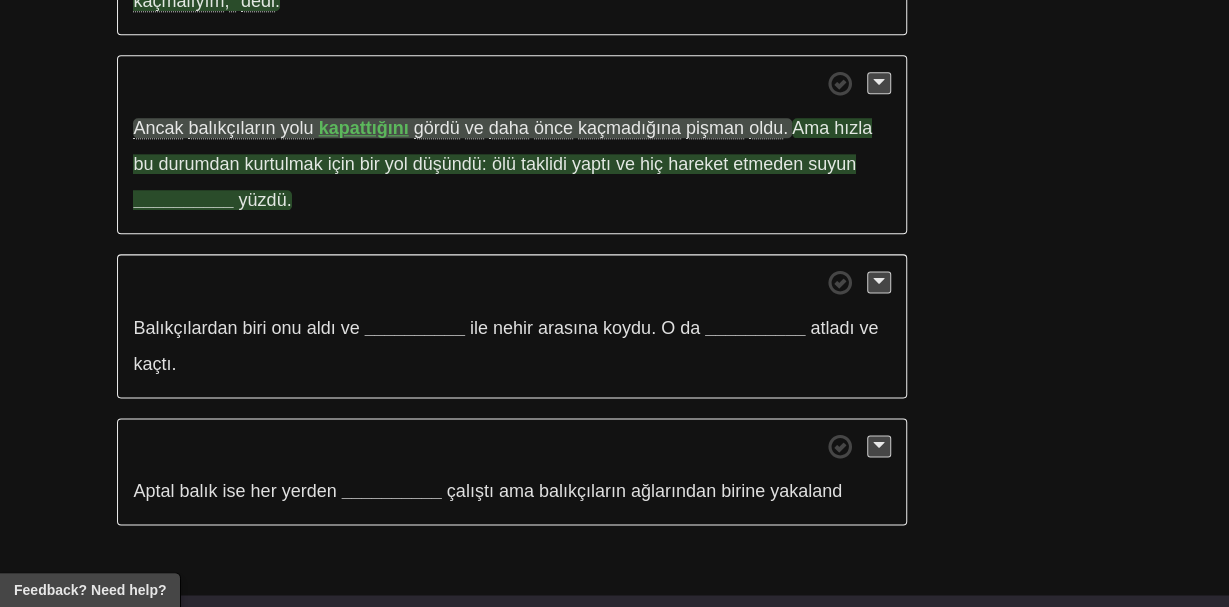click on "__________" at bounding box center (183, 200) 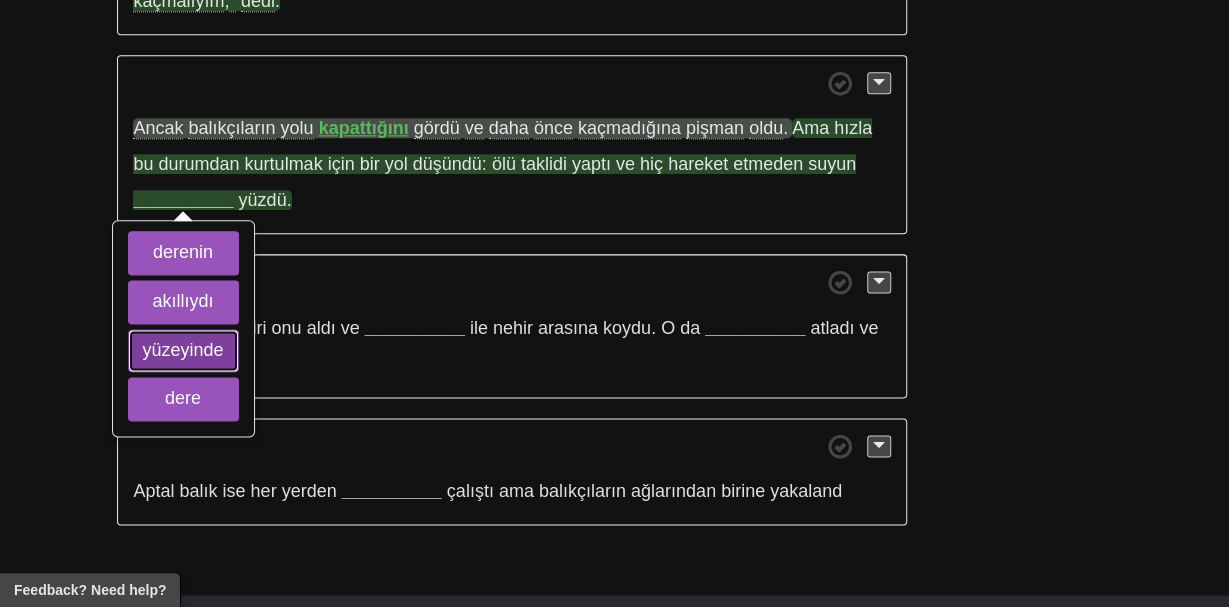 click on "yüzeyinde" at bounding box center [183, 351] 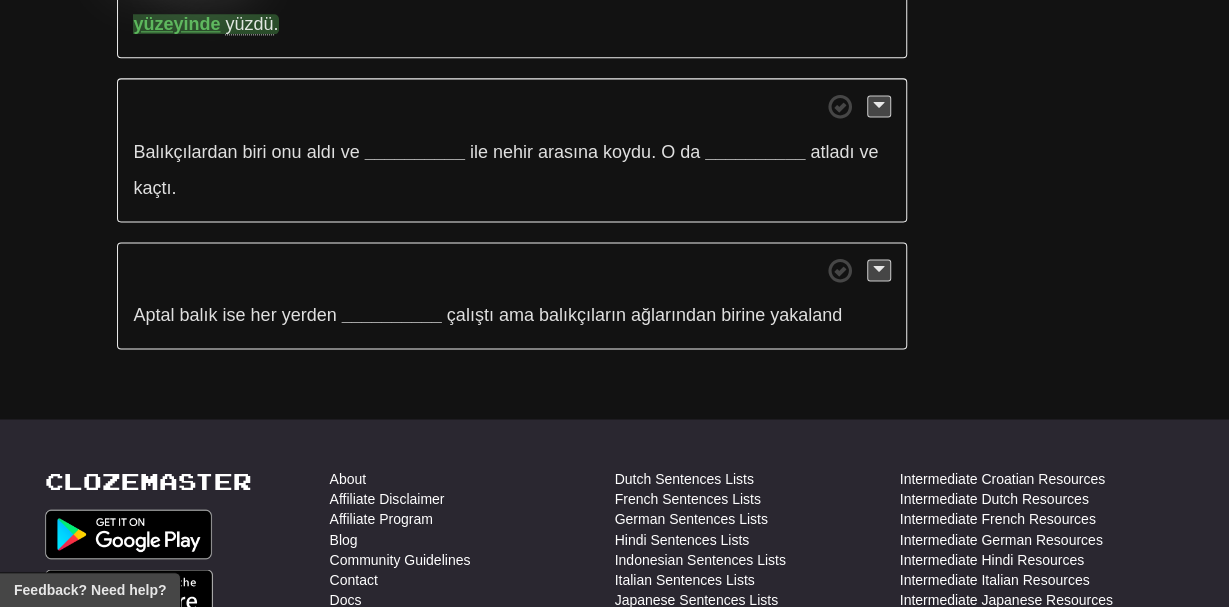 scroll, scrollTop: 1297, scrollLeft: 0, axis: vertical 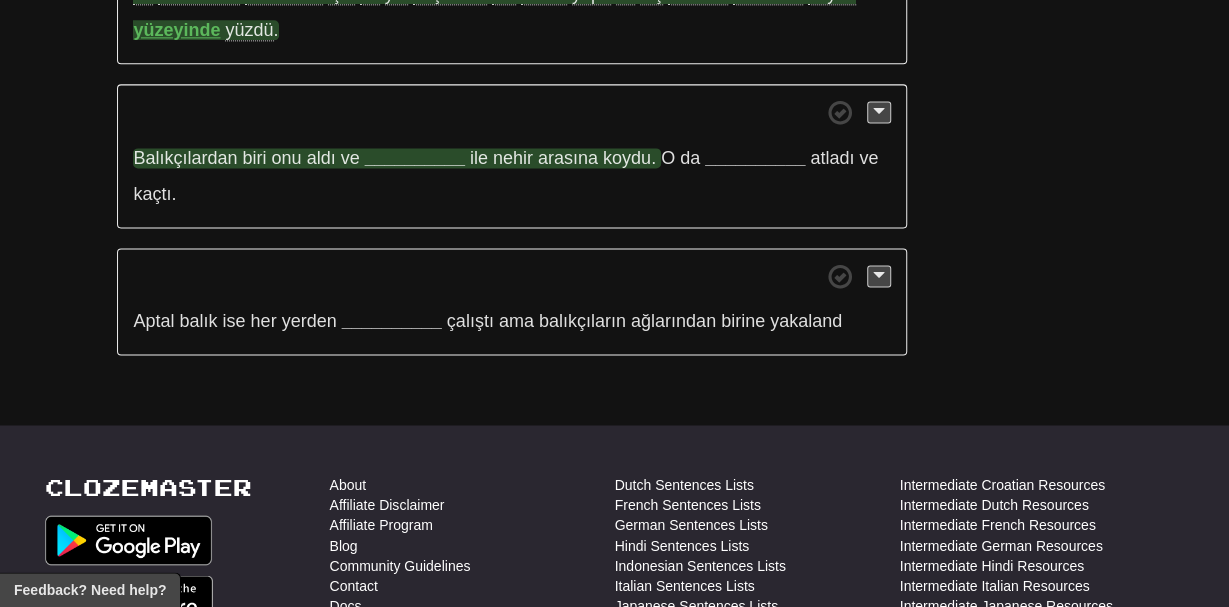 click on "__________" at bounding box center (415, 158) 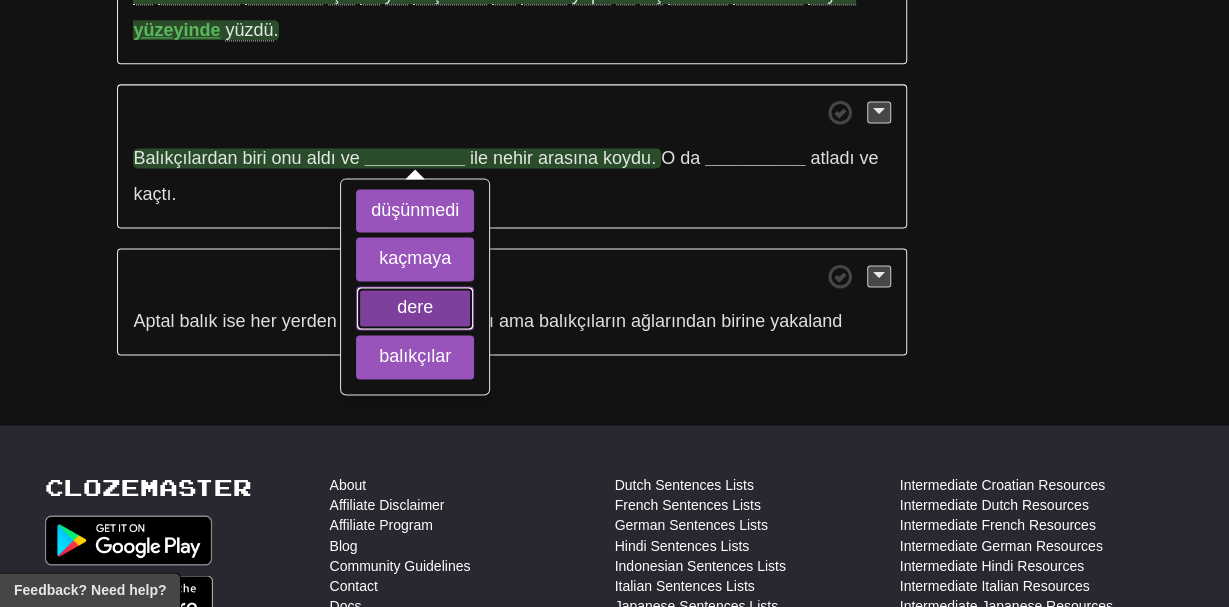 click on "dere" at bounding box center [415, 308] 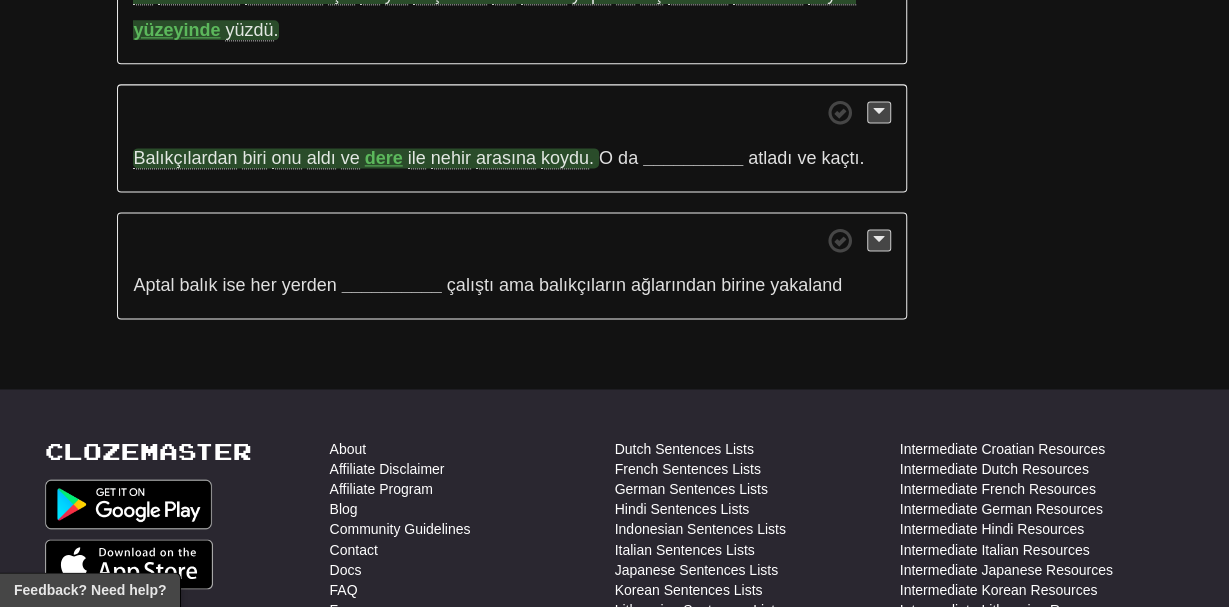 click on "ile" at bounding box center (417, 158) 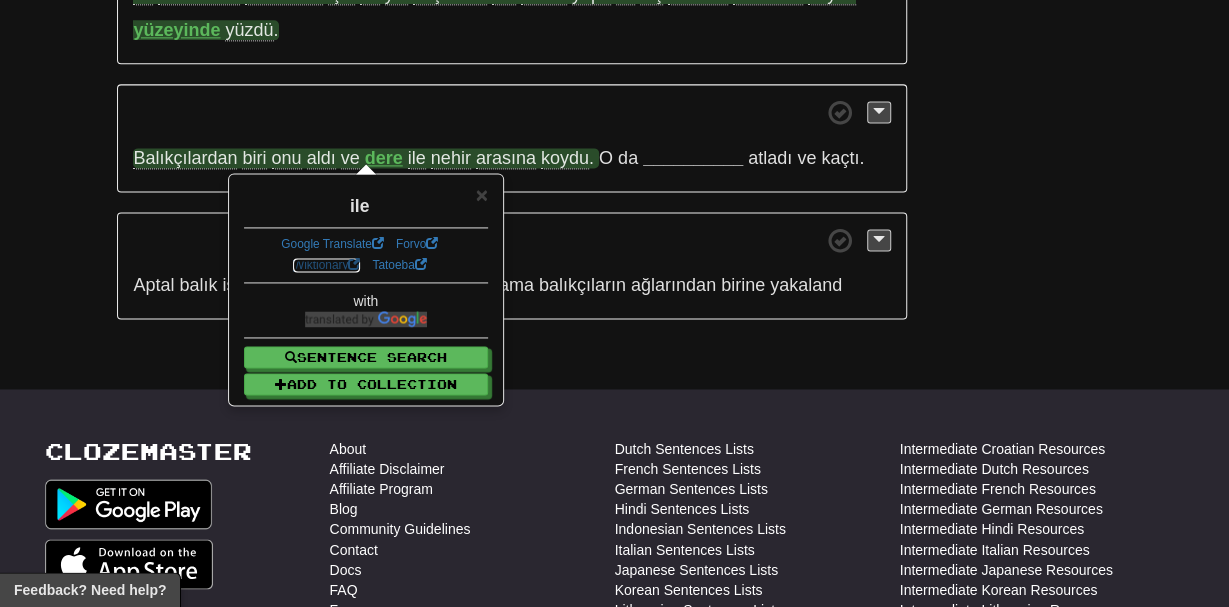 click on "Wiktionary" at bounding box center (327, 265) 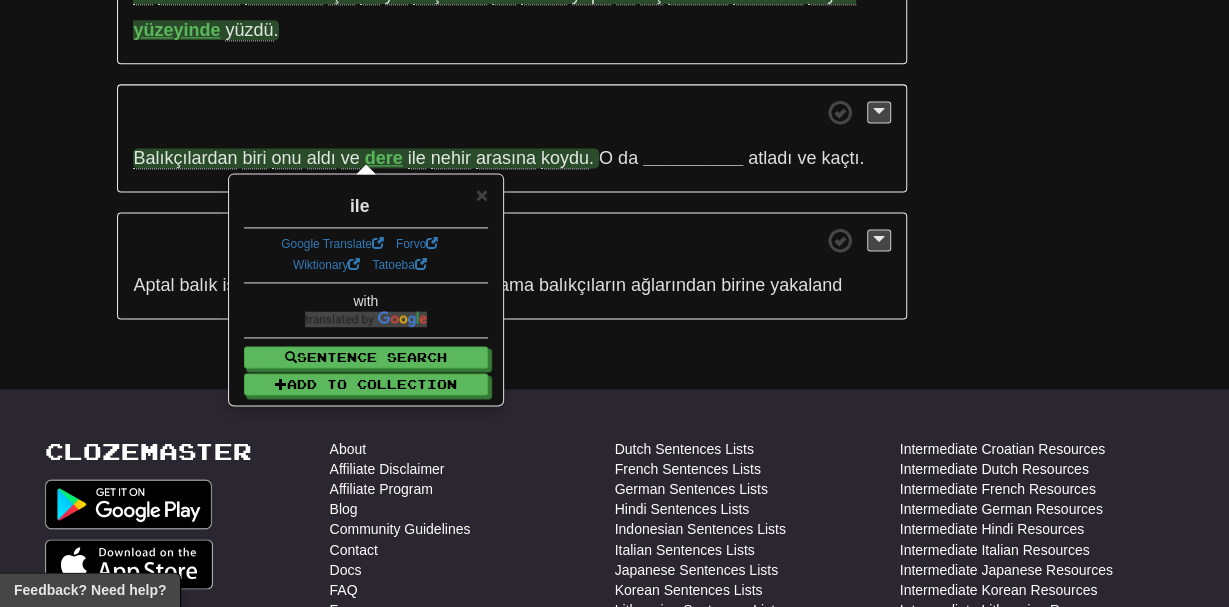 click on "Balıkçılardan   biri   onu   aldı   ve
dere
ile   nehir   arasına   koydu .
O   da
__________
atladı   ve   kaçtı ." at bounding box center (511, 138) 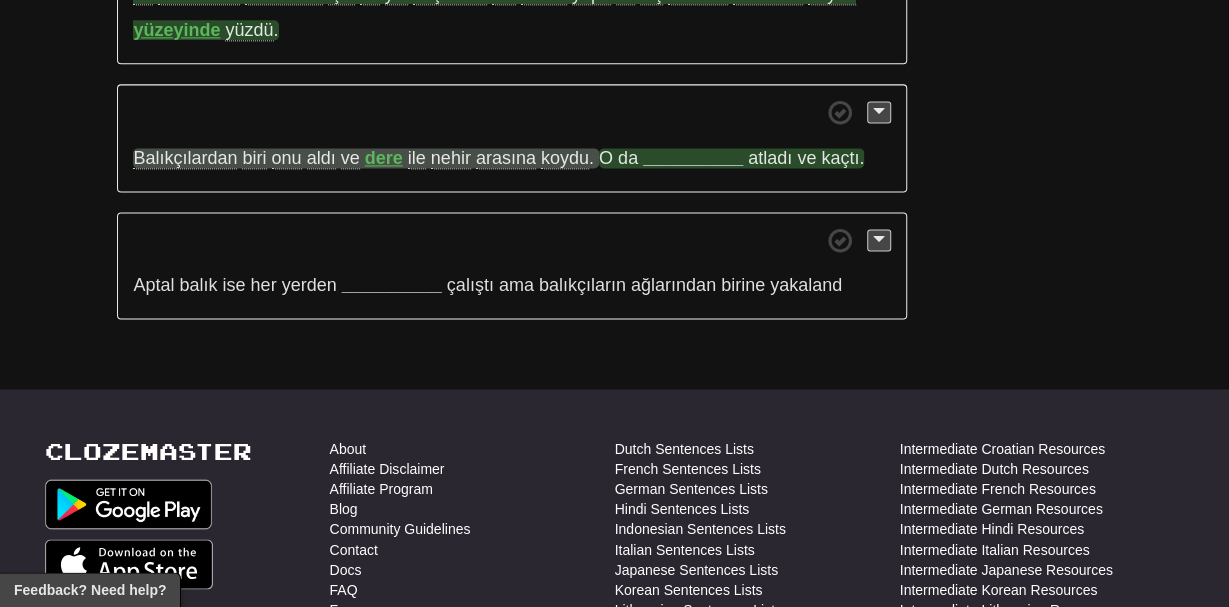 click on "__________" at bounding box center [693, 158] 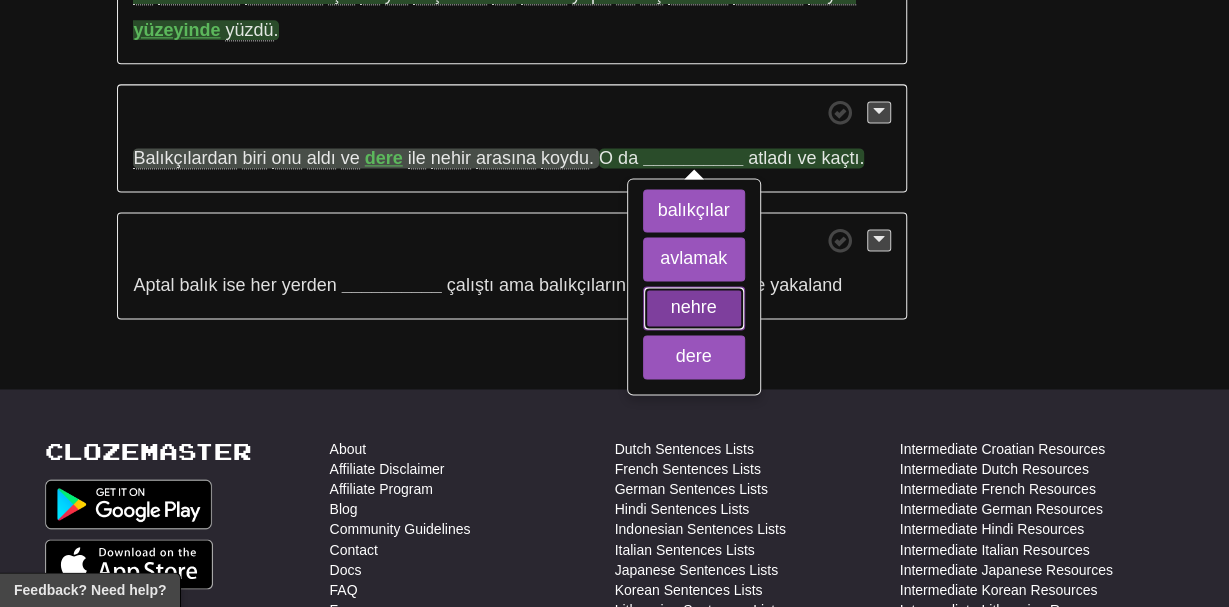 click on "nehre" at bounding box center [694, 308] 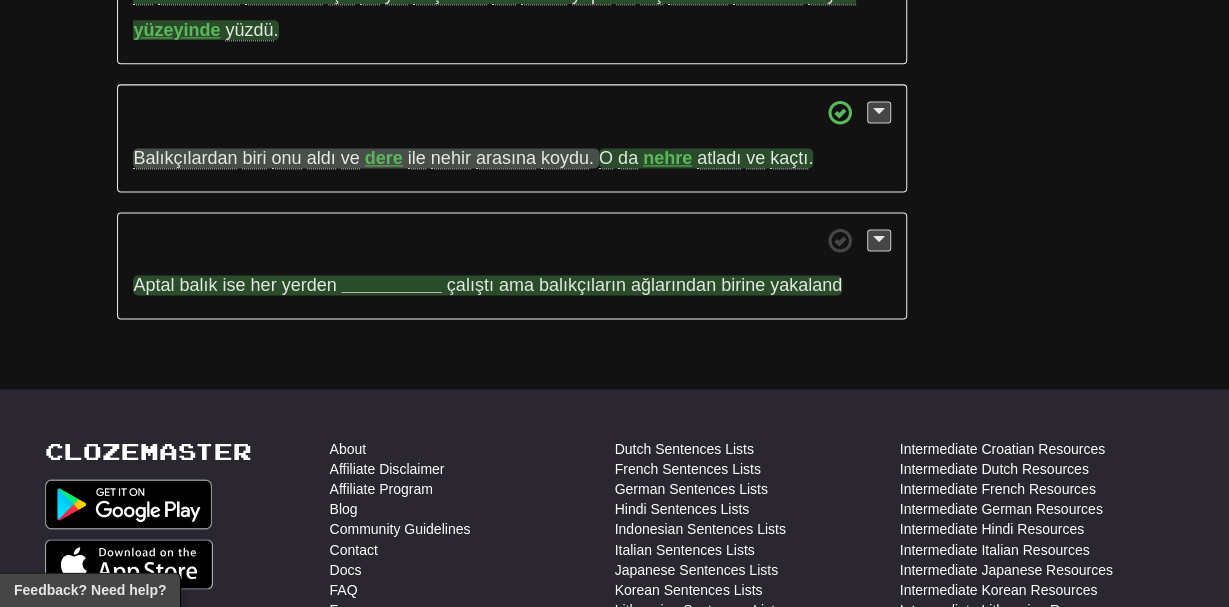 click on "__________" at bounding box center [392, 285] 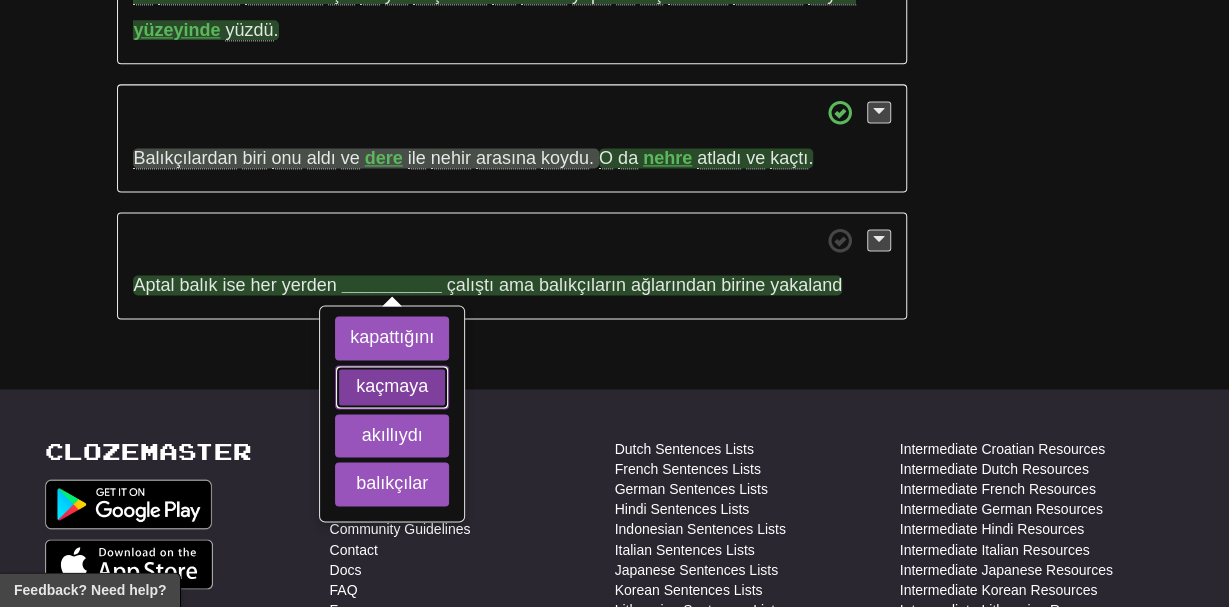 click on "kaçmaya" at bounding box center (392, 387) 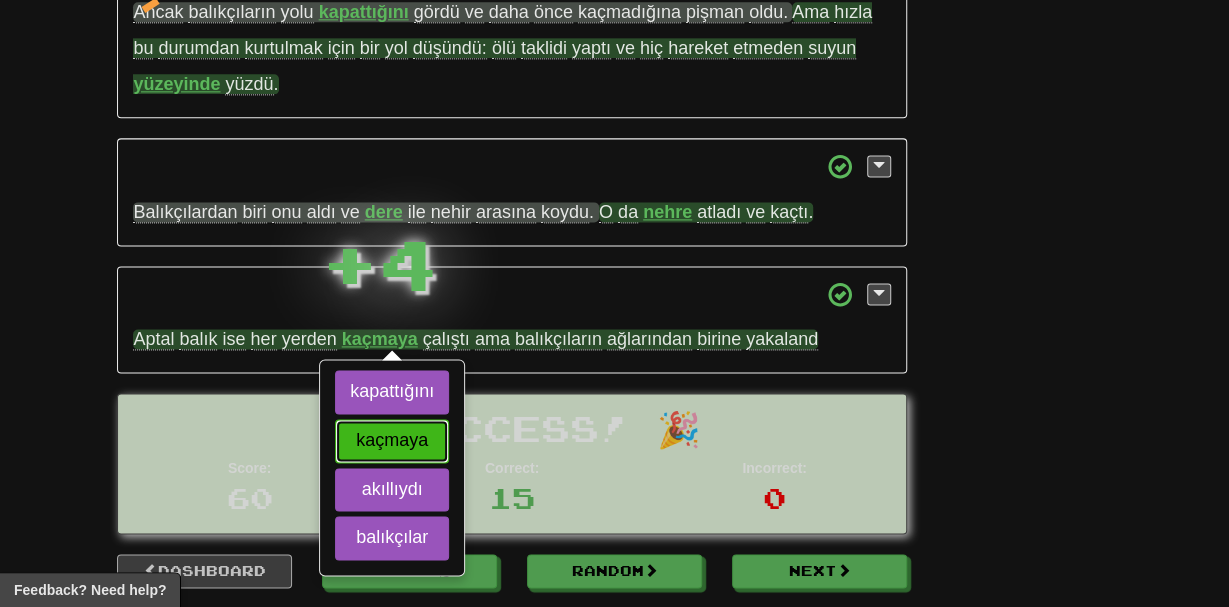 scroll, scrollTop: 1241, scrollLeft: 0, axis: vertical 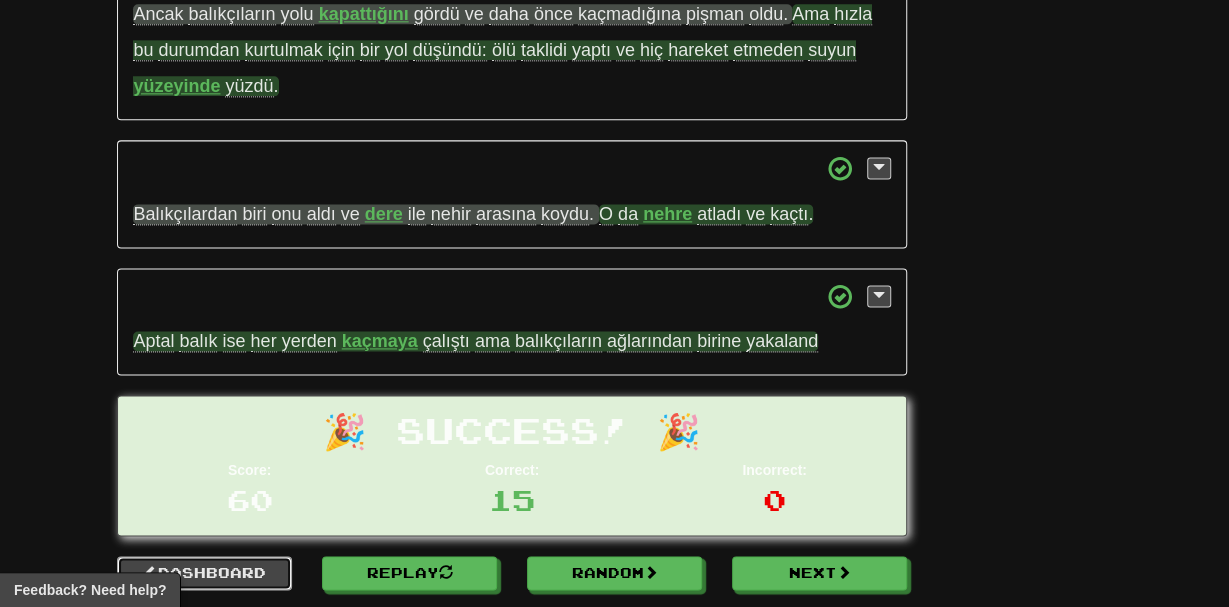 click on "Dashboard" at bounding box center [204, 573] 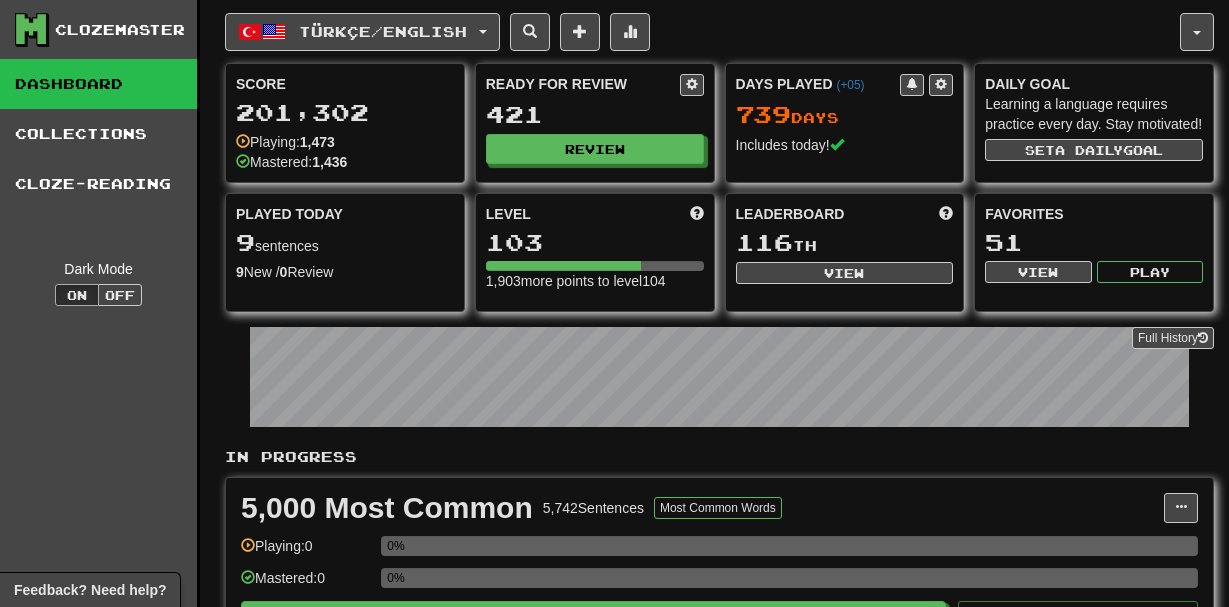 scroll, scrollTop: 0, scrollLeft: 0, axis: both 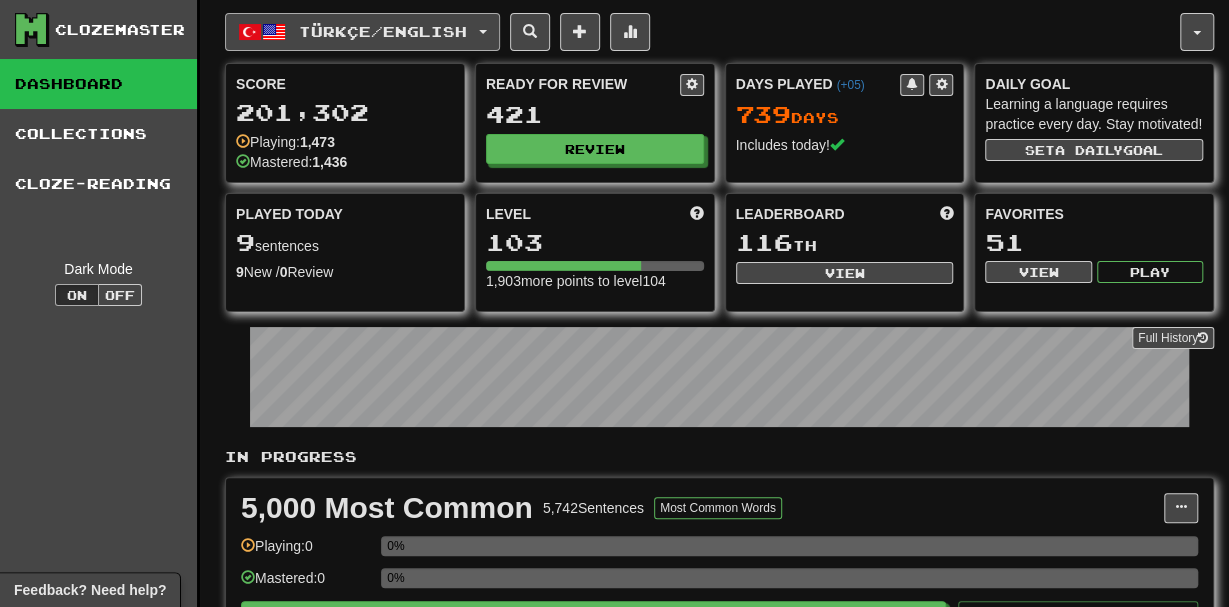 click on "Türkçe  /  English" at bounding box center [383, 31] 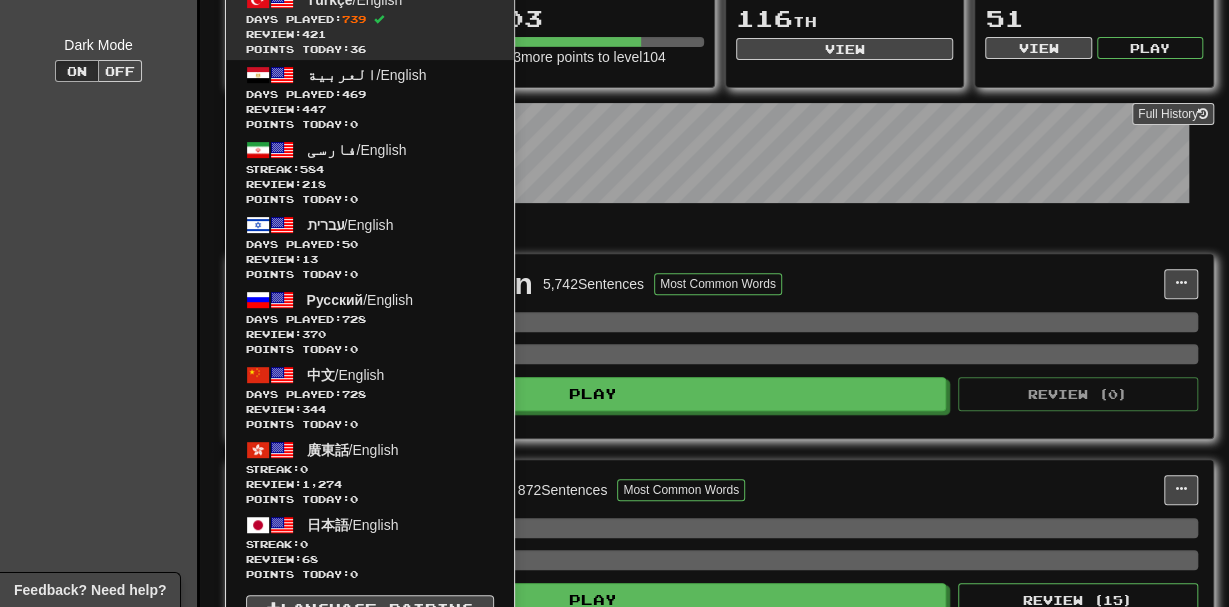 scroll, scrollTop: 226, scrollLeft: 0, axis: vertical 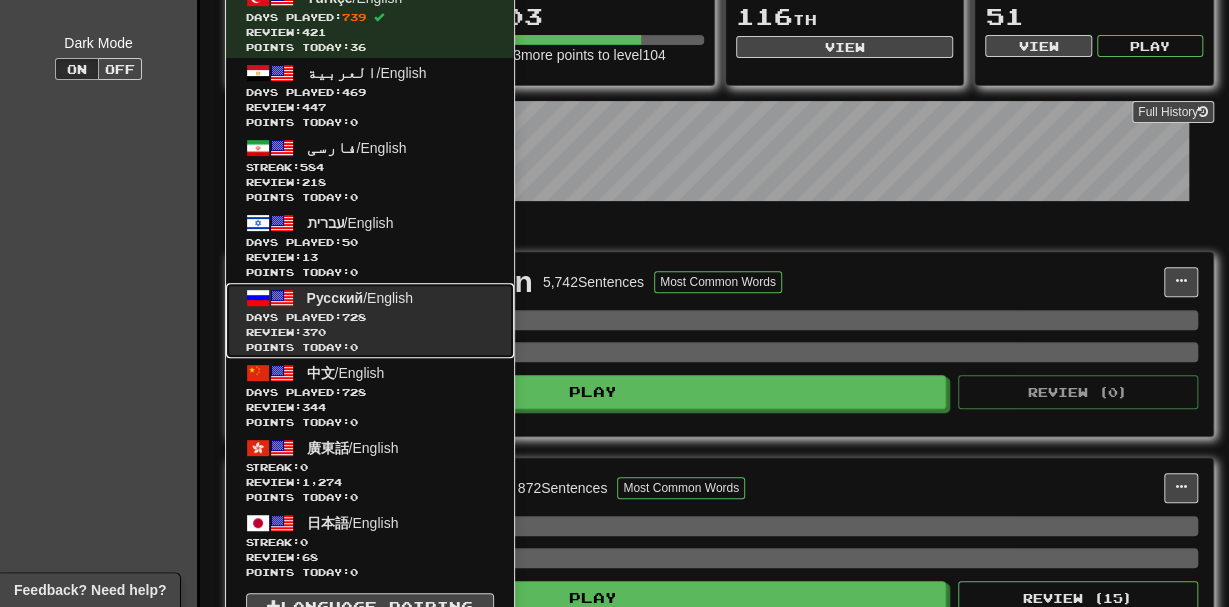 click on "Русский  /  English Days Played:  728   Review:  370 Points today:  0" at bounding box center [370, 320] 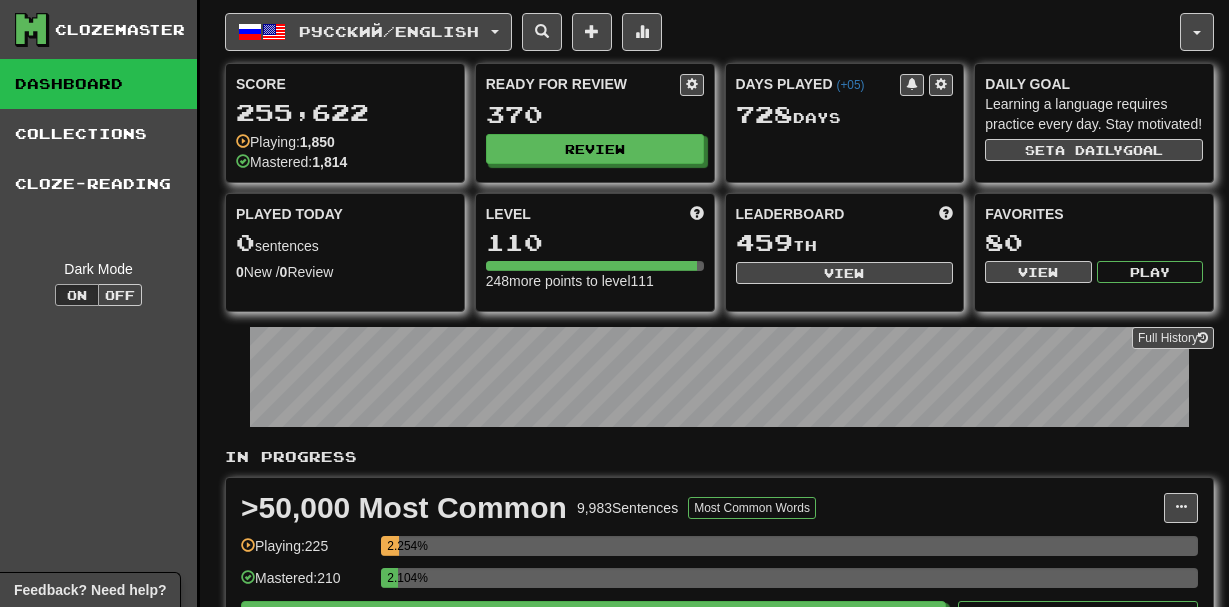 scroll, scrollTop: 0, scrollLeft: 0, axis: both 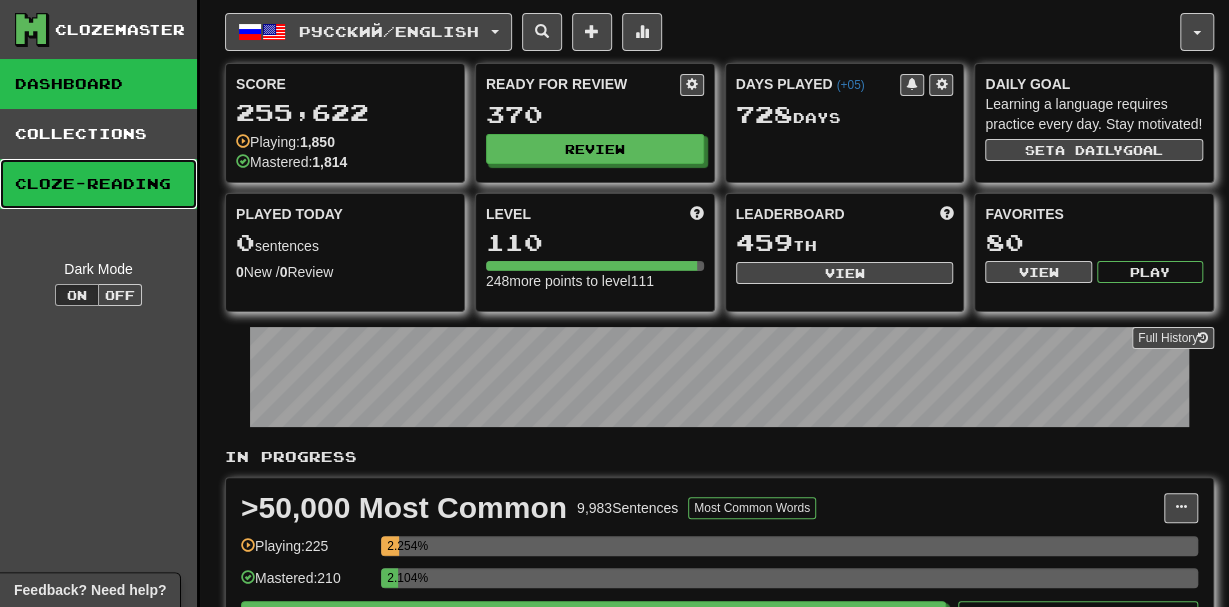 click on "Cloze-Reading" at bounding box center [98, 184] 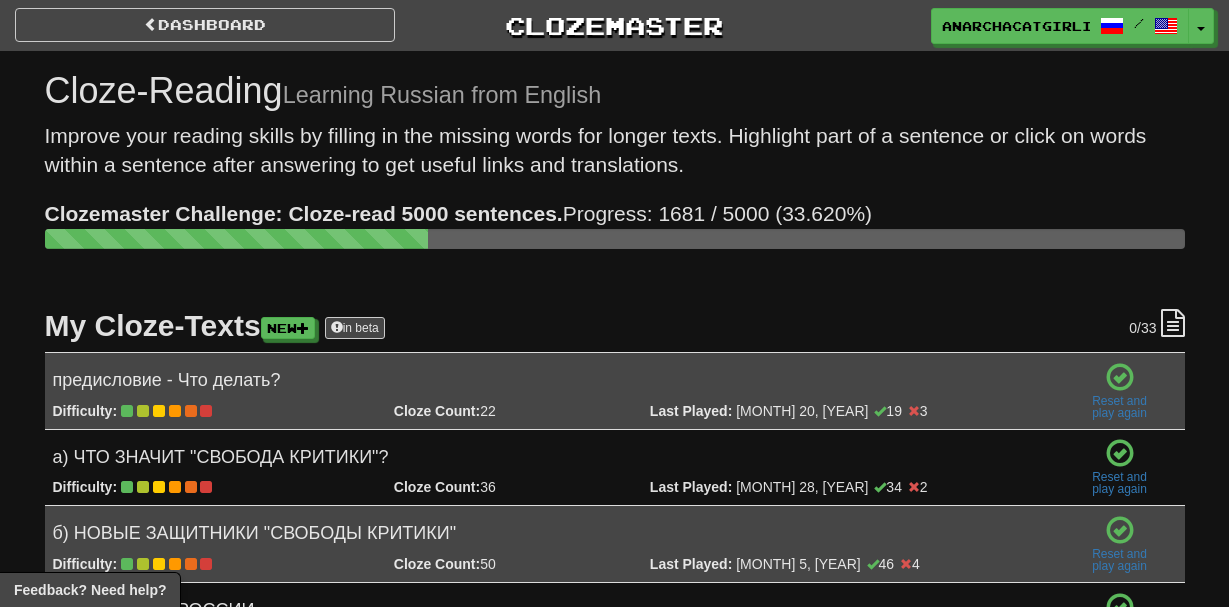 scroll, scrollTop: 0, scrollLeft: 0, axis: both 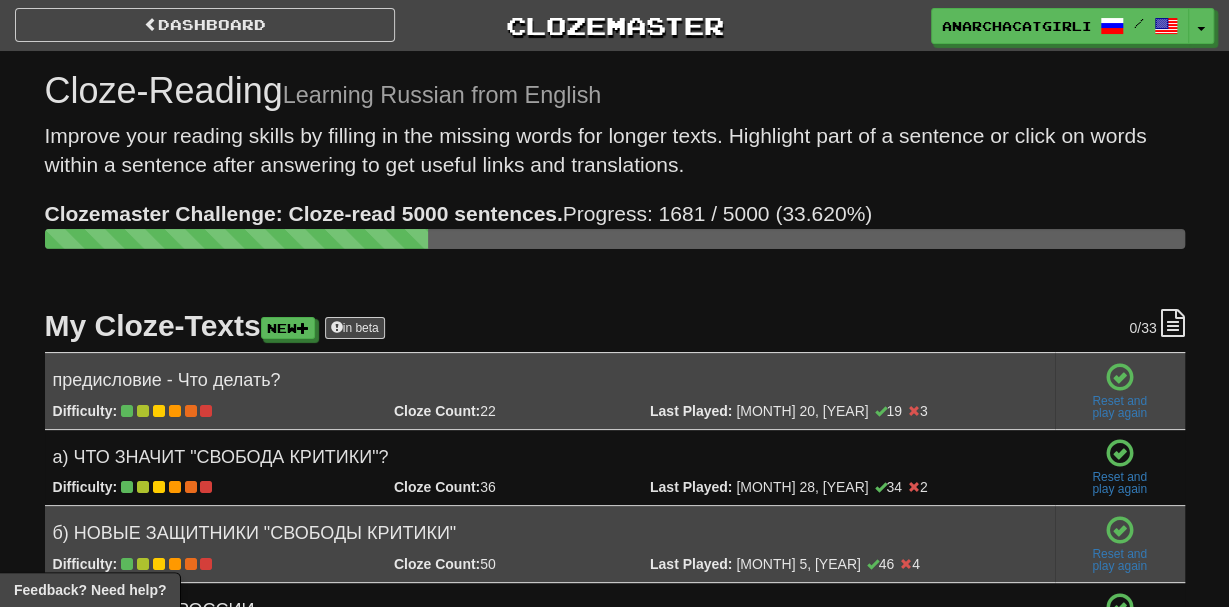 click on "My Cloze-Texts
New
in beta" at bounding box center (615, 325) 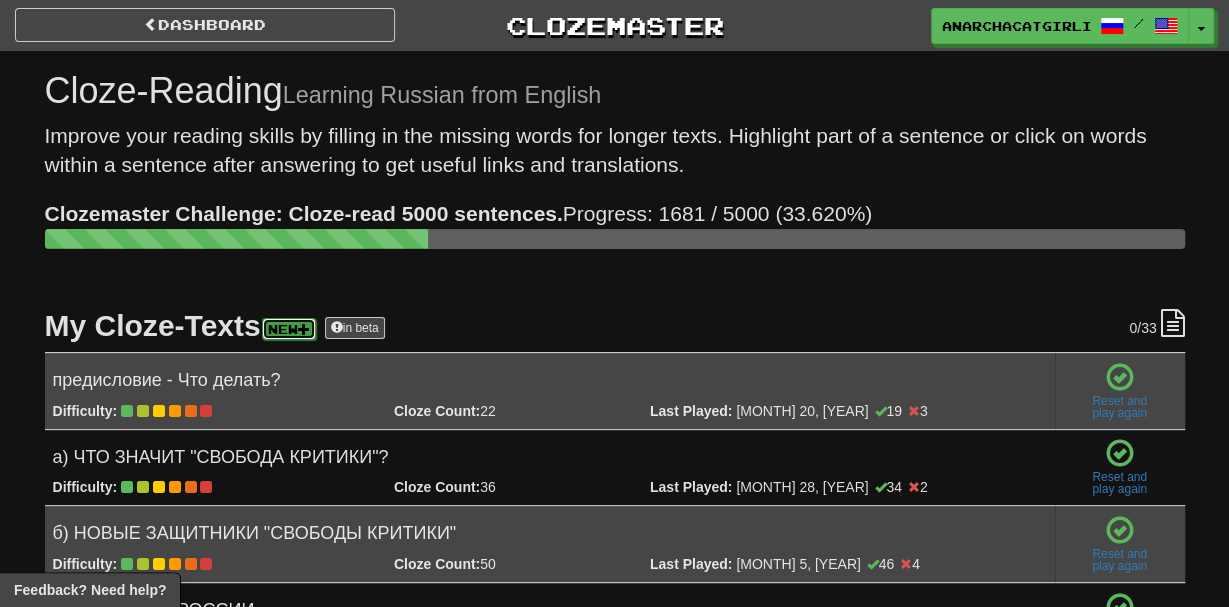 click on "New" at bounding box center [289, 329] 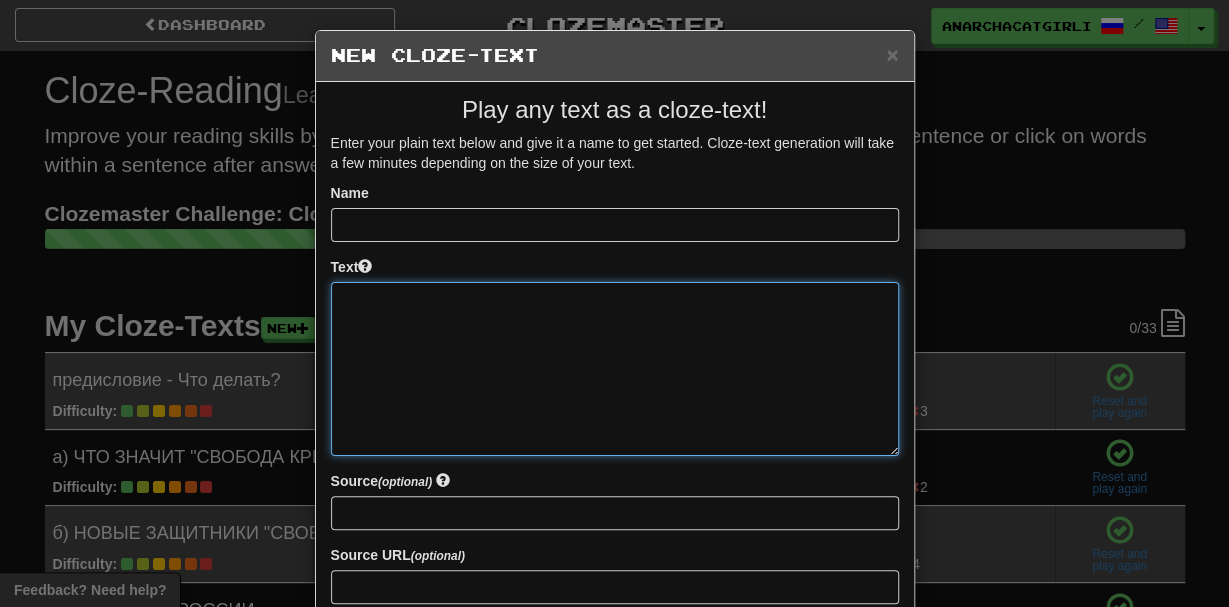 paste on "**********" 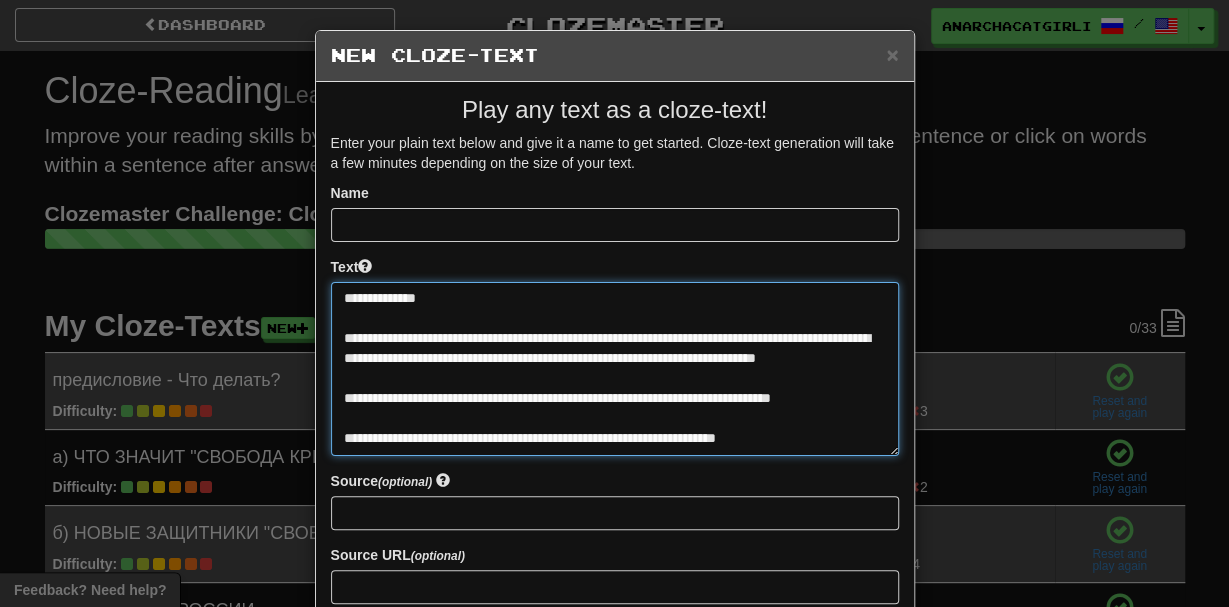scroll, scrollTop: 0, scrollLeft: 0, axis: both 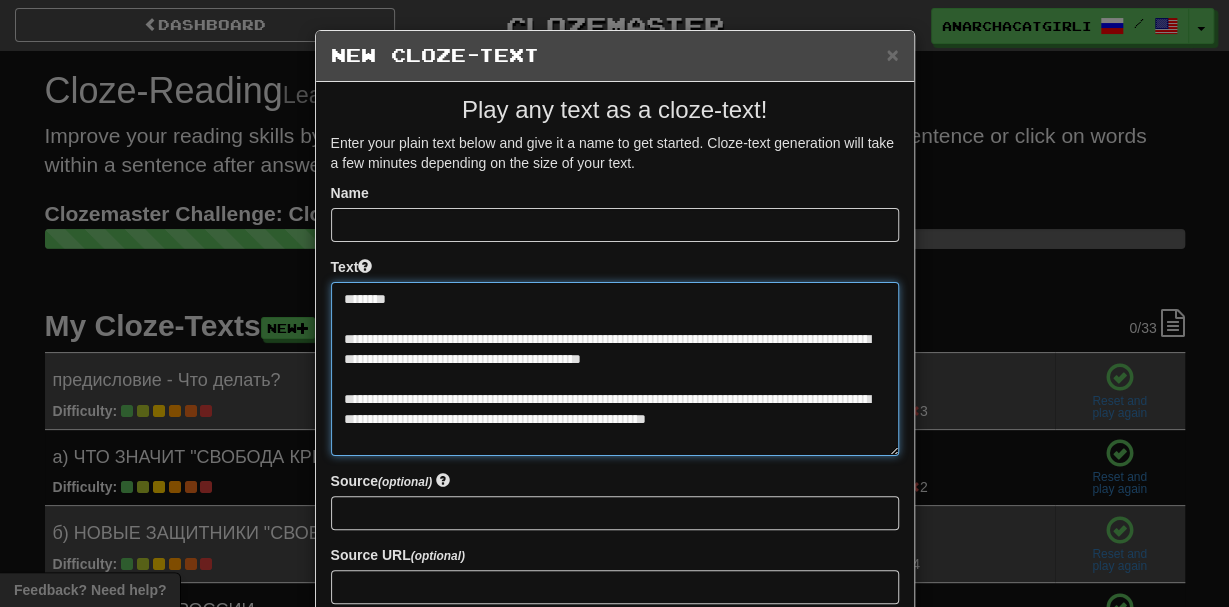 click at bounding box center [615, 368] 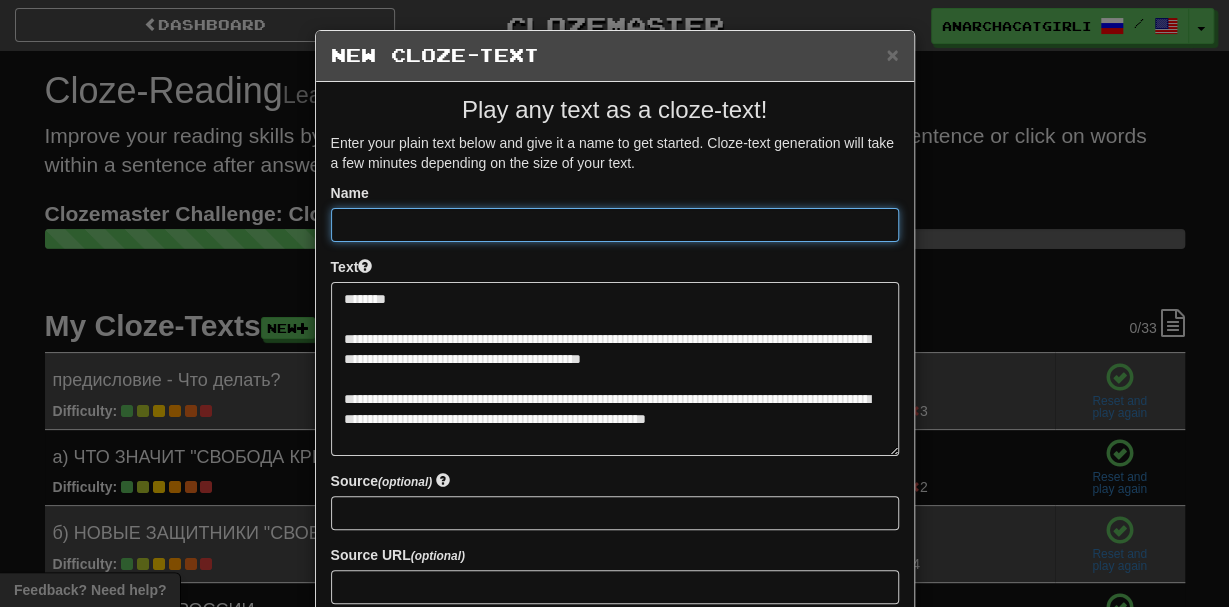 click at bounding box center (615, 225) 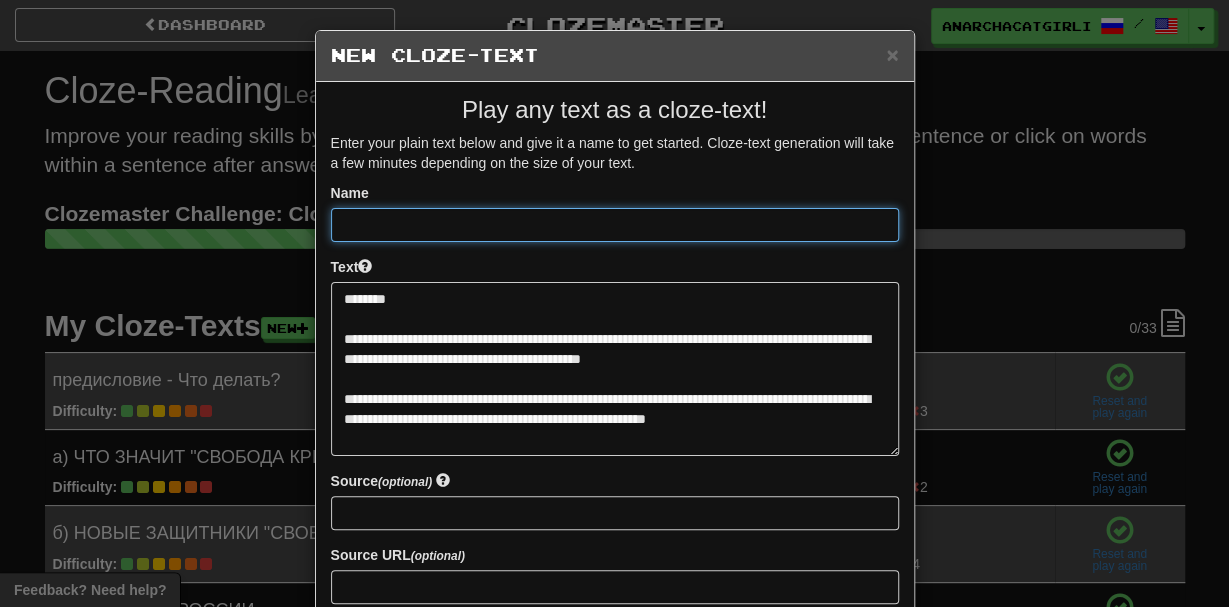 paste on "********" 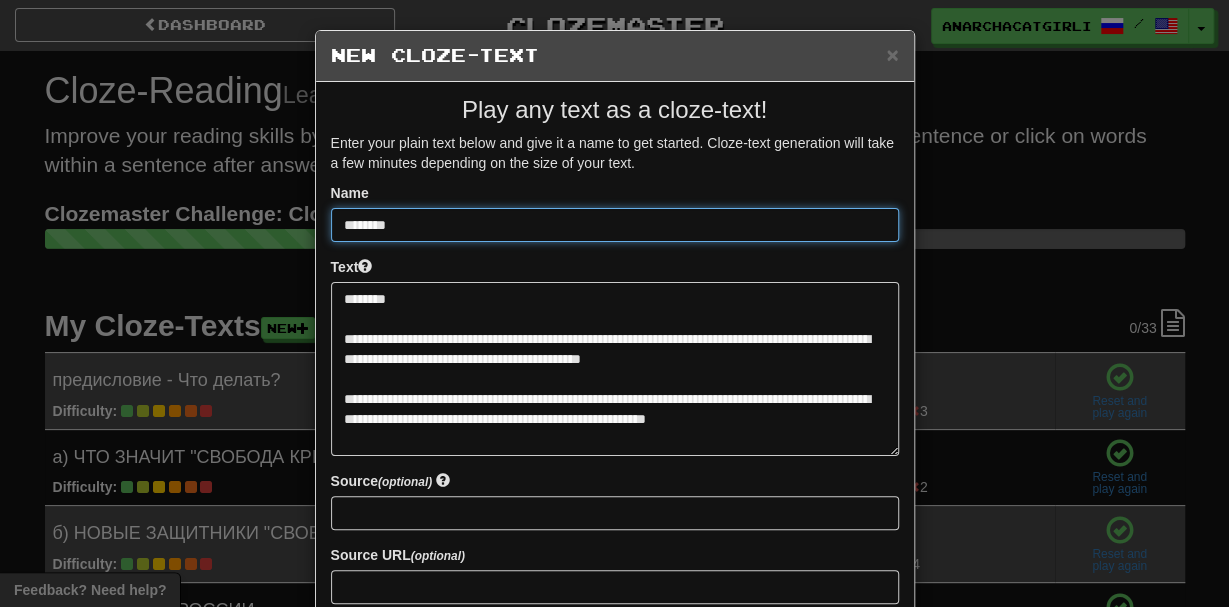 scroll, scrollTop: 440, scrollLeft: 0, axis: vertical 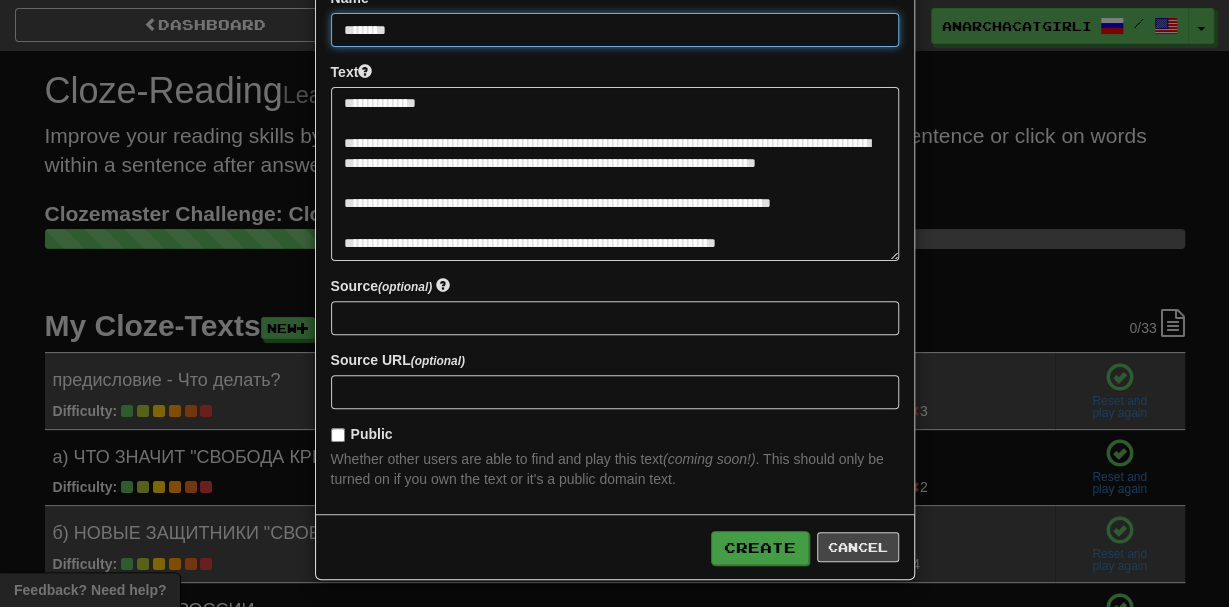 type on "********" 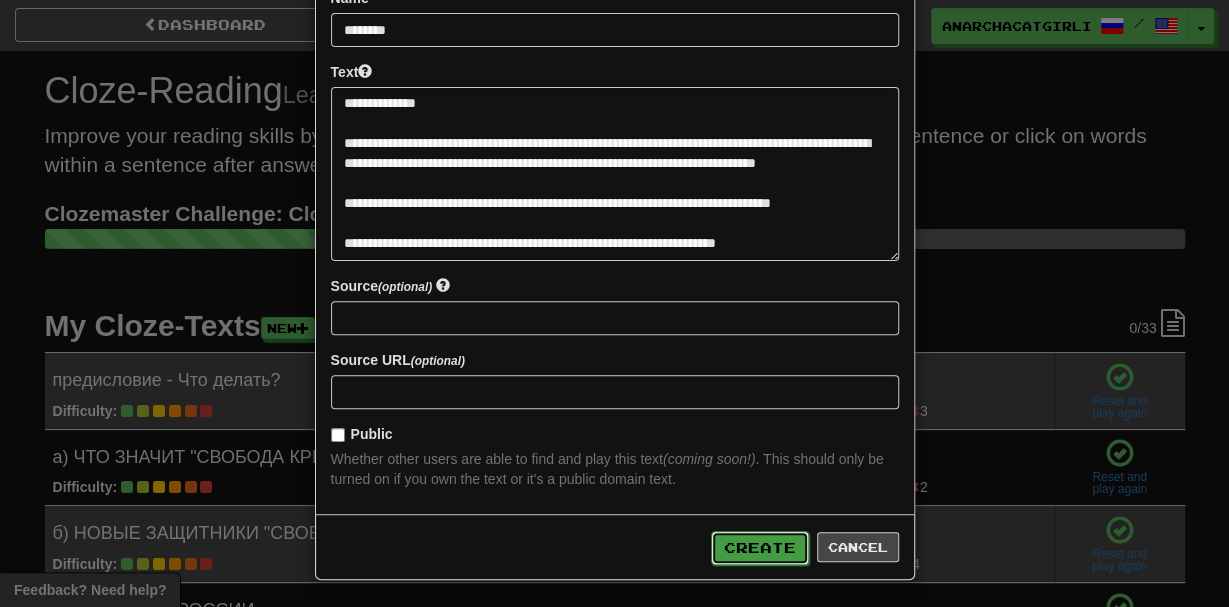 click on "Create" at bounding box center (760, 548) 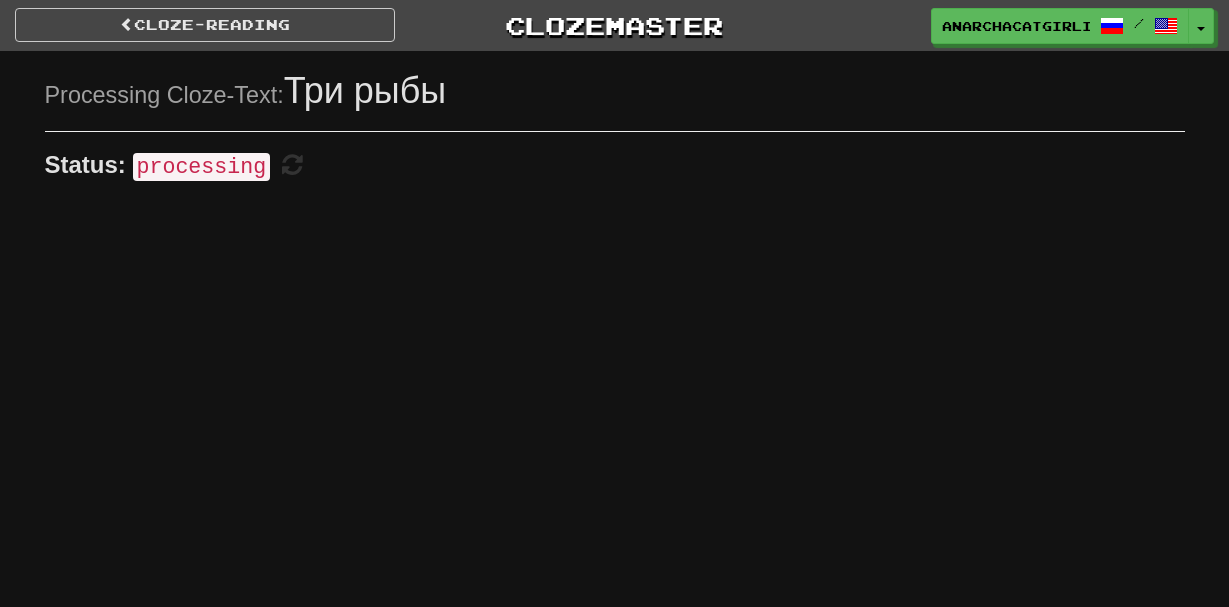 scroll, scrollTop: 0, scrollLeft: 0, axis: both 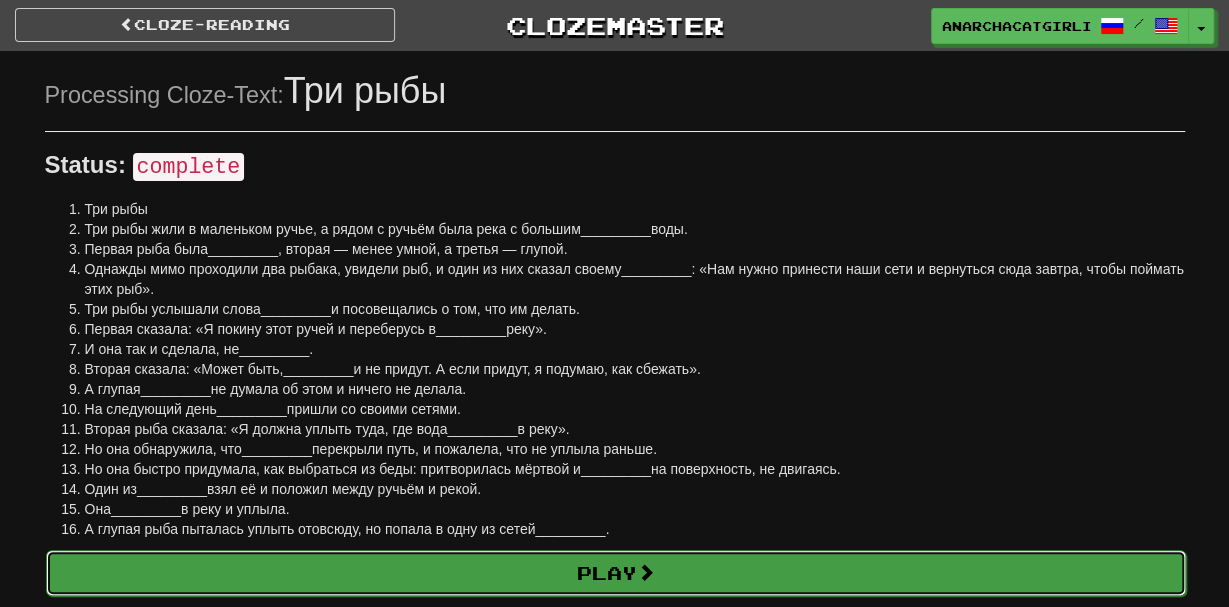click on "Play" at bounding box center [616, 573] 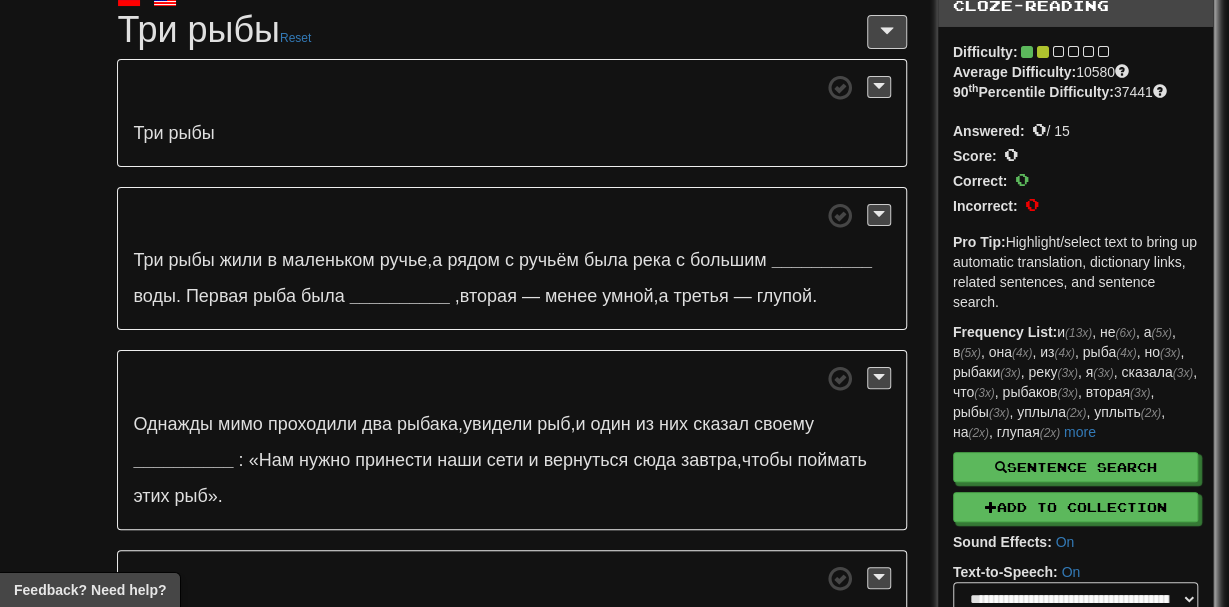 scroll, scrollTop: 95, scrollLeft: 0, axis: vertical 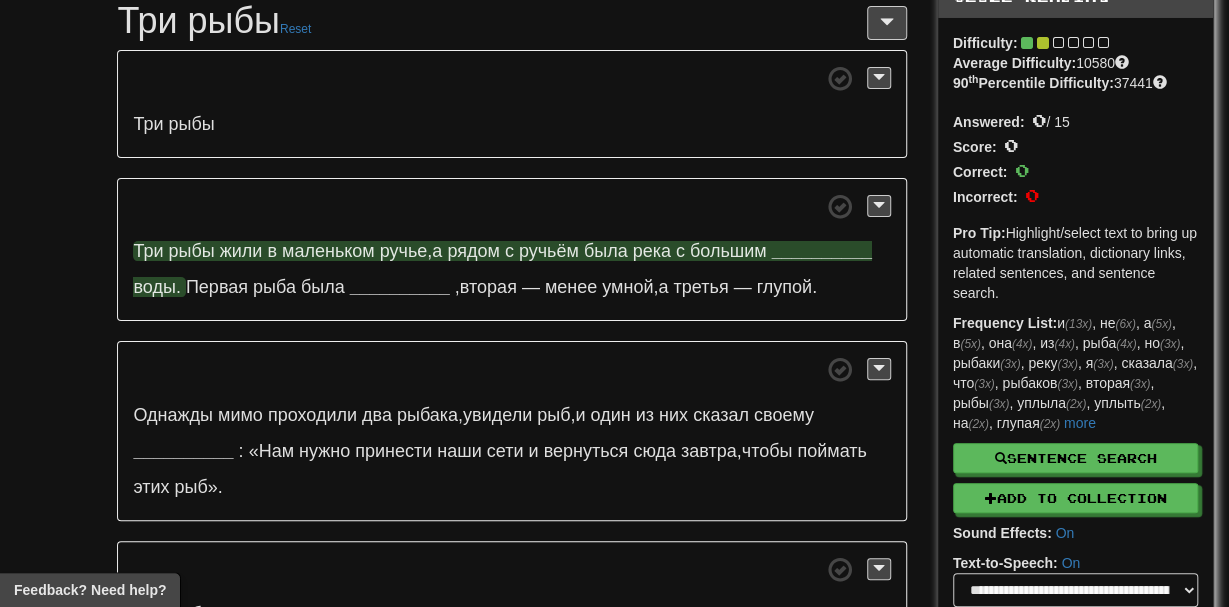 click on "__________" at bounding box center [822, 251] 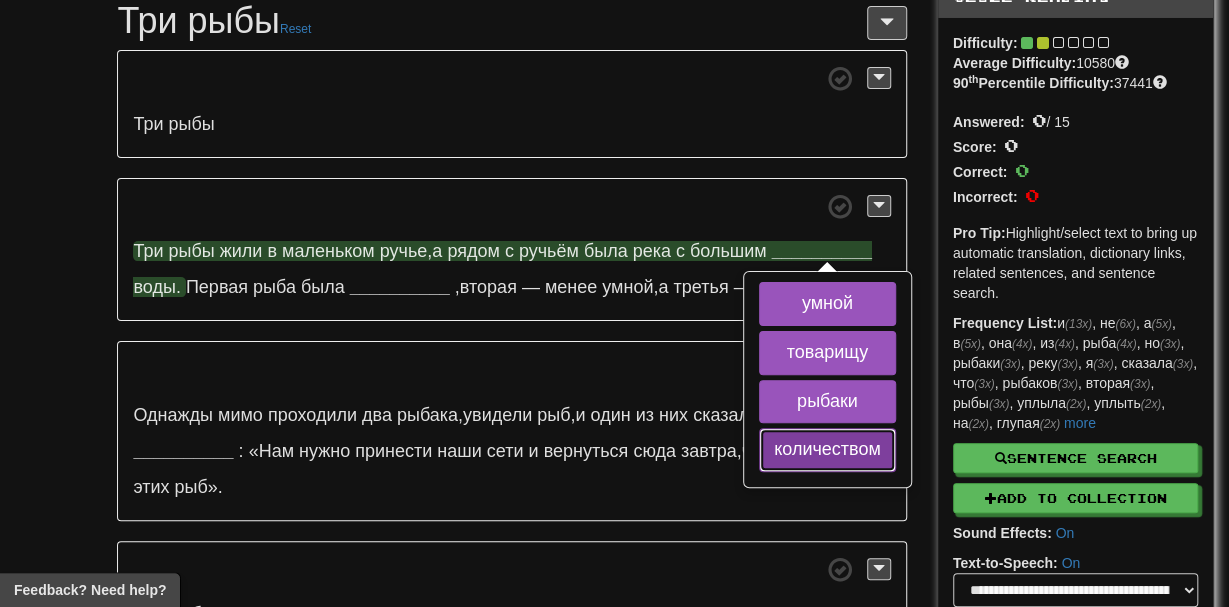 click on "количеством" at bounding box center [827, 450] 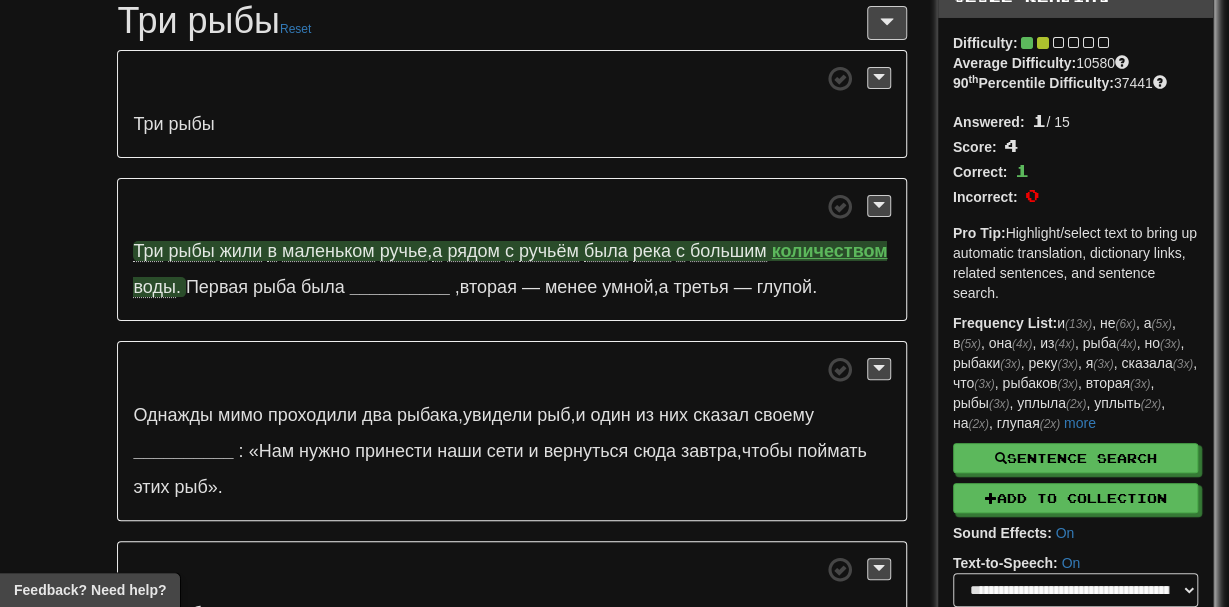 click on "ручье" at bounding box center (404, 251) 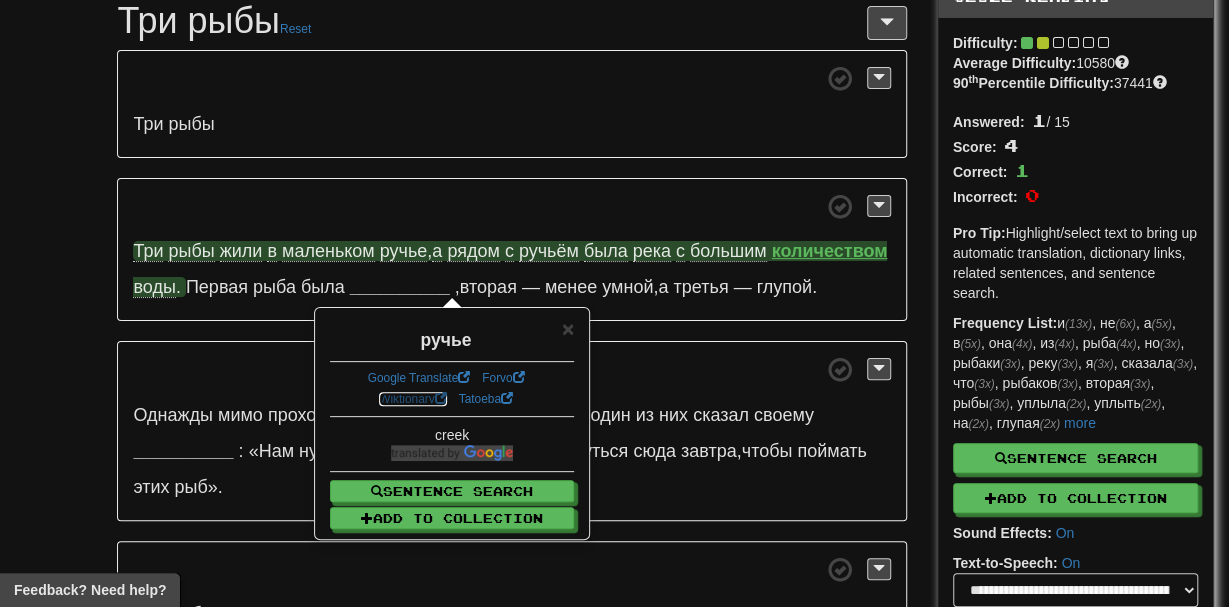 click on "Wiktionary" at bounding box center (413, 399) 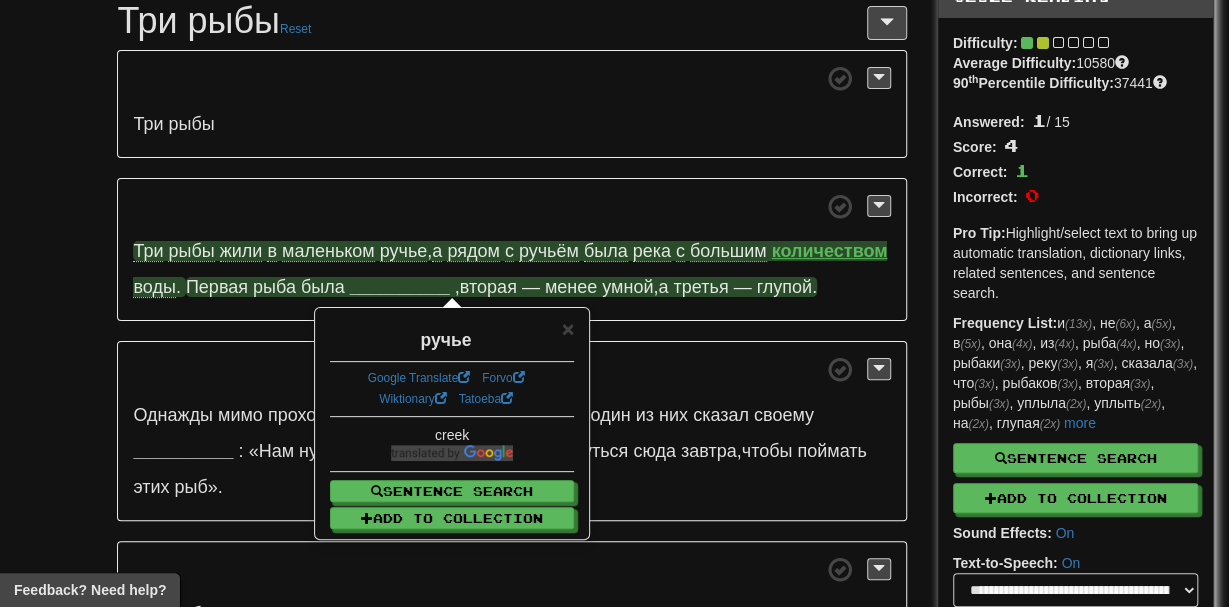 click on "__________" at bounding box center (400, 287) 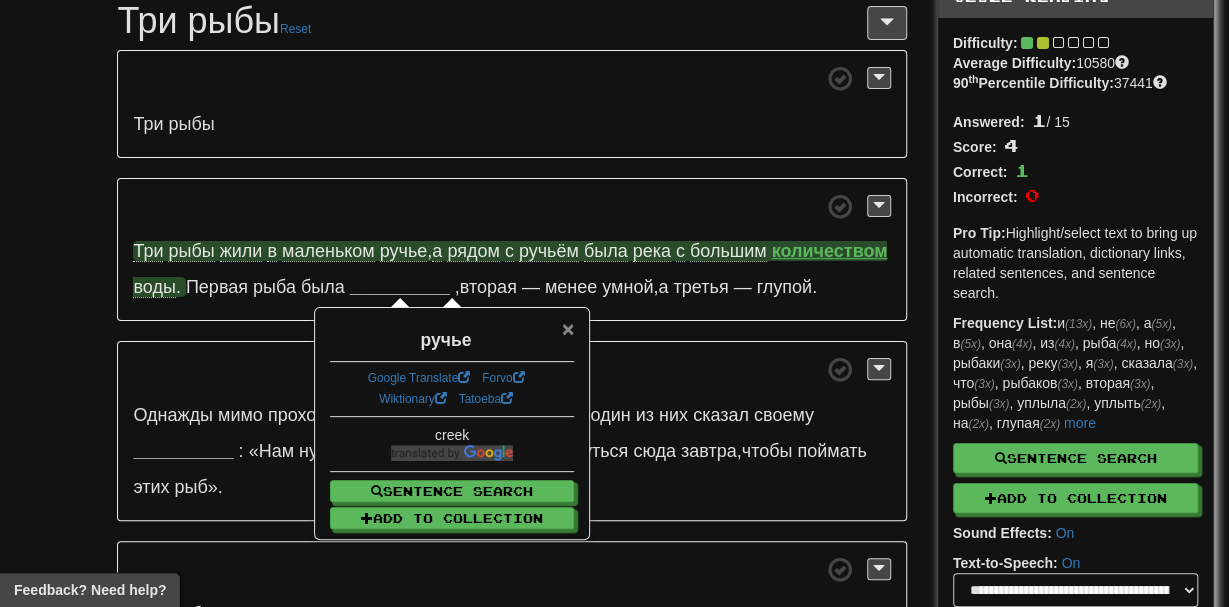click on "×" at bounding box center (568, 328) 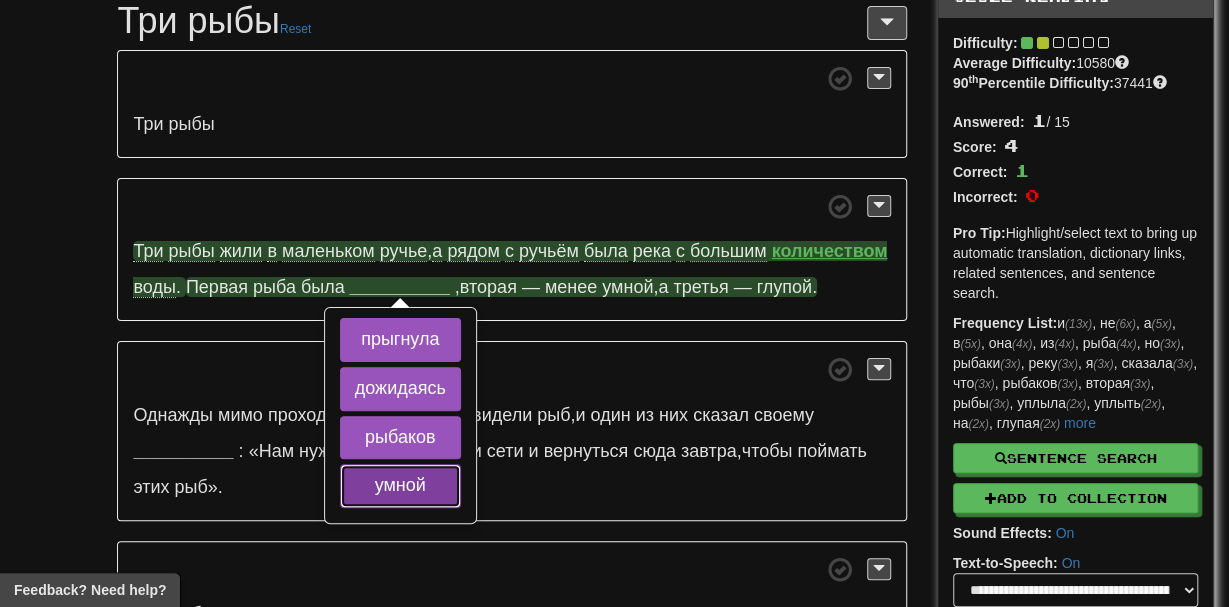 click on "умной" at bounding box center [400, 486] 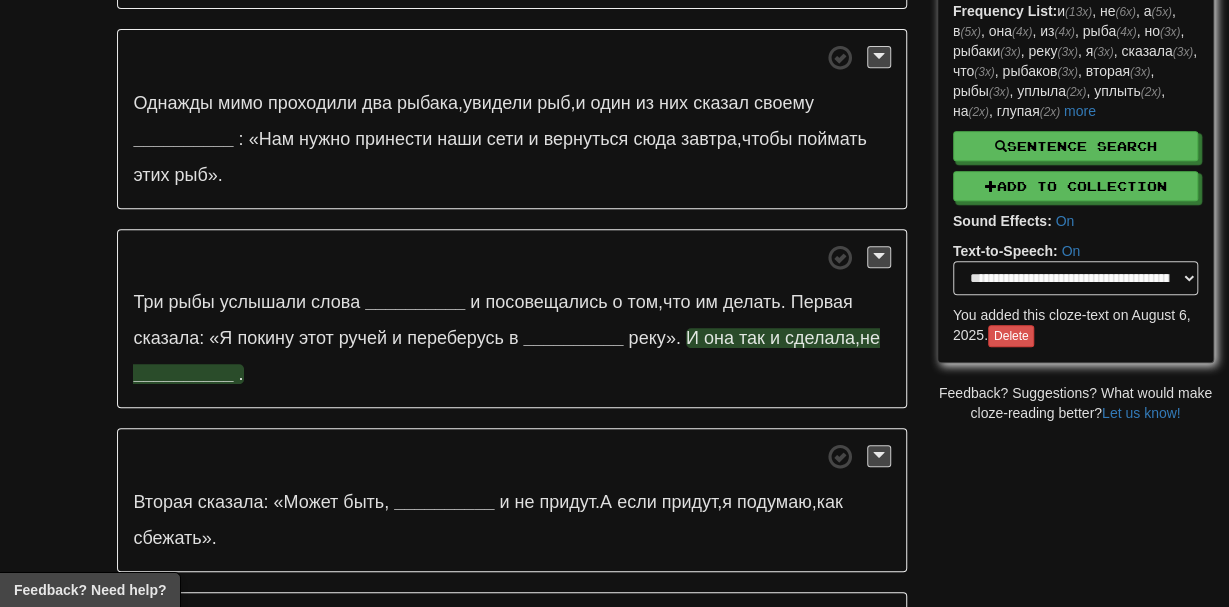 scroll, scrollTop: 400, scrollLeft: 0, axis: vertical 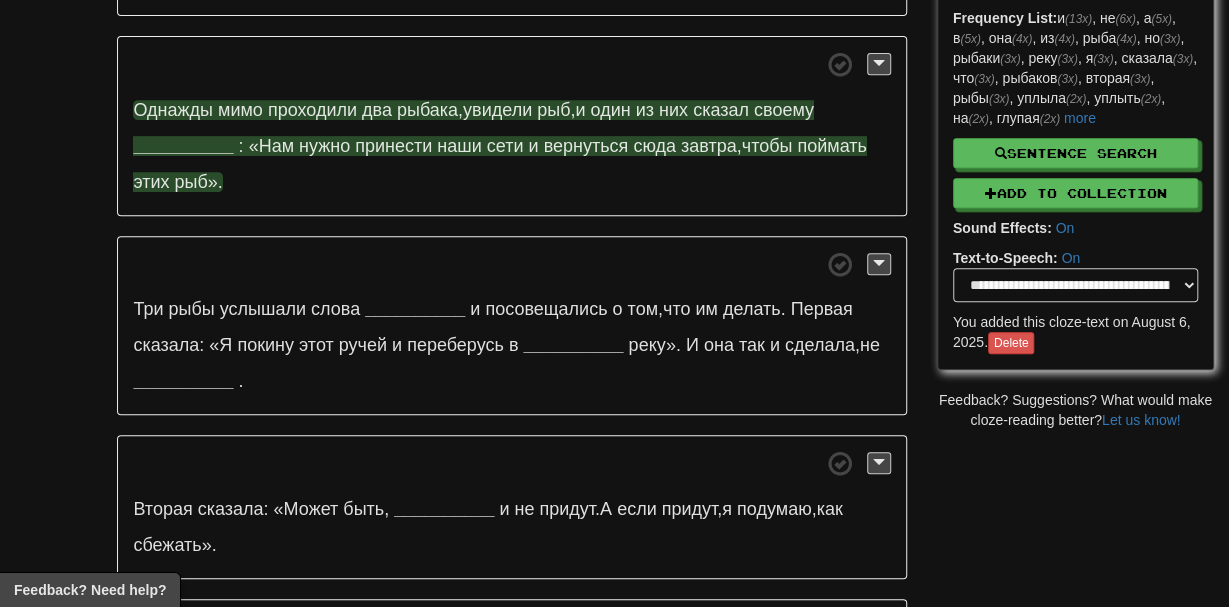click on "__________" at bounding box center (183, 146) 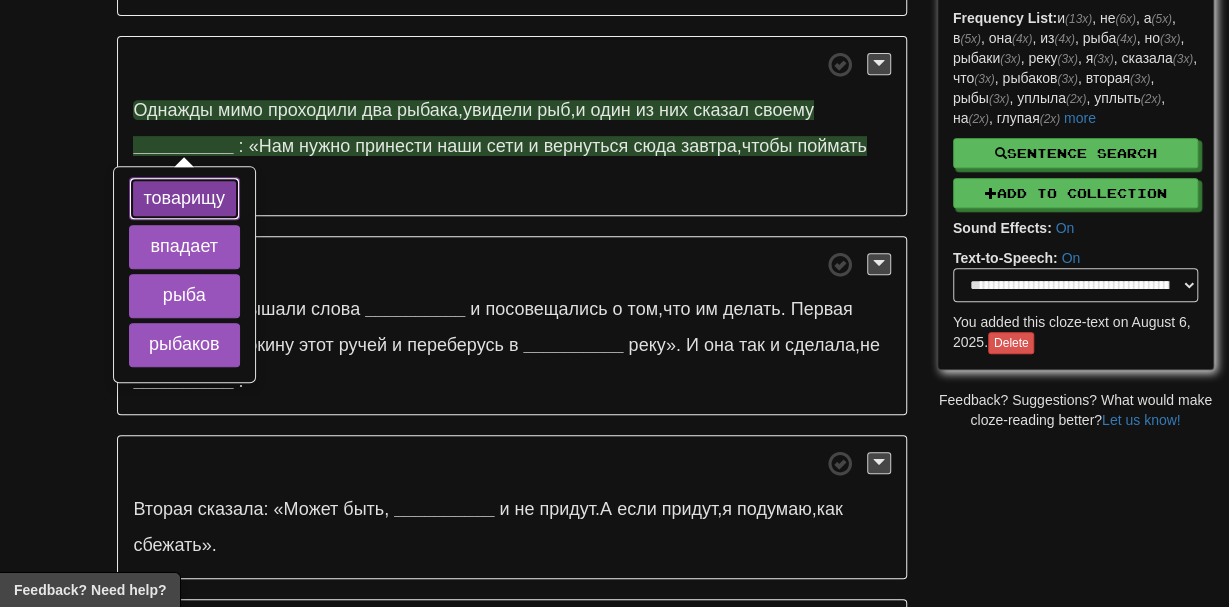 click on "товарищу" at bounding box center (185, 199) 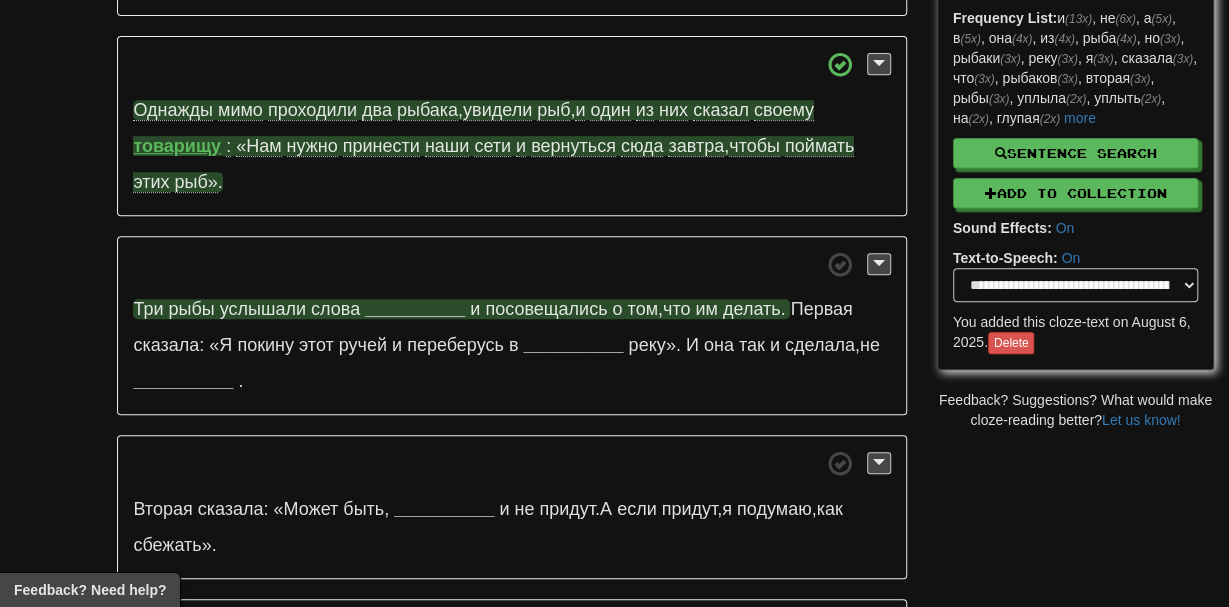 click on "__________" at bounding box center (415, 309) 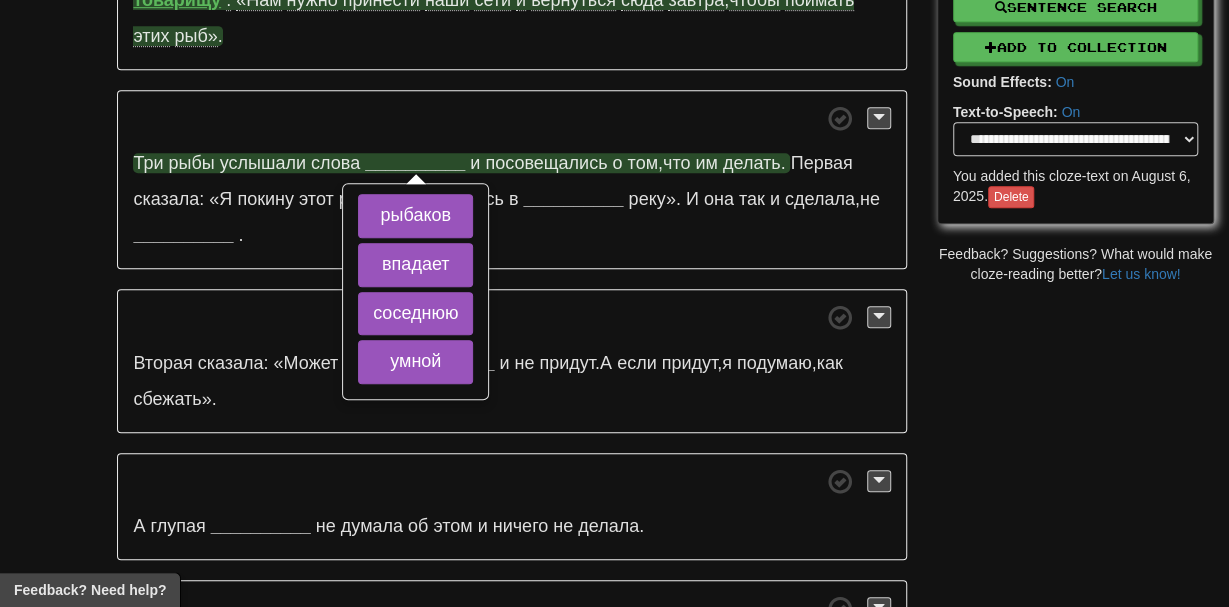scroll, scrollTop: 547, scrollLeft: 0, axis: vertical 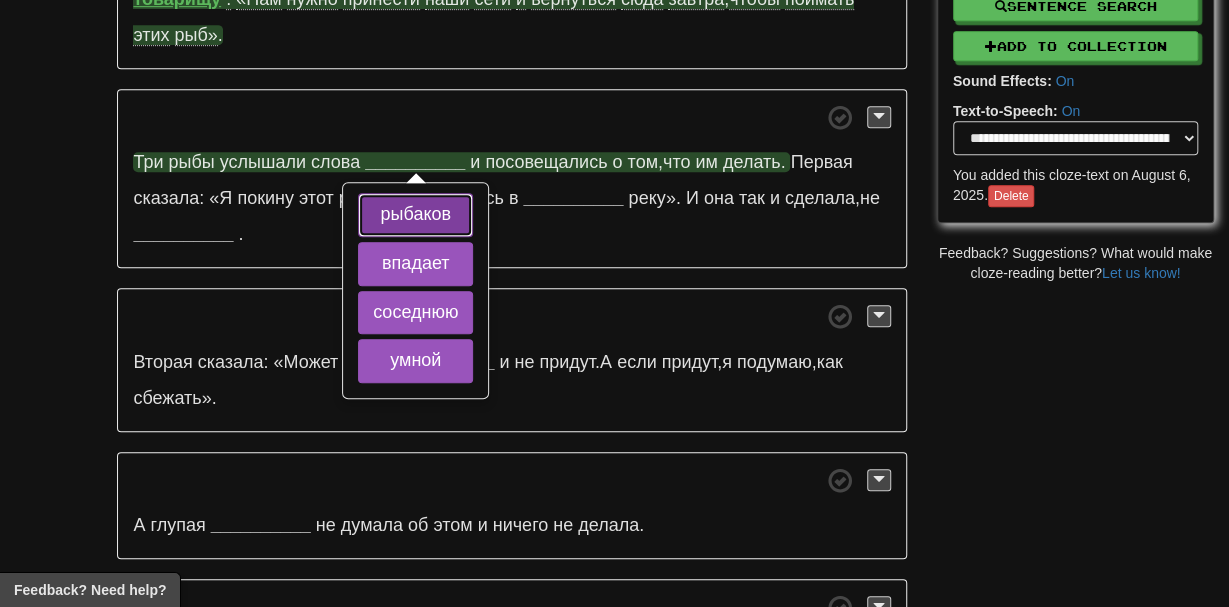 click on "рыбаков" at bounding box center [415, 215] 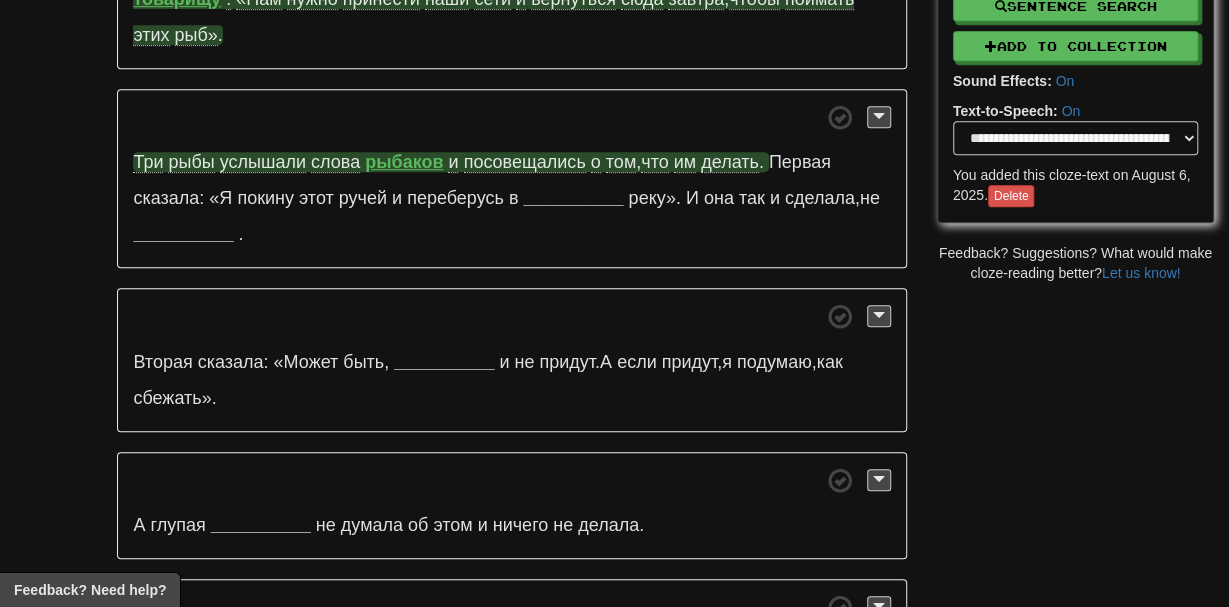 click on "посовещались" at bounding box center (525, 162) 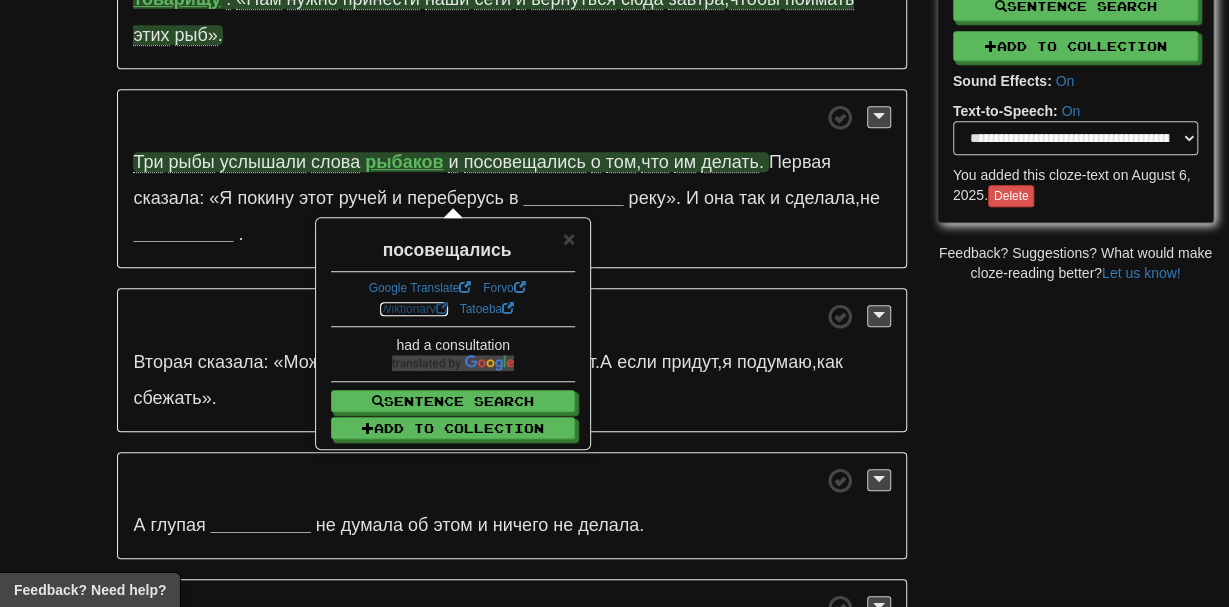click on "Wiktionary" at bounding box center [414, 309] 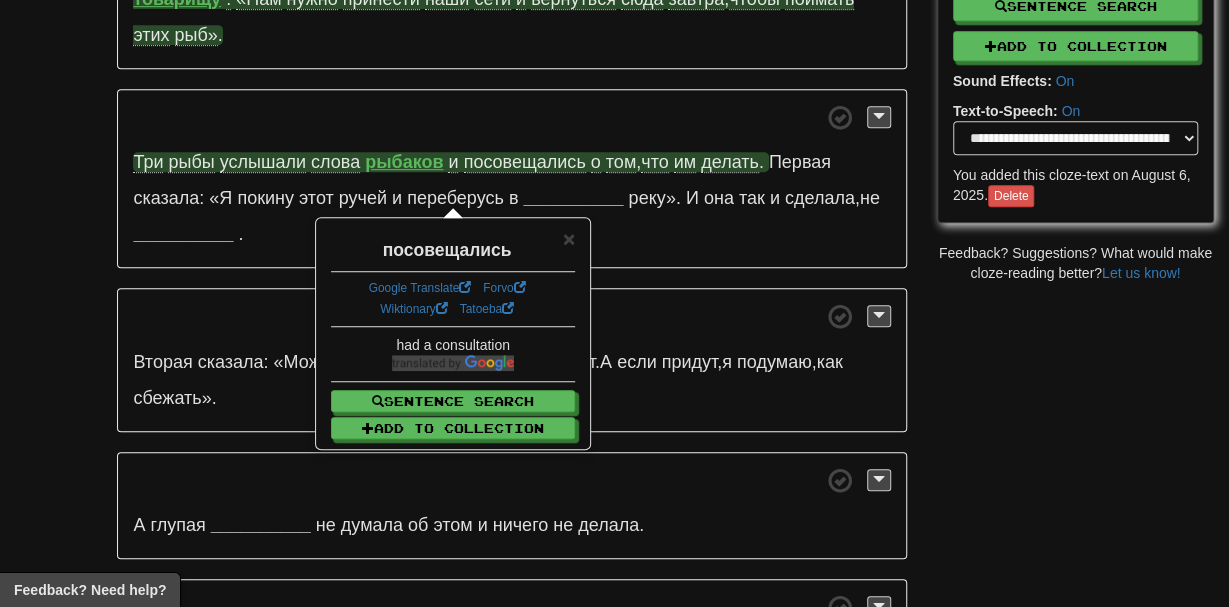 click on "Три   рыбы   услышали   слова
рыбаков
и   посовещались   о   том ,  что   им   делать .
Первая   сказала:   «Я   покину   этот   ручей   и   переберусь   в
[MASK]
реку» .
И   она   так   и   сделала ,  не
[MASK]
." at bounding box center (511, 179) 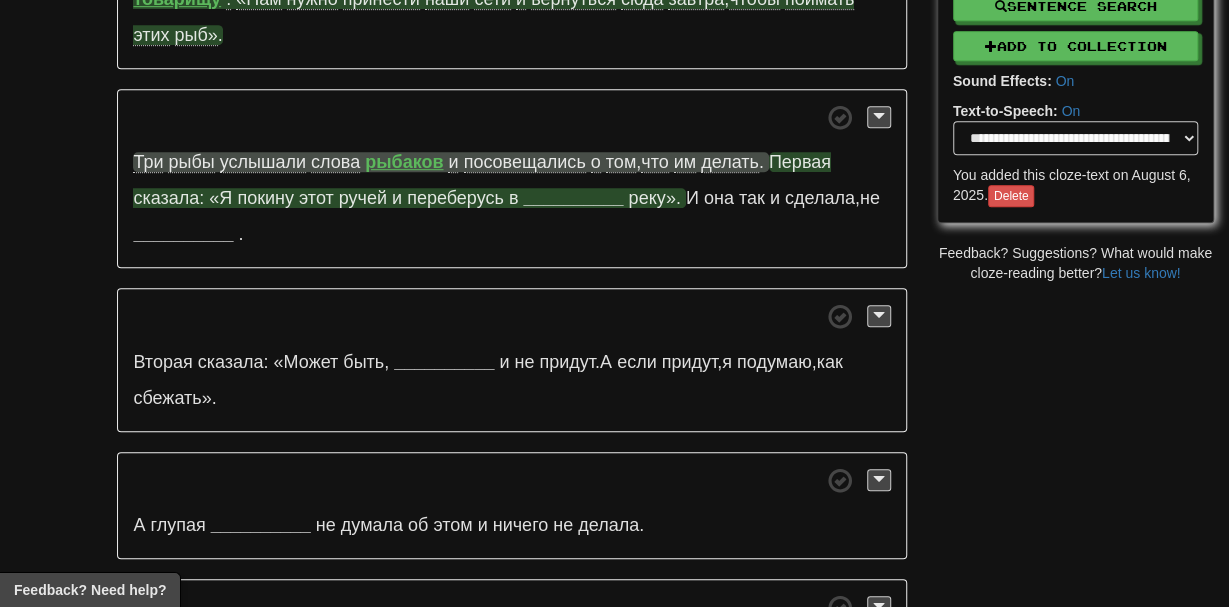 click on "__________" at bounding box center (573, 198) 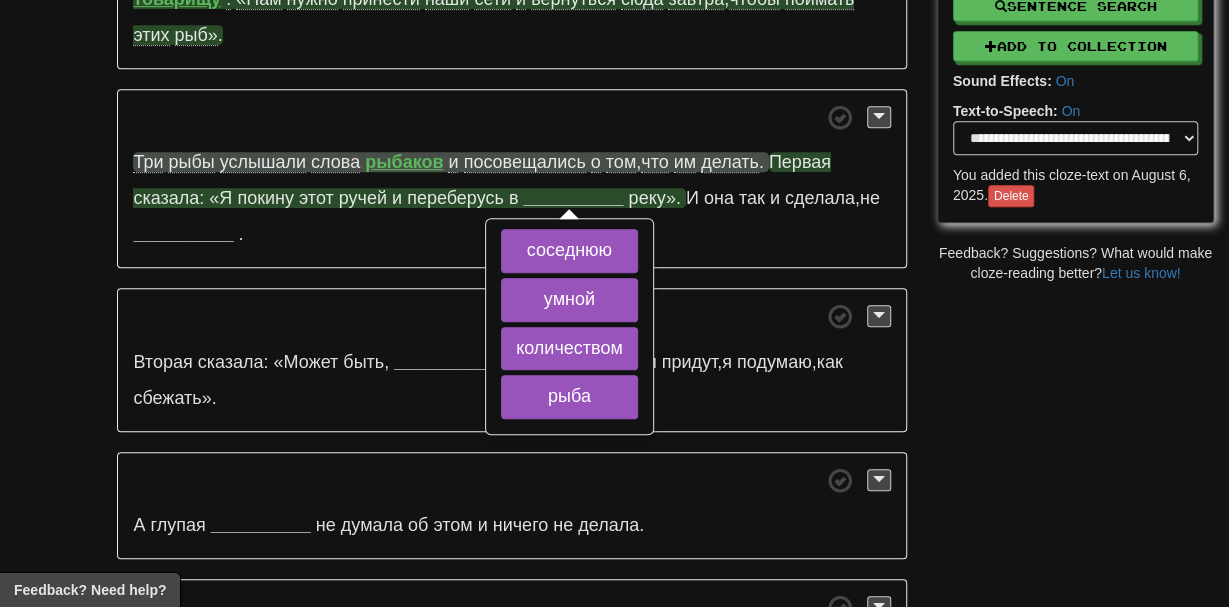 click on "покину" at bounding box center [265, 198] 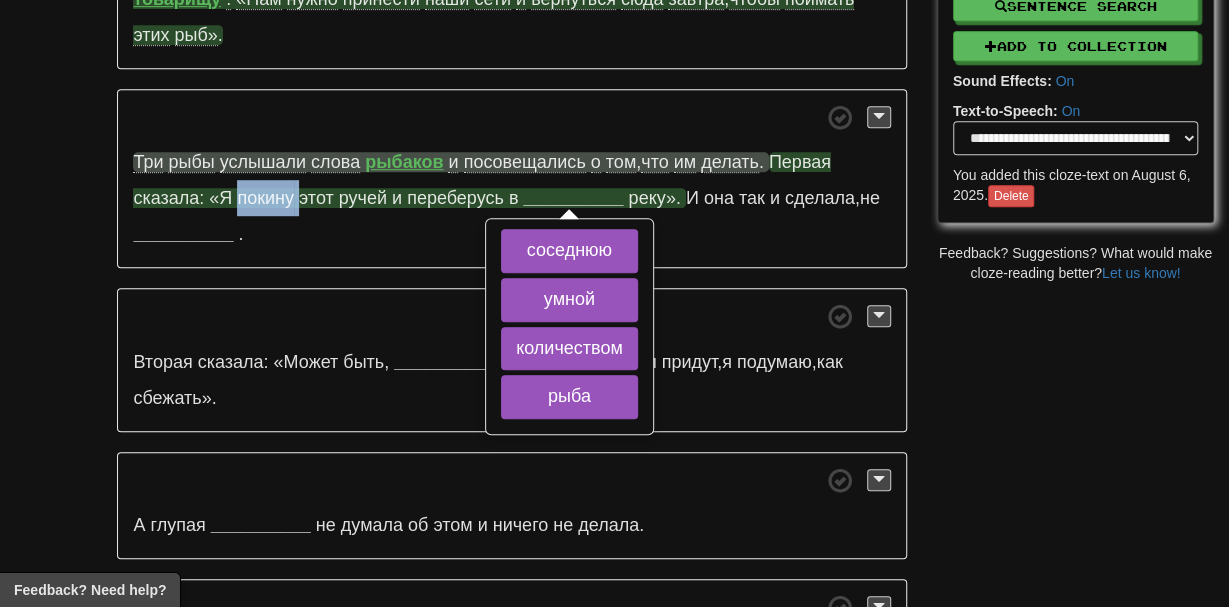 click on "покину" at bounding box center (265, 198) 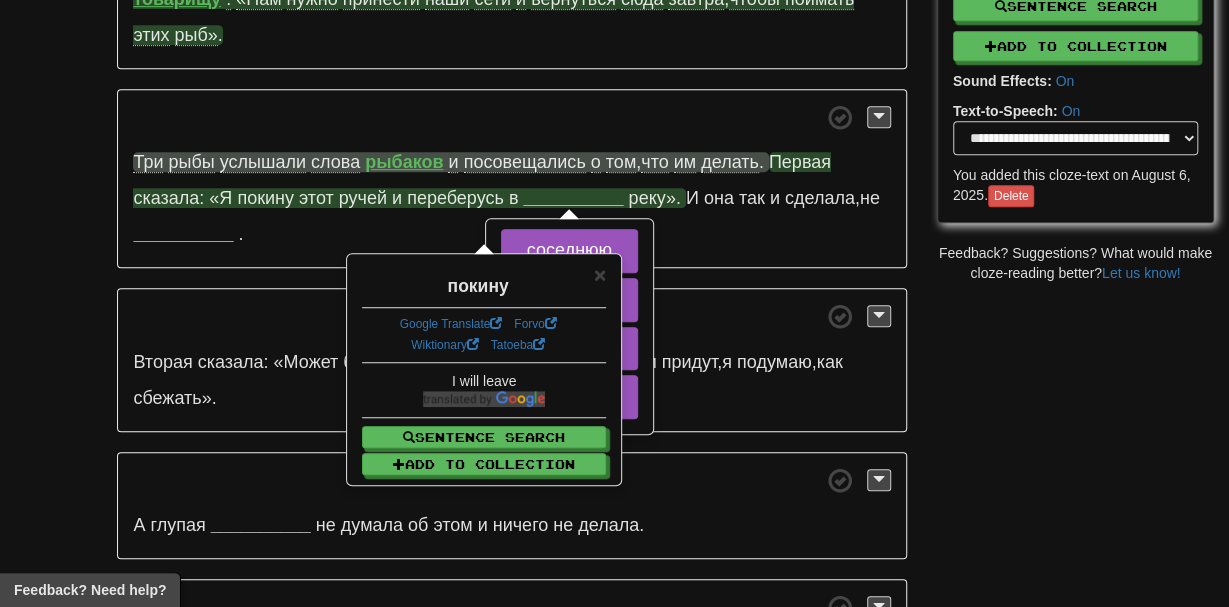click on "Три   рыбы   услышали   слова
рыбаков
и   посовещались   о   том ,  что   им   делать .
Первая   сказала:   «Я   покину   этот   ручей   и   переберусь   в
[MASK] соседнюю умной количеством рыба
реку» .
И   она   так   и   сделала ,  не
[MASK]
." at bounding box center [511, 179] 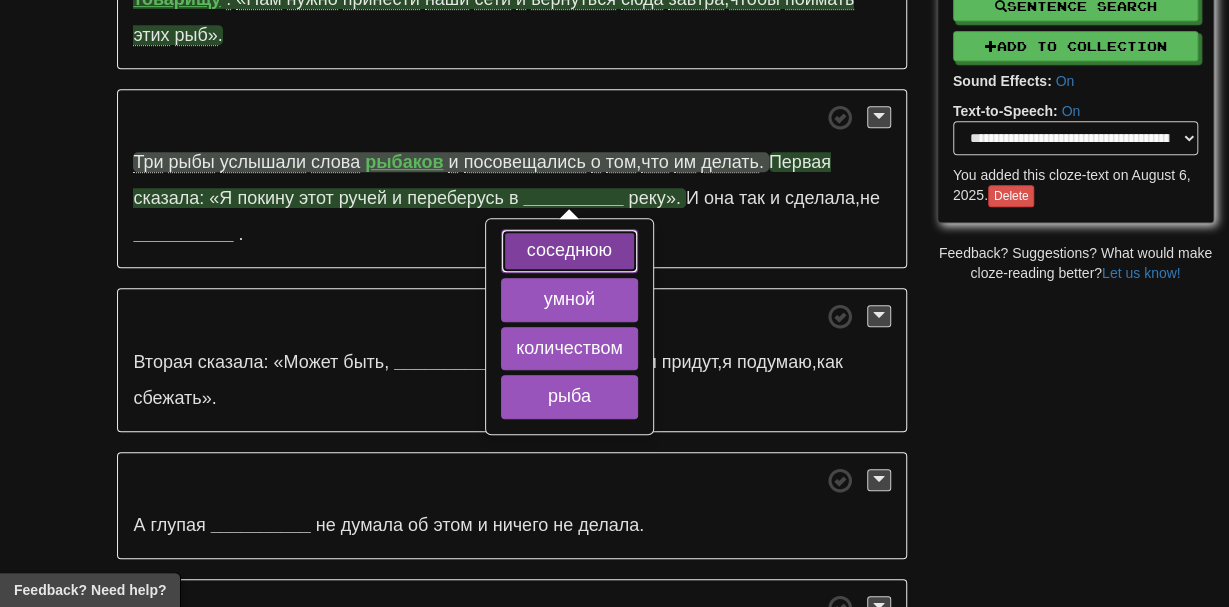 click on "соседнюю" at bounding box center [569, 251] 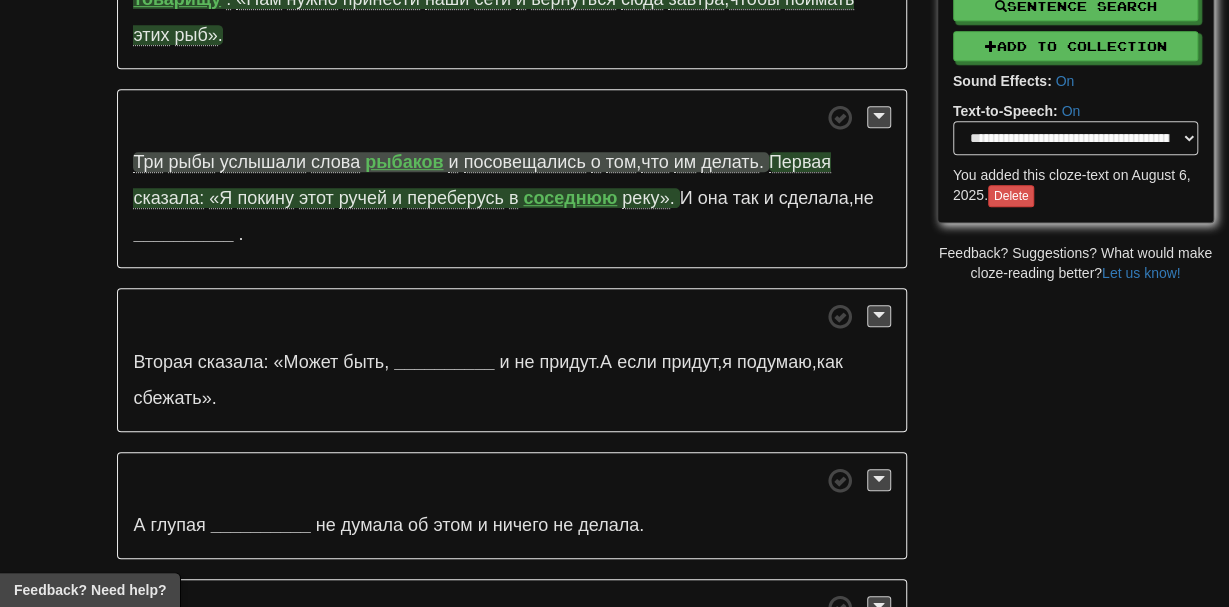click on "переберусь" at bounding box center [455, 198] 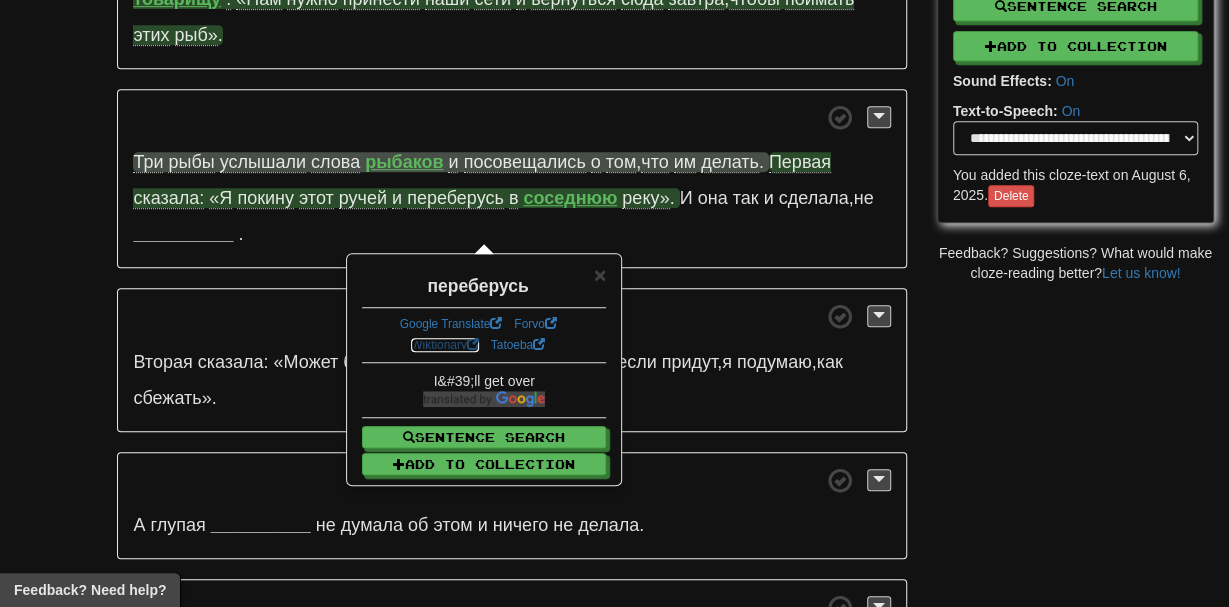 click on "Wiktionary" at bounding box center (445, 345) 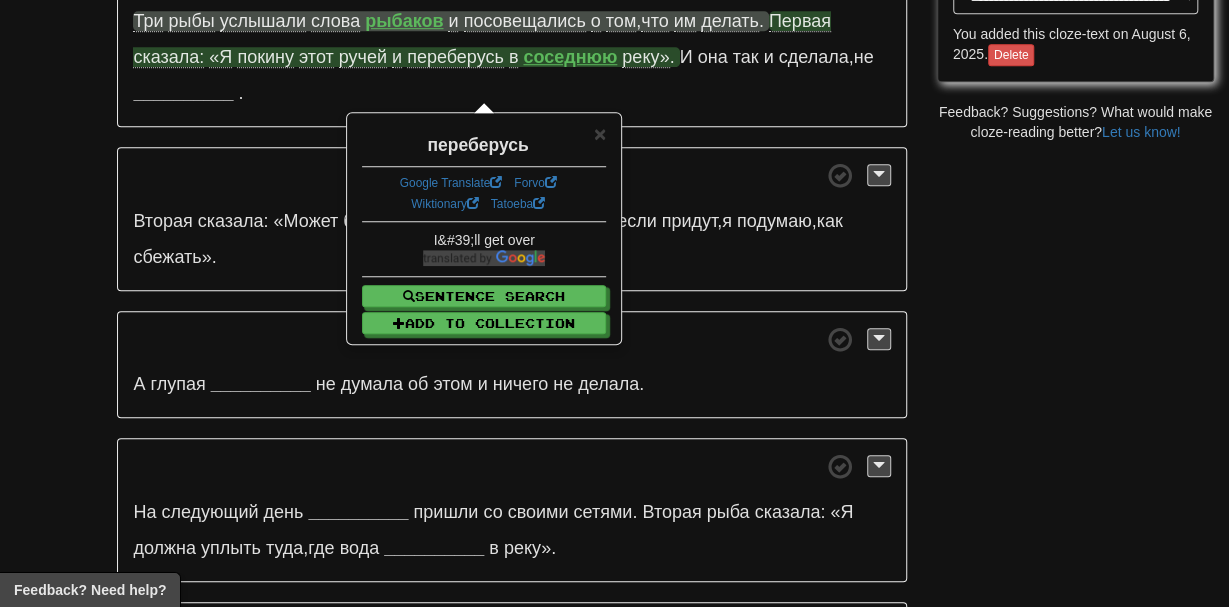 scroll, scrollTop: 689, scrollLeft: 0, axis: vertical 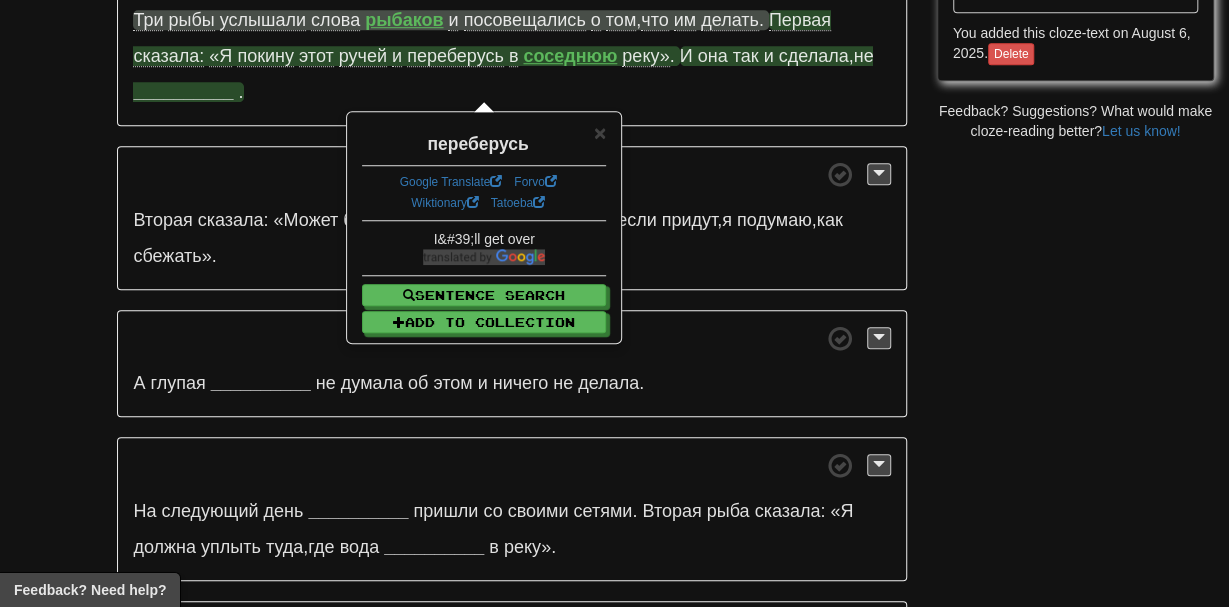 click on "__________" at bounding box center (183, 92) 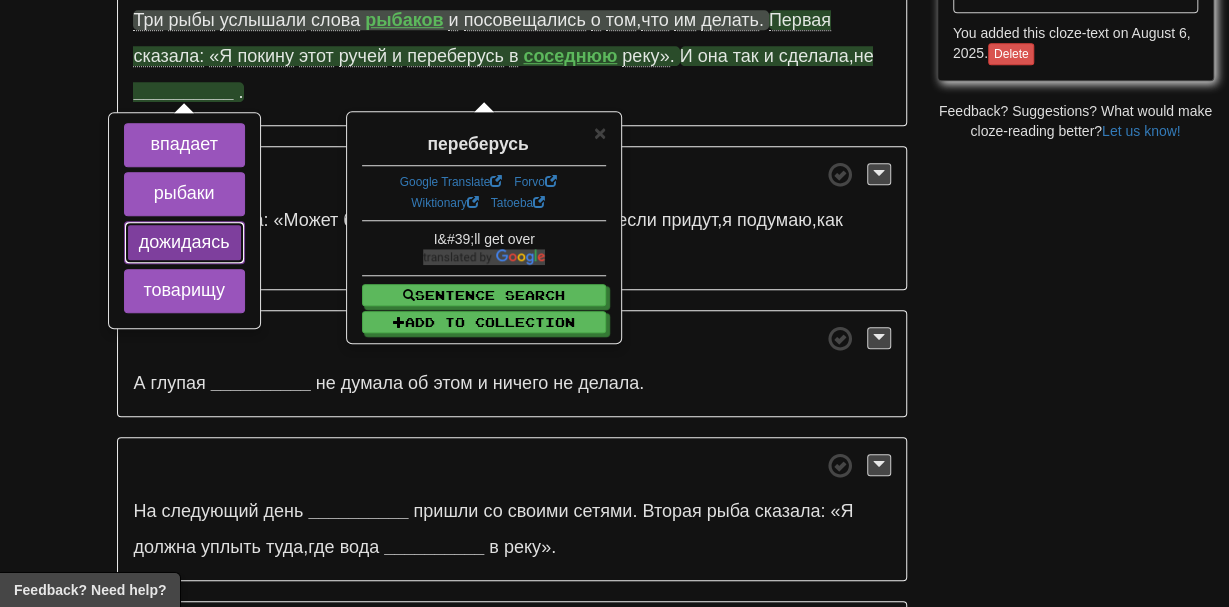 click on "дожидаясь" at bounding box center (184, 243) 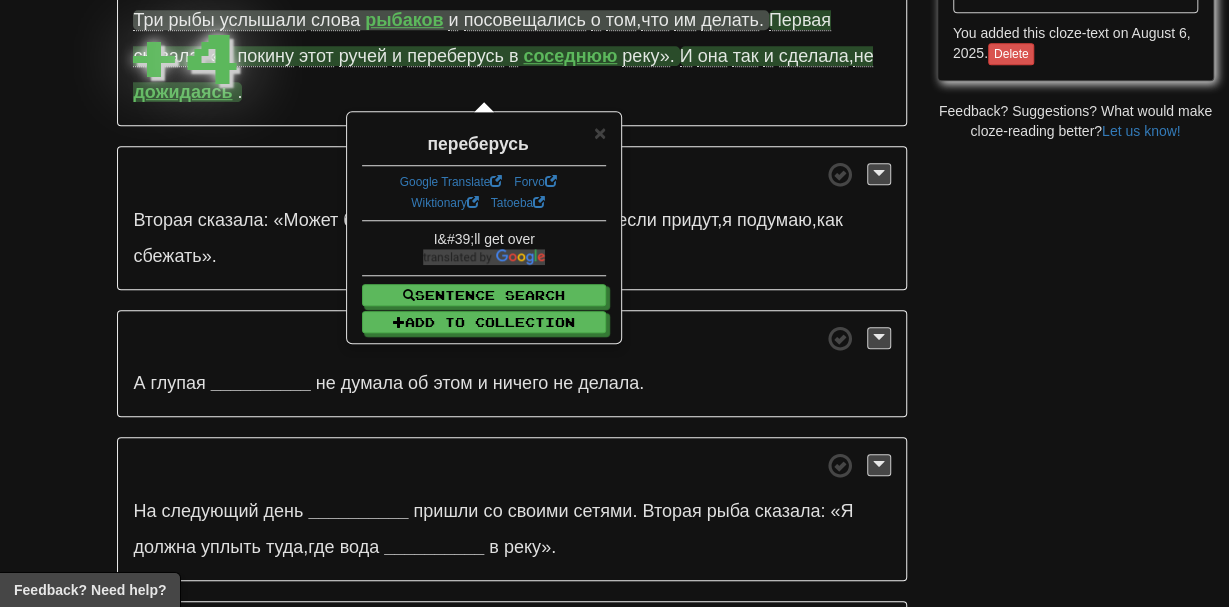 click on "Три   рыбы   услышали   слова
рыбаков
и   посовещались   о   том ,  что   им   делать .
Первая   сказала:   «Я   покину   этот   ручей   и   переберусь   в
соседнюю
реку» .
И   она   так   и   сделала ,  не
дожидаясь
." at bounding box center (511, 37) 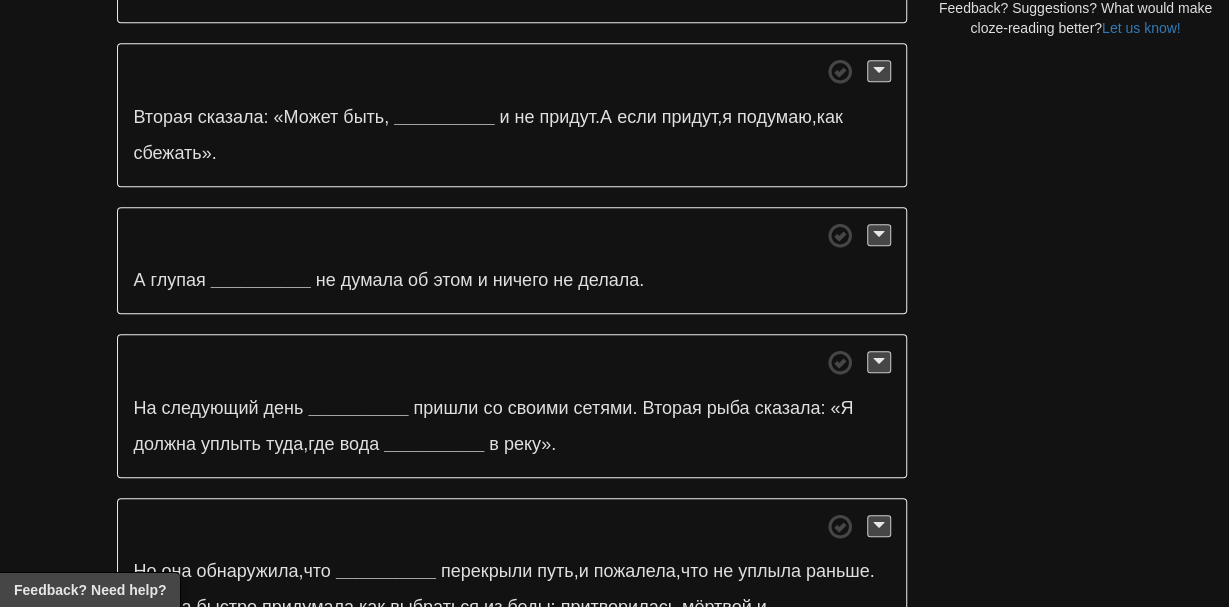 scroll, scrollTop: 804, scrollLeft: 0, axis: vertical 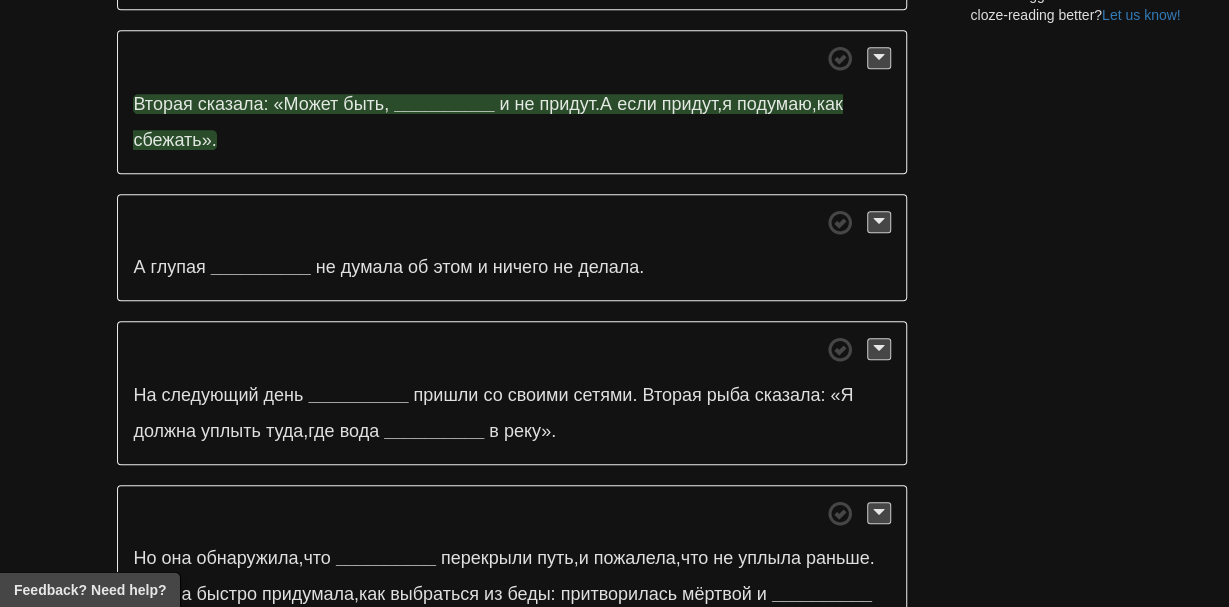 click on "__________" at bounding box center (444, 105) 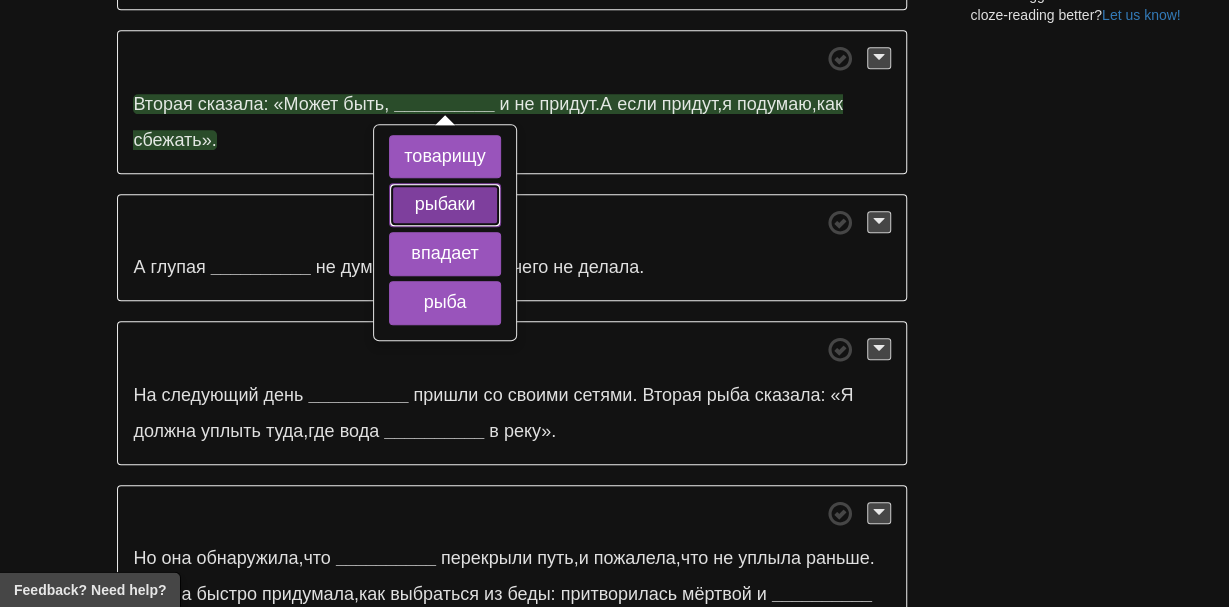click on "рыбаки" at bounding box center (445, 206) 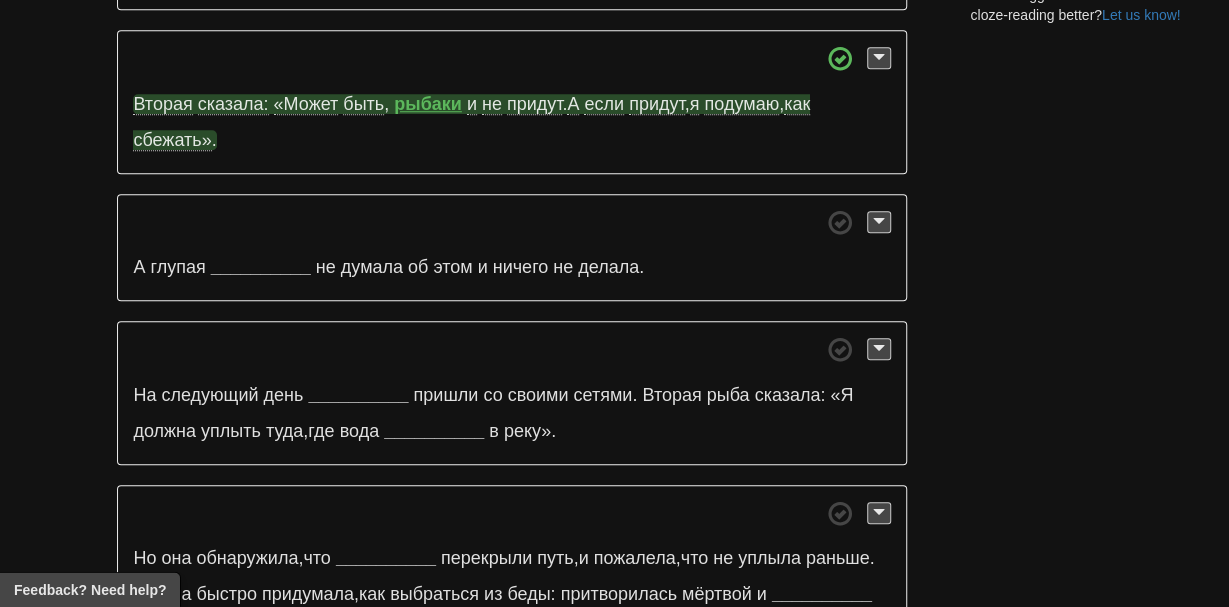 click on "А   глупая
__________
не   думала   об   этом   и   ничего   не   делала ." at bounding box center [511, 249] 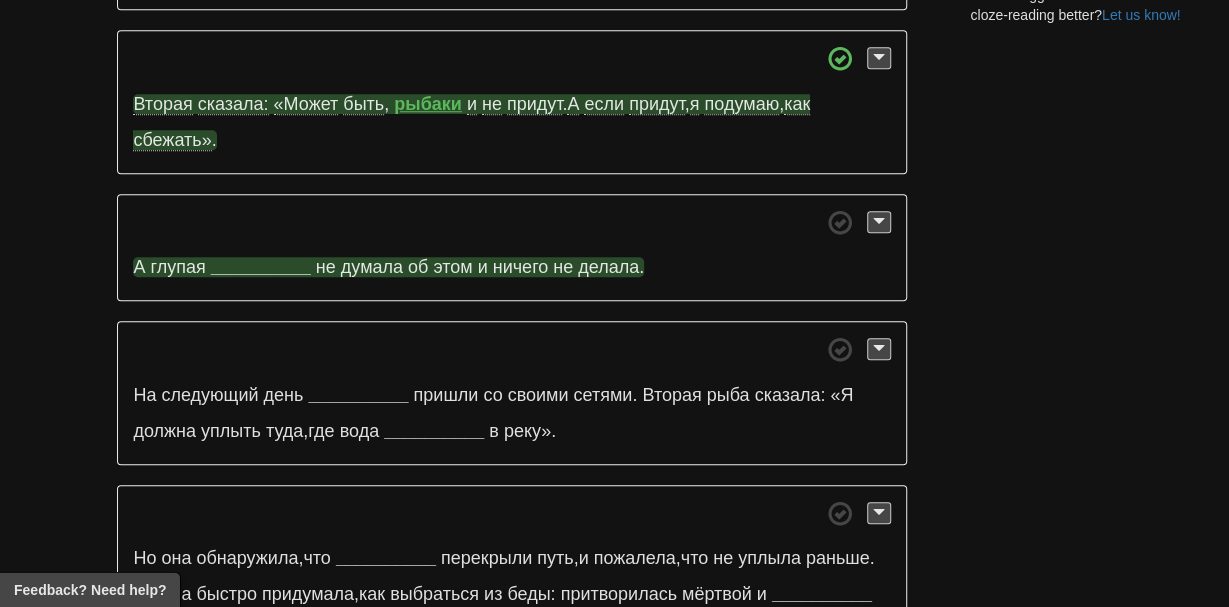 click on "__________" at bounding box center [261, 268] 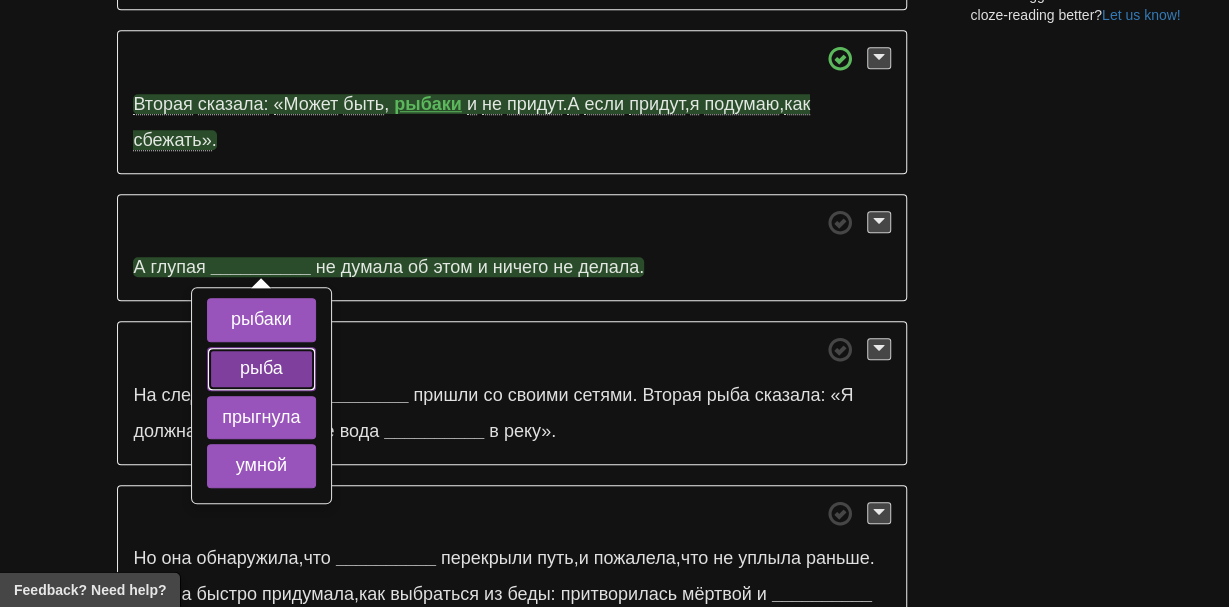 click on "рыба" at bounding box center (261, 370) 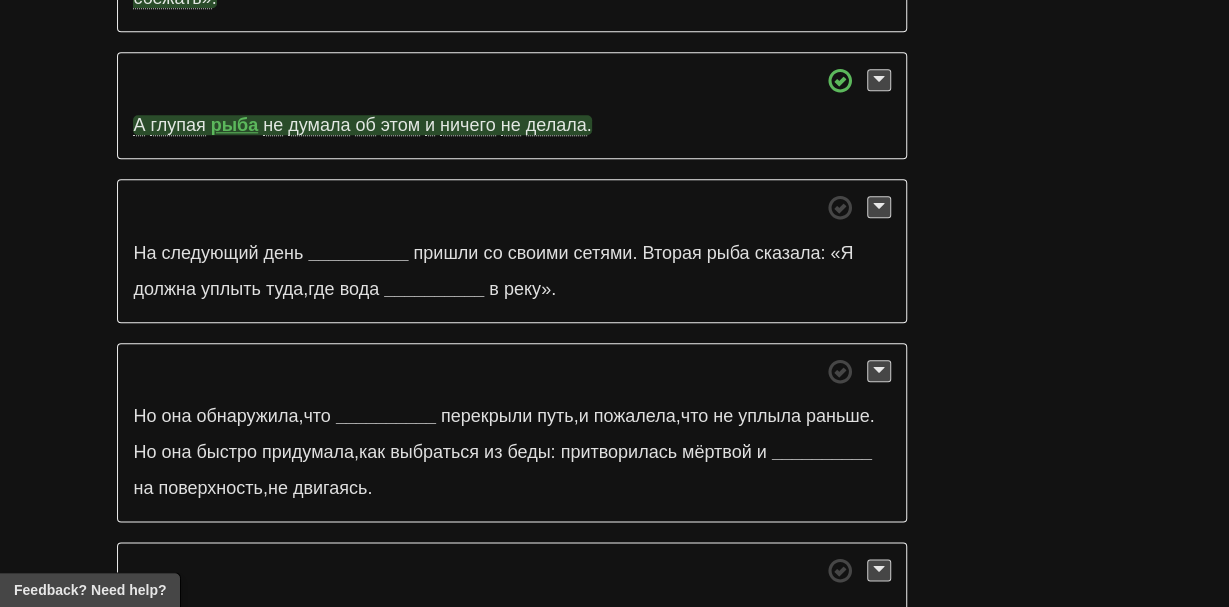 scroll, scrollTop: 950, scrollLeft: 0, axis: vertical 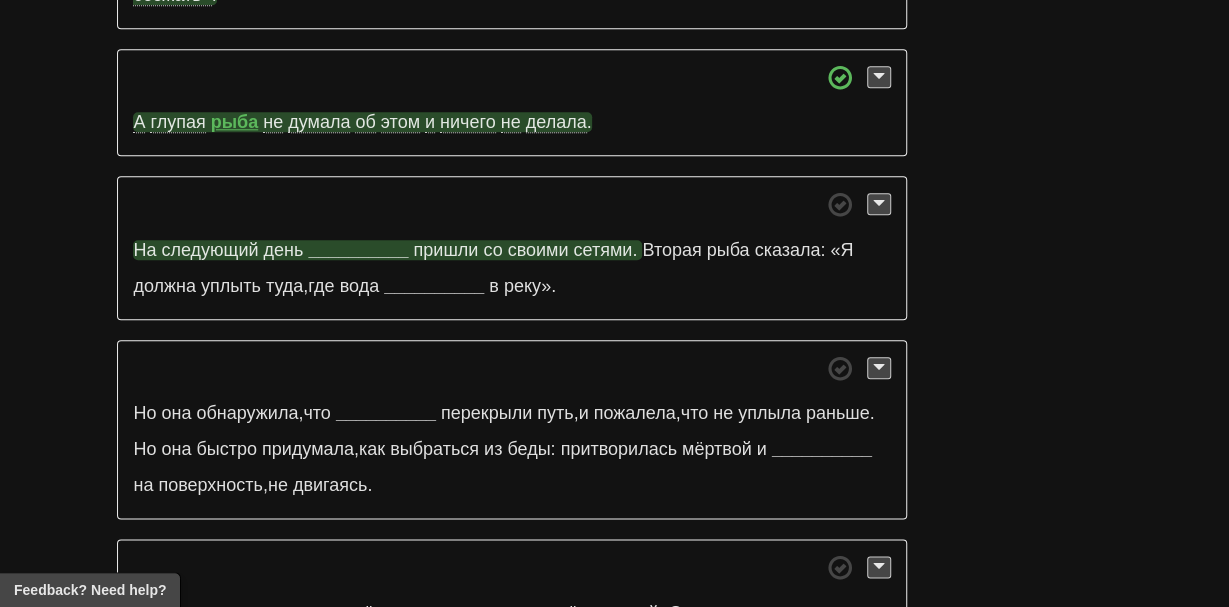 click on "__________" at bounding box center (358, 250) 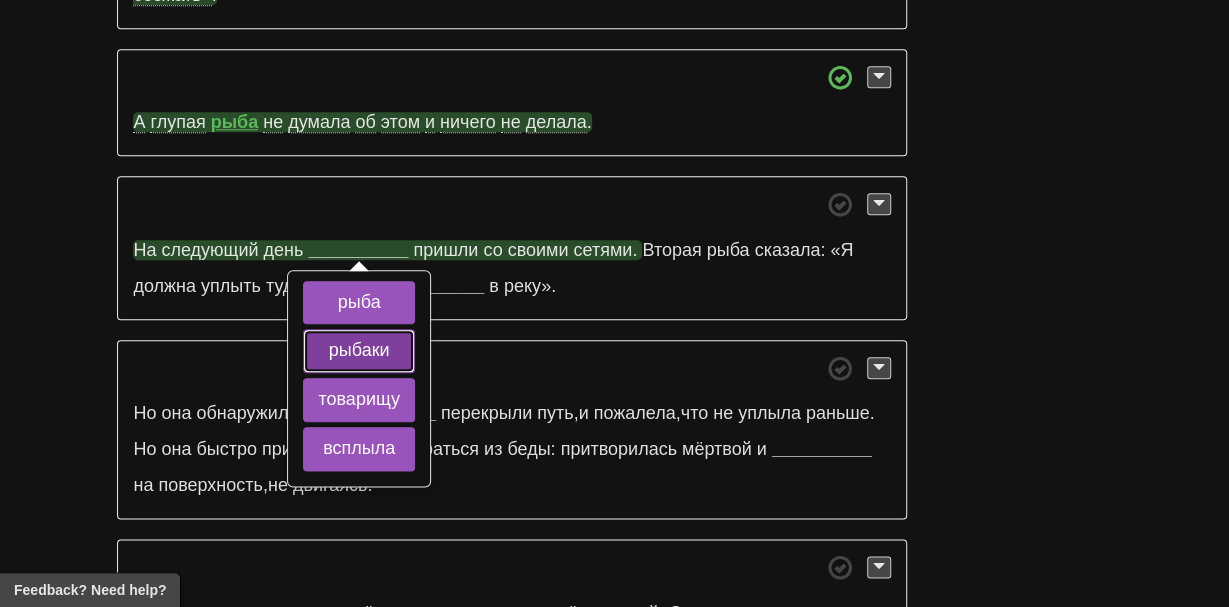 click on "рыбаки" at bounding box center [359, 351] 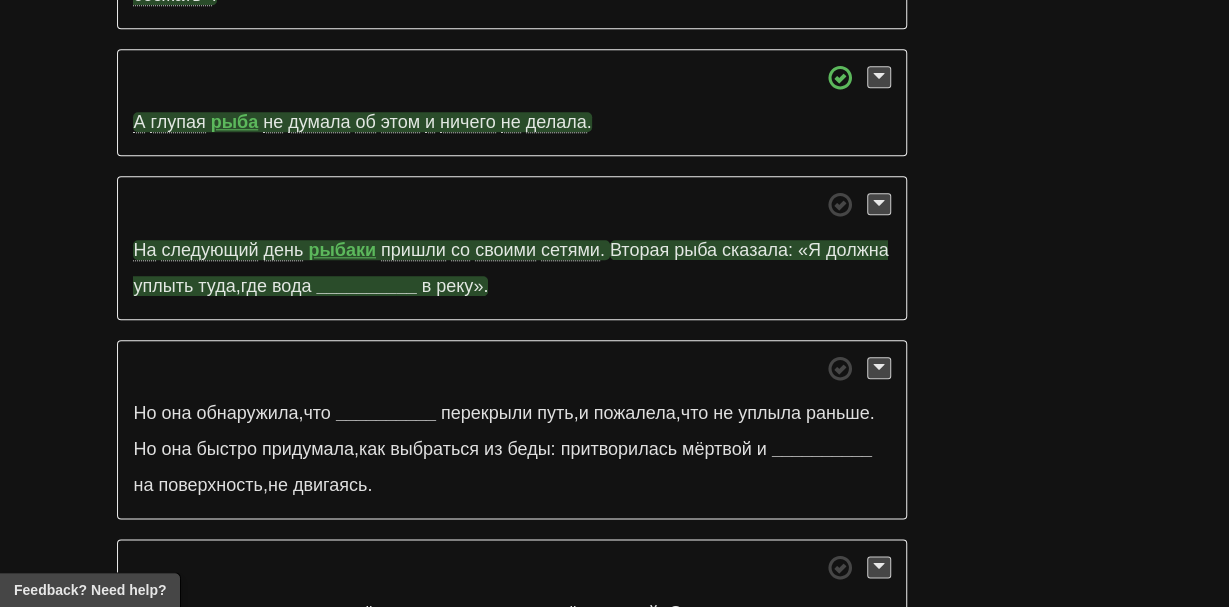 click on "__________" at bounding box center [366, 286] 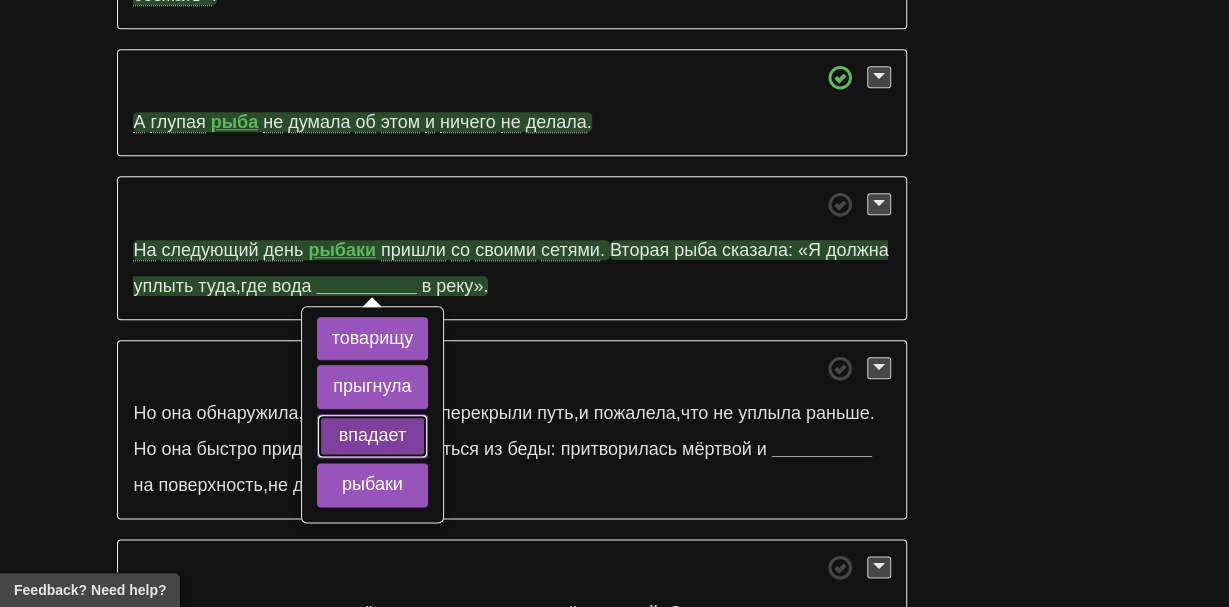 click on "впадает" at bounding box center [373, 436] 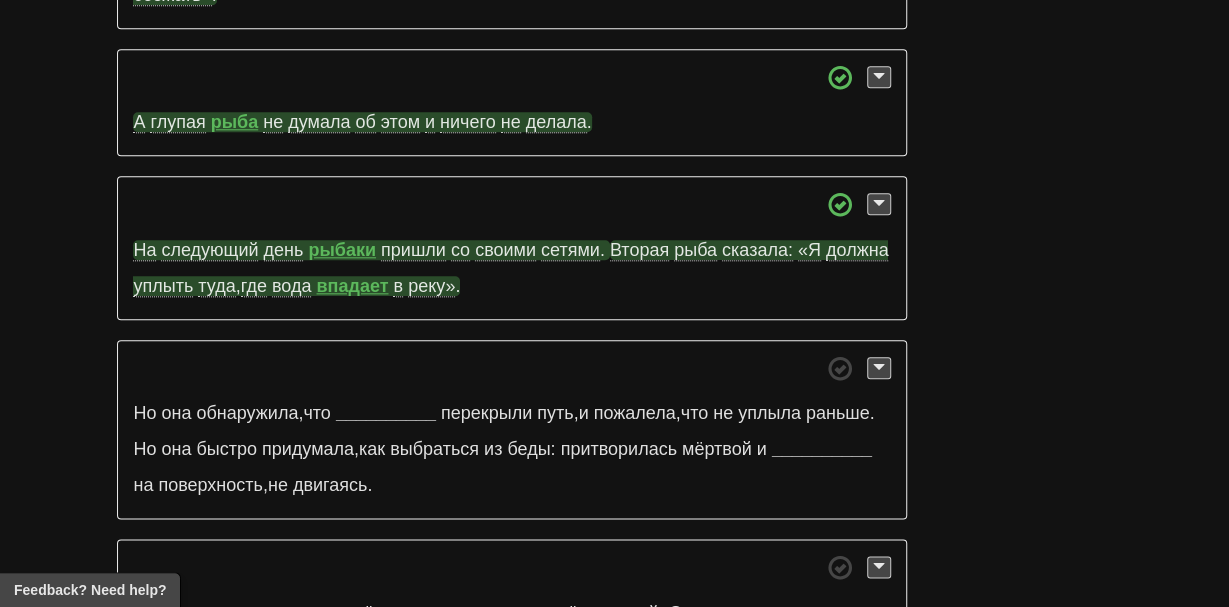 click on "уплыть" at bounding box center [163, 286] 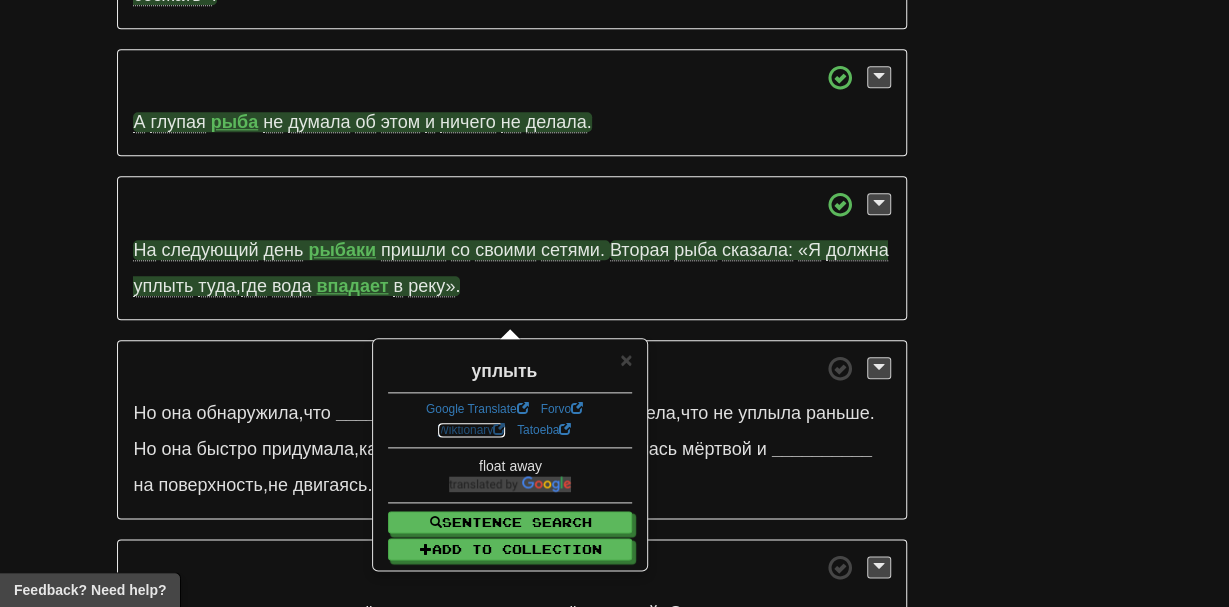 click on "Wiktionary" at bounding box center [472, 430] 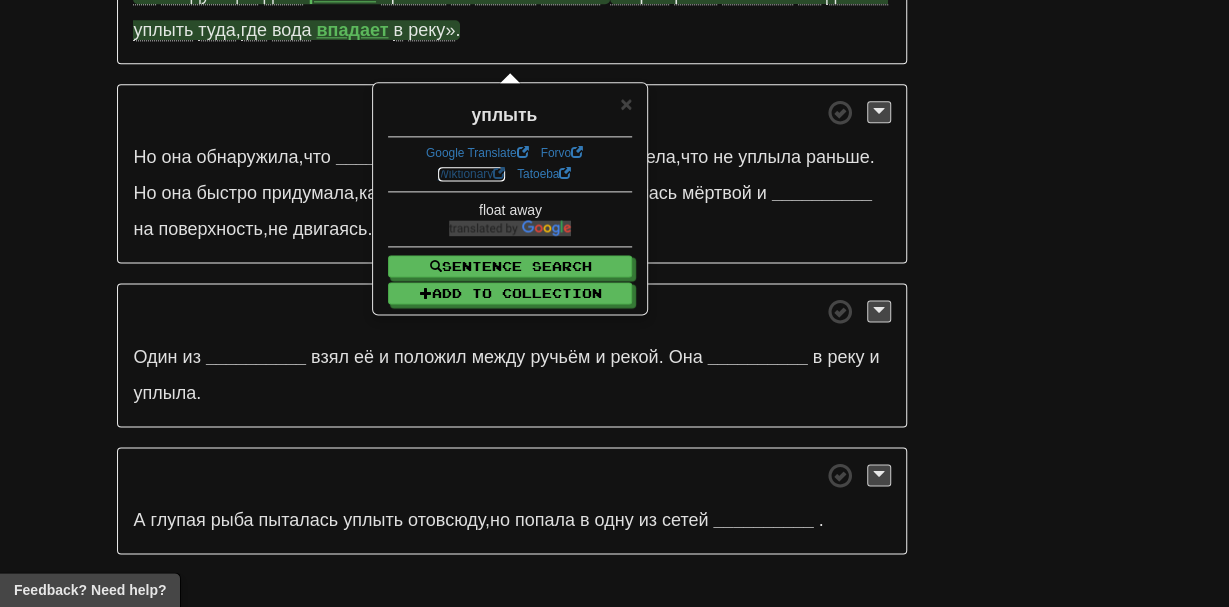 scroll, scrollTop: 1280, scrollLeft: 0, axis: vertical 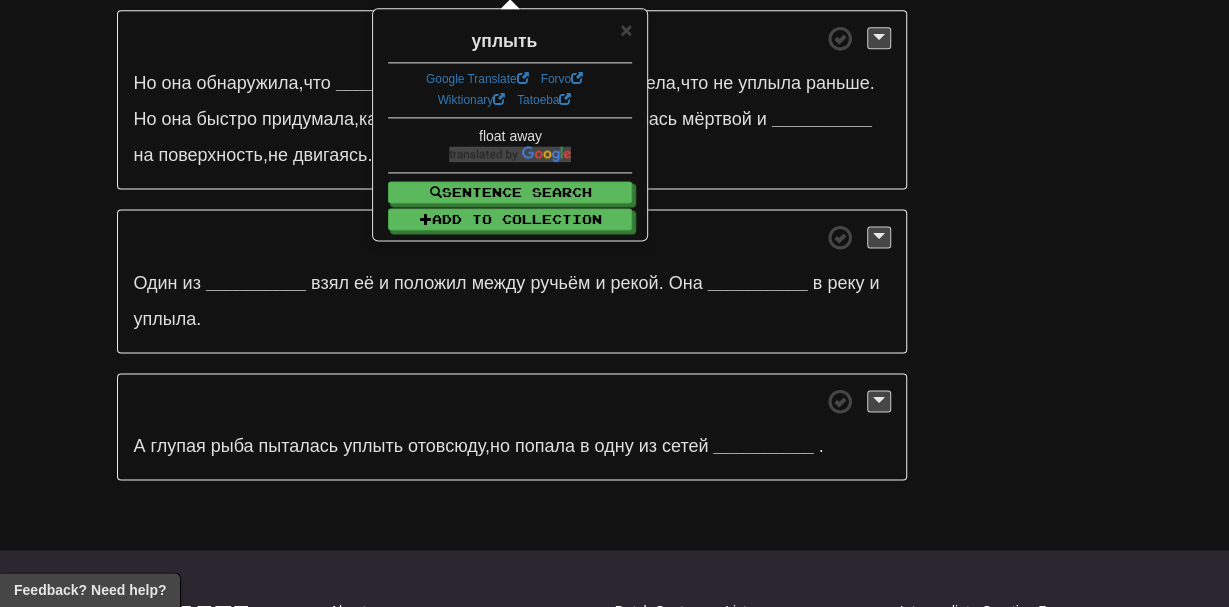click on "/
Cloze-Reading
Три рыбы
Reset
Три рыбы
Три   рыбы   жили   в   маленьком   ручье ,  а   рядом   с   ручьём   была   река   с   большим
количеством
воды .
Первая   рыба   была
умной
,  вторая   —   менее   умной ,  а   третья   —   глупой .
Однажды   мимо   проходили   два   рыбака ,  увидели   рыб ,  и   один   из   них   сказал   своему
товарищу
:   «Нам   нужно   принести   наши   сети   и   вернуться   сюда   завтра ,  чтобы   поймать   этих   рыб» .
Три   рыбы" at bounding box center (614, -365) 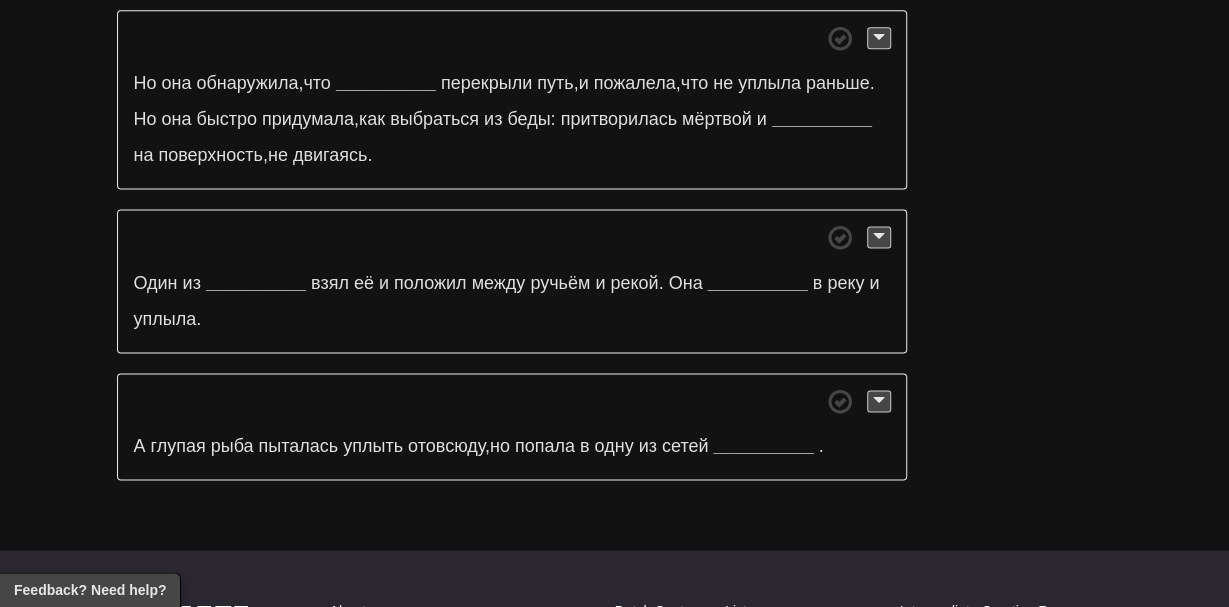 click on "/
Cloze-Reading
Три рыбы
Reset
Три рыбы
Три   рыбы   жили   в   маленьком   ручье ,  а   рядом   с   ручьём   была   река   с   большим
количеством
воды .
Первая   рыба   была
умной
,  вторая   —   менее   умной ,  а   третья   —   глупой .
Однажды   мимо   проходили   два   рыбака ,  увидели   рыб ,  и   один   из   них   сказал   своему
товарищу
:   «Нам   нужно   принести   наши   сети   и   вернуться   сюда   завтра ,  чтобы   поймать   этих   рыб» .
Три   рыбы" at bounding box center [614, -365] 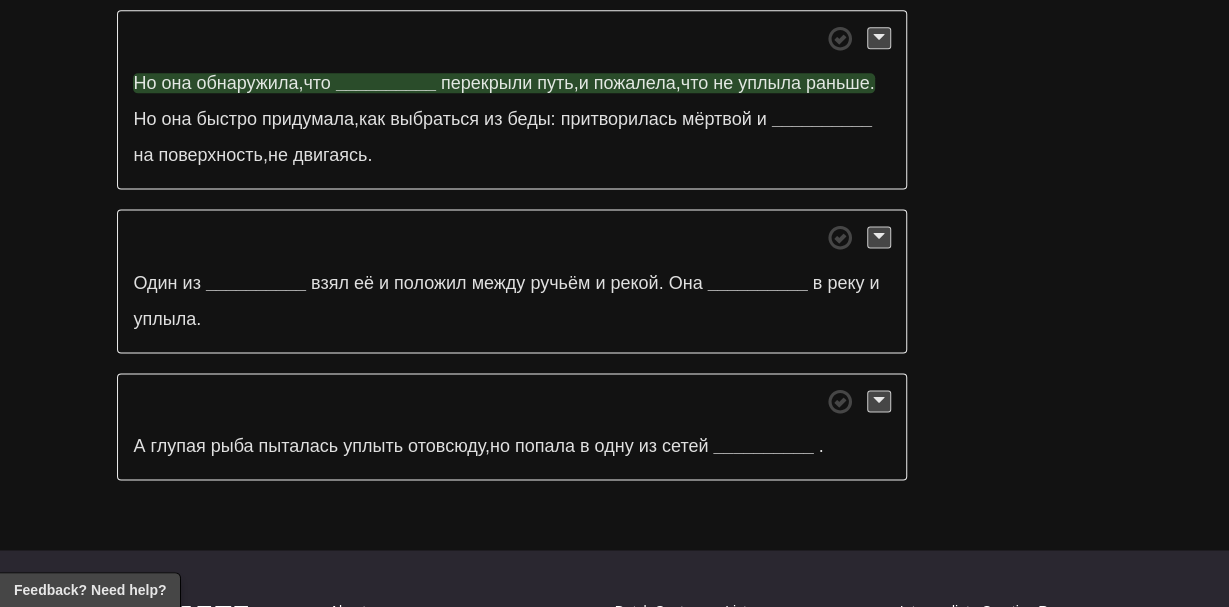 click on "__________" at bounding box center [386, 83] 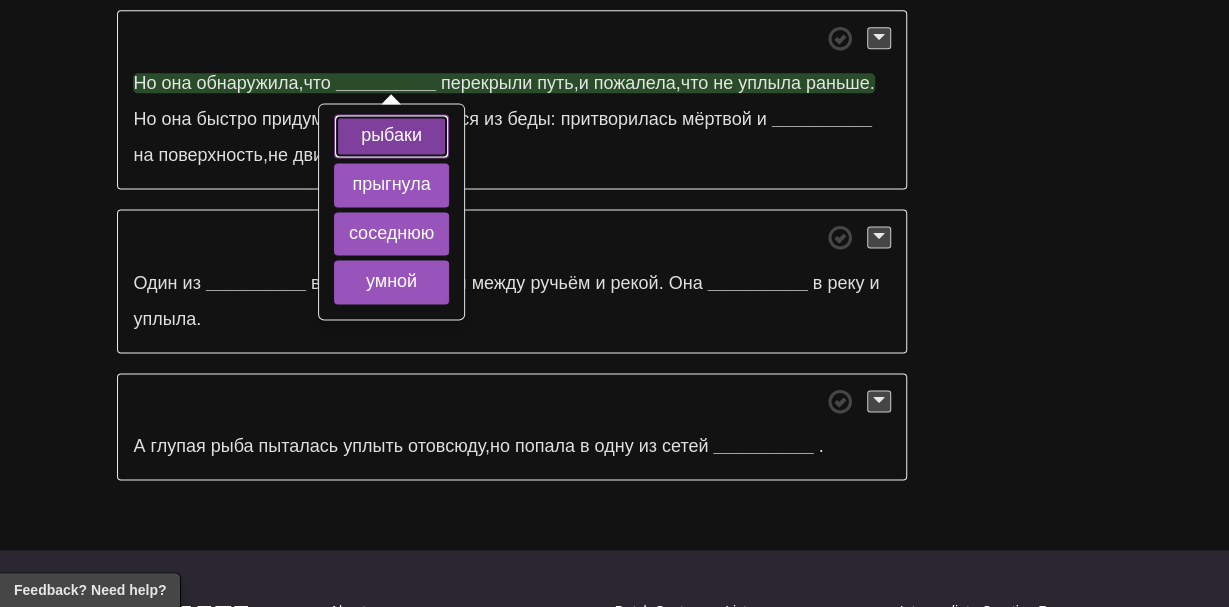 click on "рыбаки" at bounding box center (391, 136) 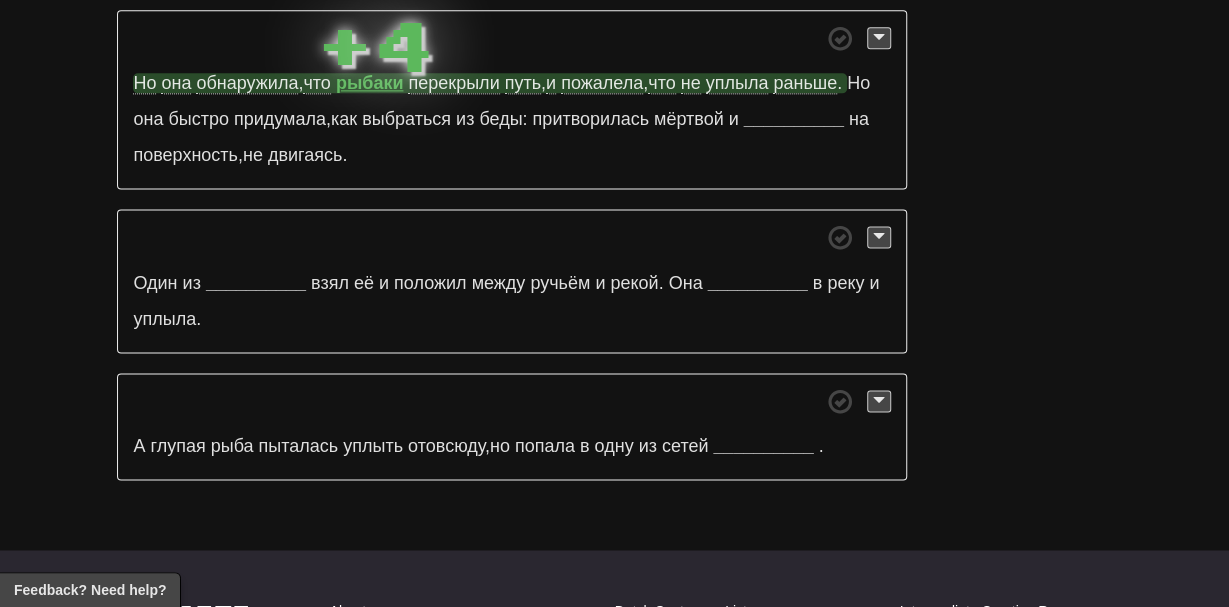 click on "перекрыли" at bounding box center [453, 83] 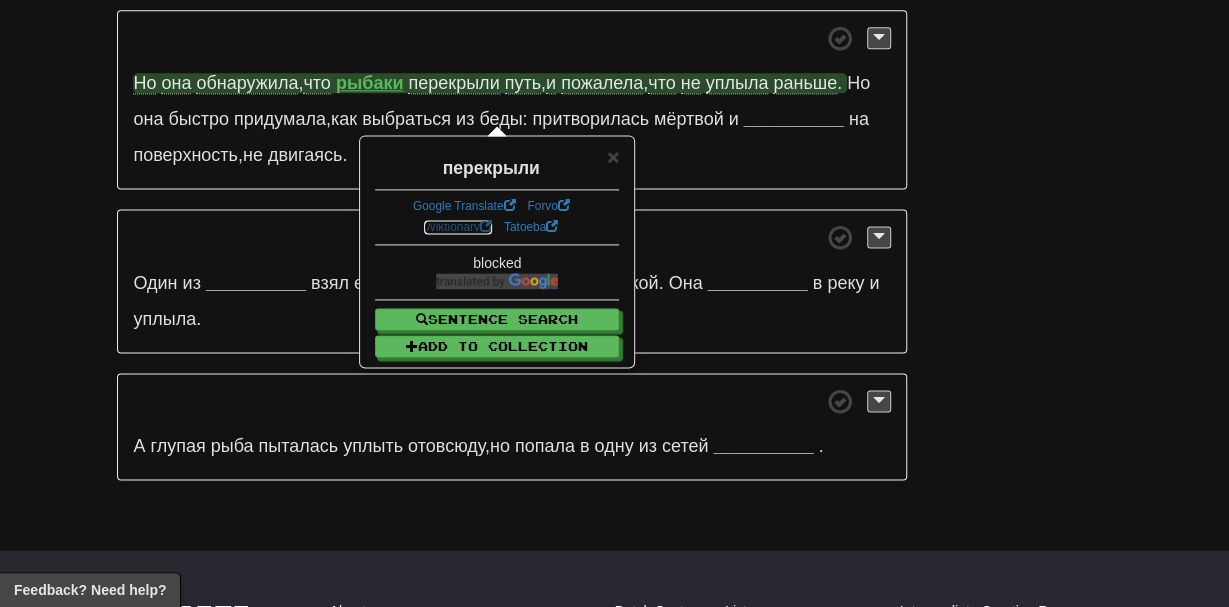 click on "Wiktionary" at bounding box center (458, 227) 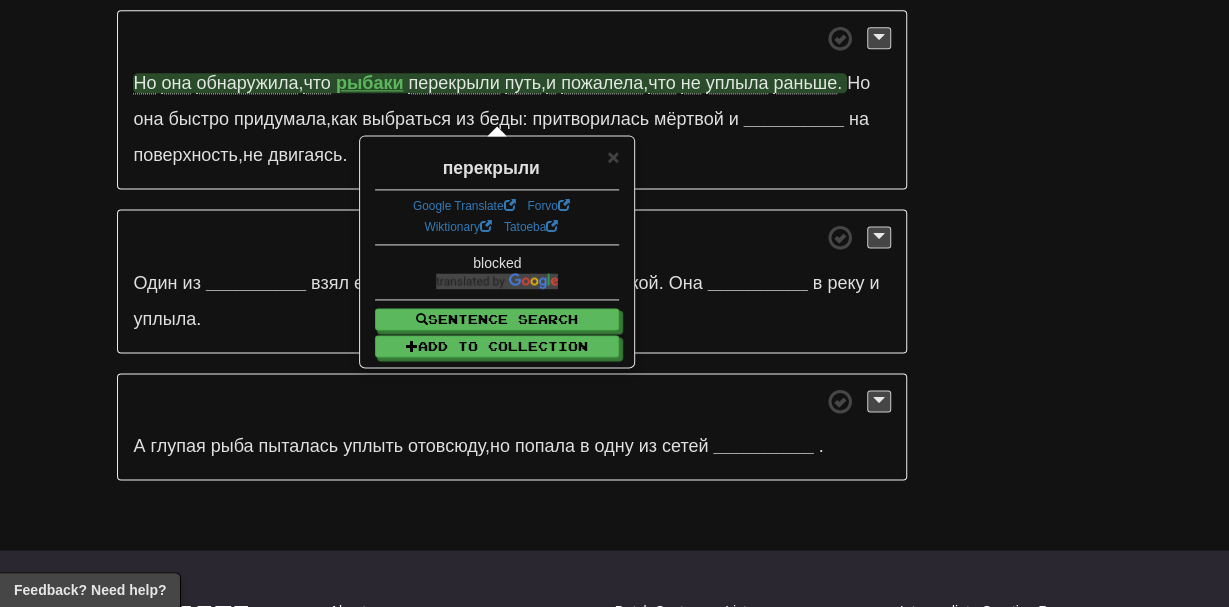 click on "/
Cloze-Reading
Три рыбы
Reset
Три рыбы
Три   рыбы   жили   в   маленьком   ручье ,  а   рядом   с   ручьём   была   река   с   большим
количеством
воды .
Первая   рыба   была
умной
,  вторая   —   менее   умной ,  а   третья   —   глупой .
Однажды   мимо   проходили   два   рыбака ,  увидели   рыб ,  и   один   из   них   сказал   своему
товарищу
:   «Нам   нужно   принести   наши   сети   и   вернуться   сюда   завтра ,  чтобы   поймать   этих   рыб» .
Три   рыбы" at bounding box center (614, -365) 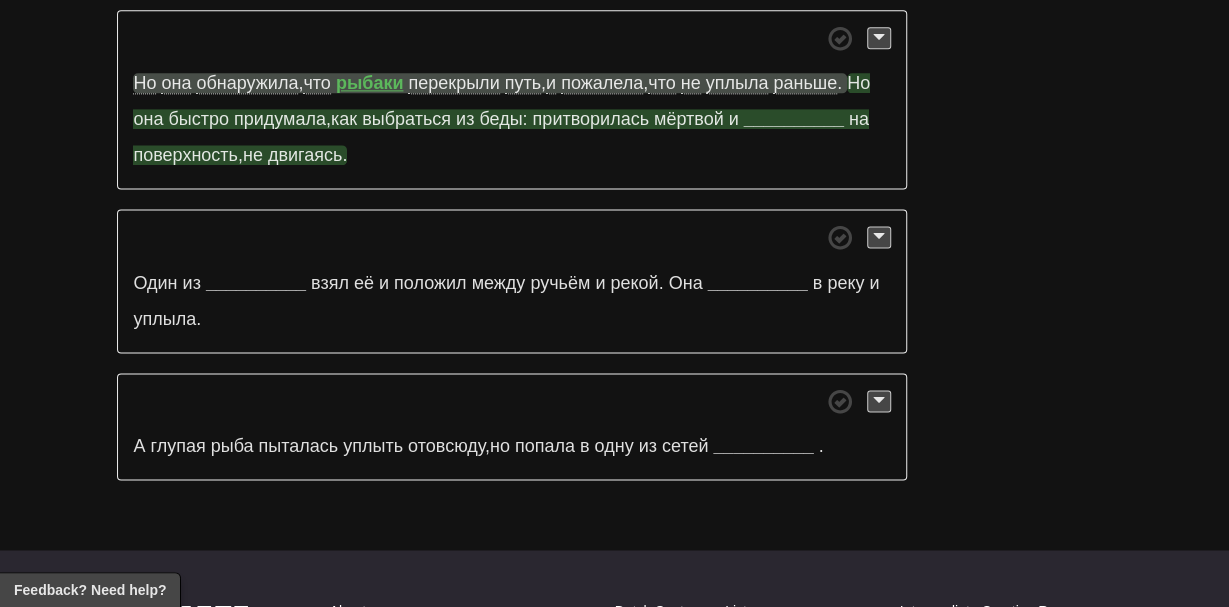 click on "беды:" at bounding box center (503, 119) 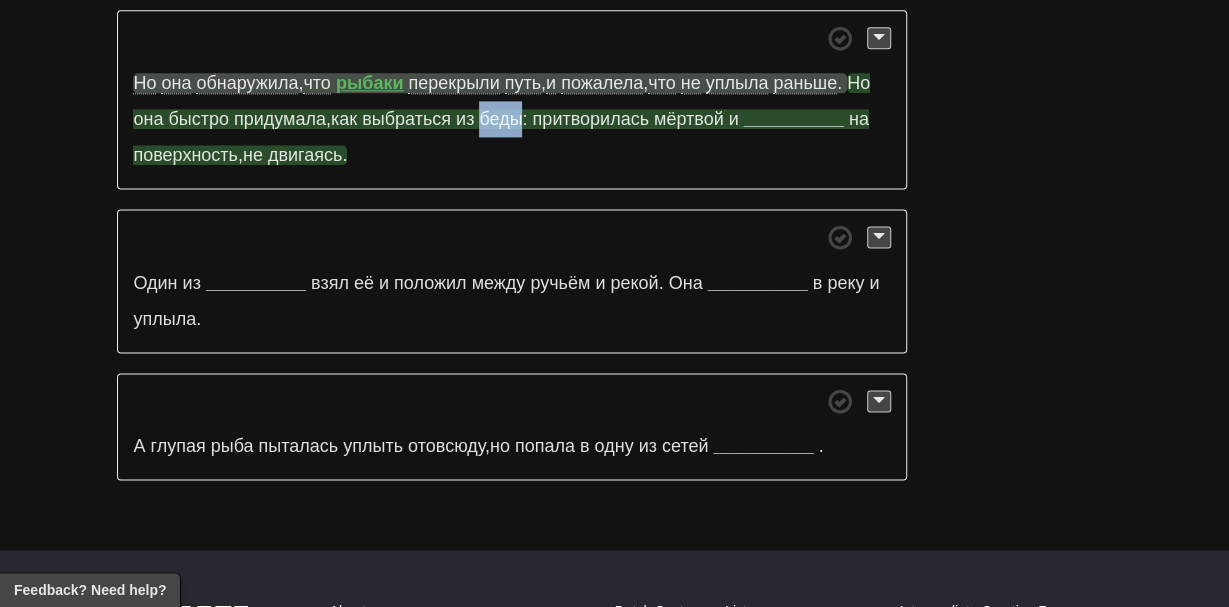 click on "беды:" at bounding box center (503, 119) 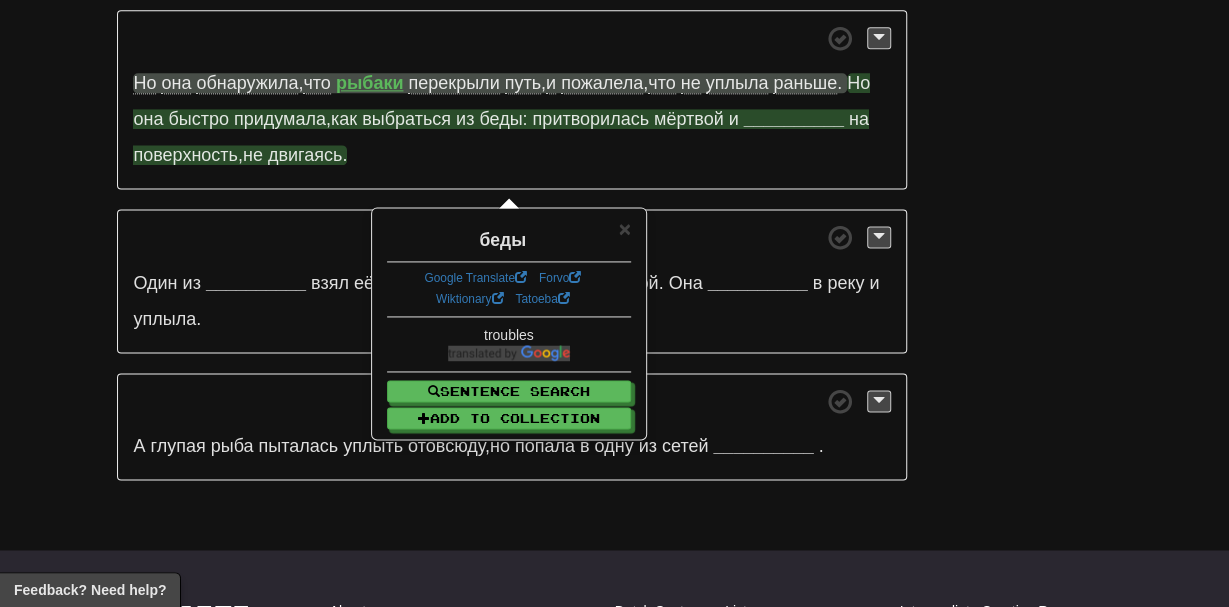 click on "Но   она   обнаружила ,  что
рыбаки
перекрыли   путь ,  и   пожалела ,  что   не   уплыла   раньше .
Но   она   быстро   придумала ,  как   выбраться   из   беды:   притворилась   мёртвой   и
__________
на   поверхность ,  не   двигаясь ." at bounding box center [511, 100] 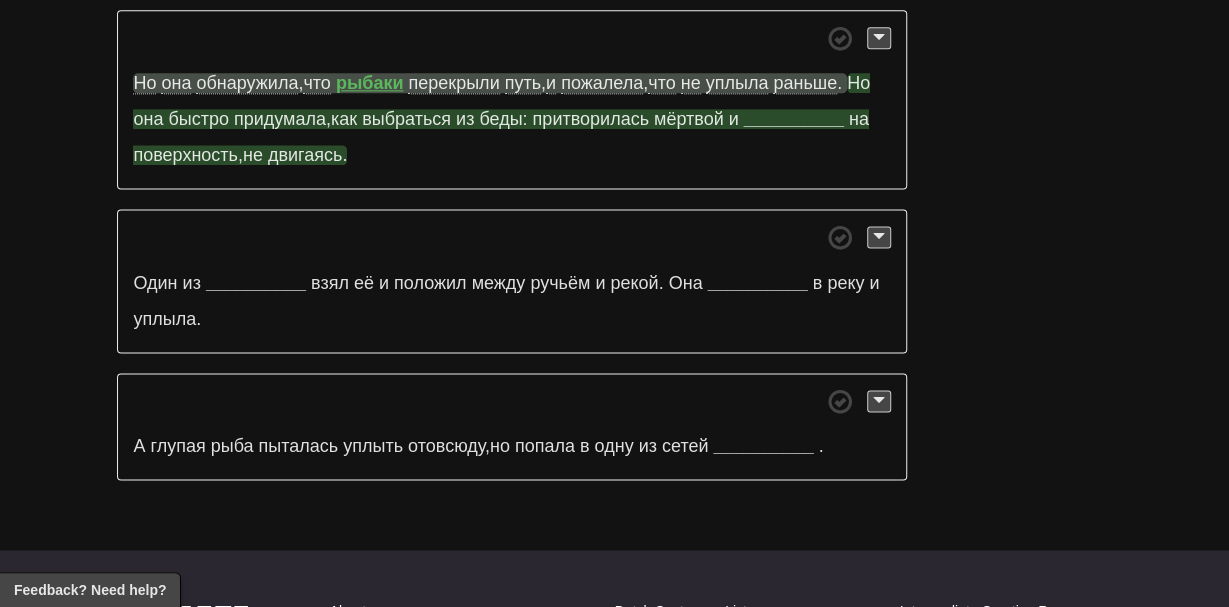 click on "притворилась" at bounding box center [590, 119] 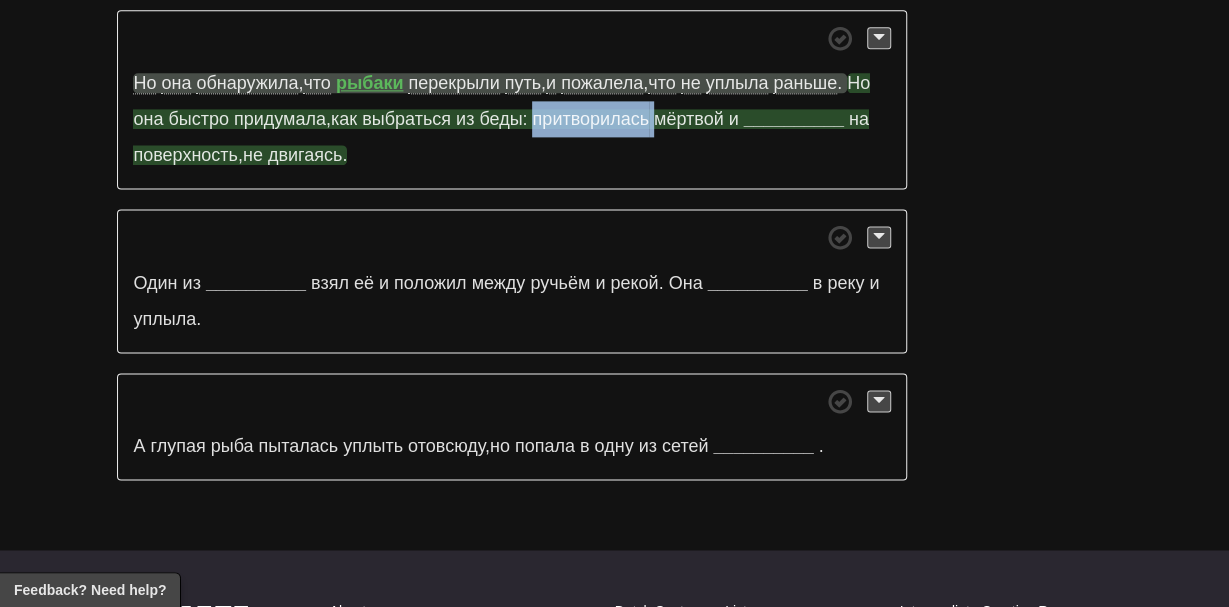 click on "притворилась" at bounding box center [590, 119] 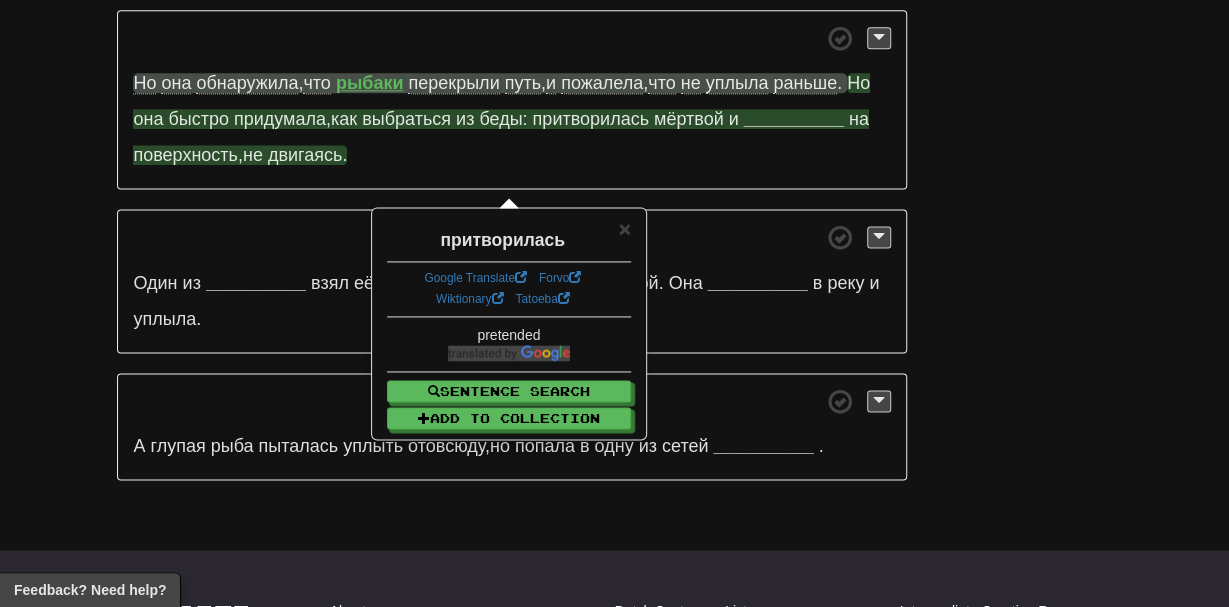 click on "Но   она   обнаружила ,  что
рыбаки
перекрыли   путь ,  и   пожалела ,  что   не   уплыла   раньше .
Но   она   быстро   придумала ,  как   выбраться   из   беды:   притворилась   мёртвой   и
__________
на   поверхность ,  не   двигаясь ." at bounding box center [511, 100] 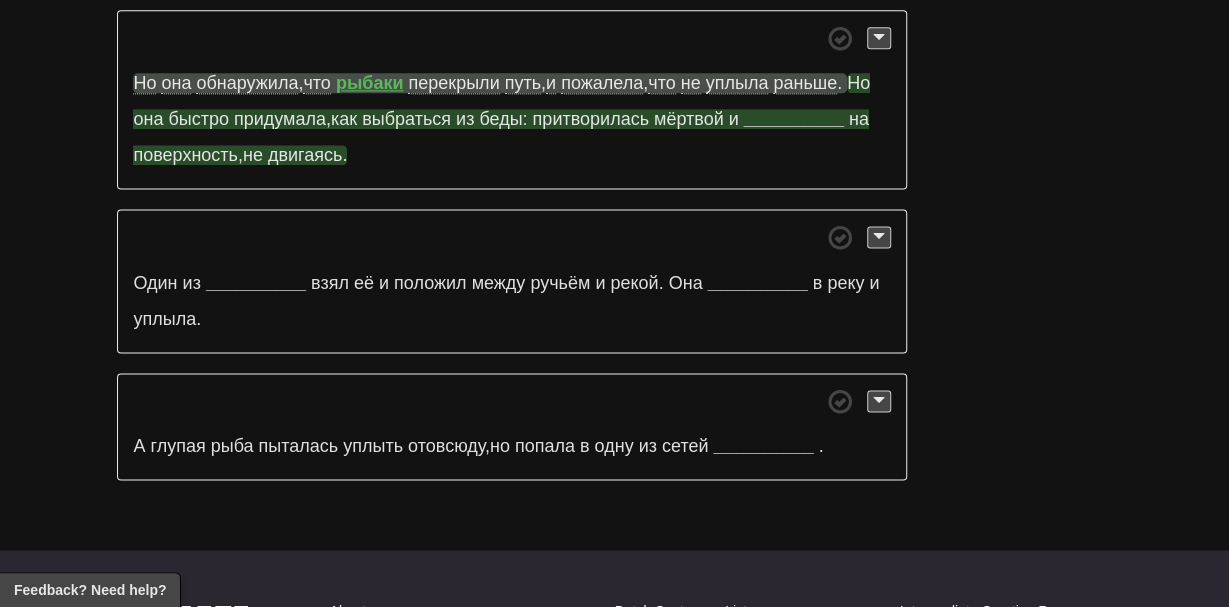 click on "__________" at bounding box center (794, 119) 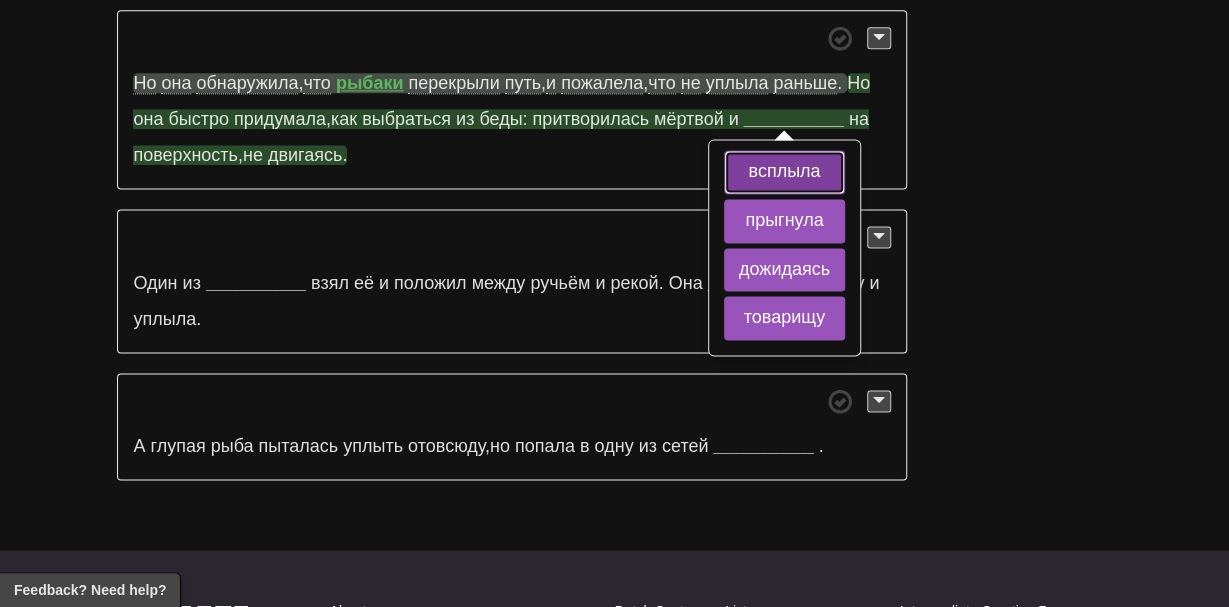 click on "всплыла" at bounding box center (784, 172) 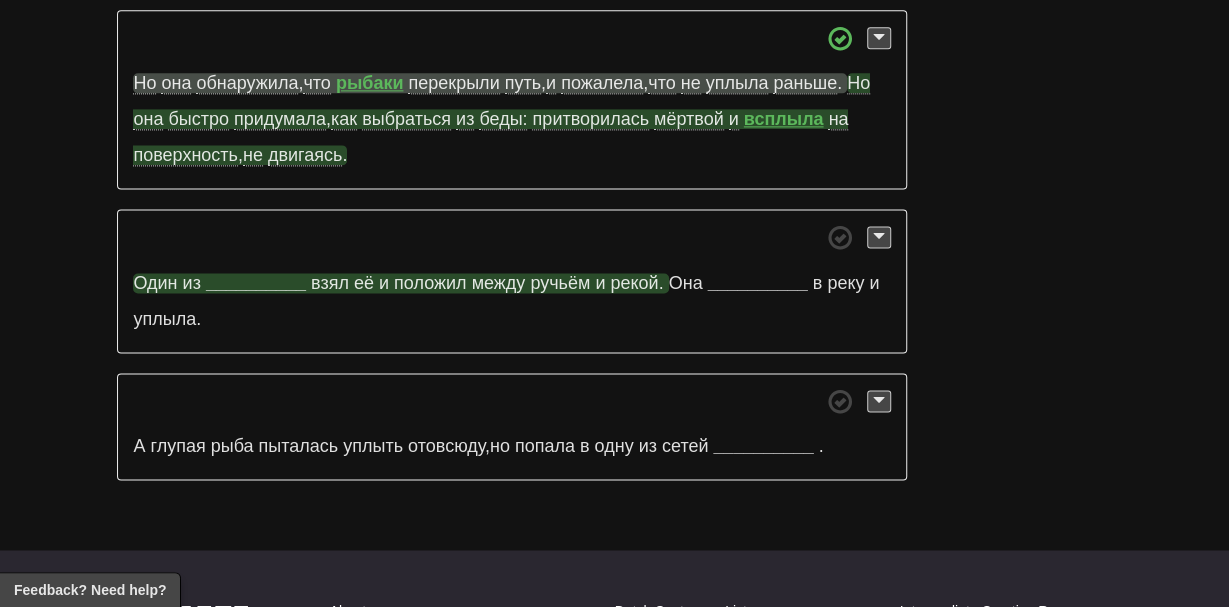 click on "__________" at bounding box center (256, 283) 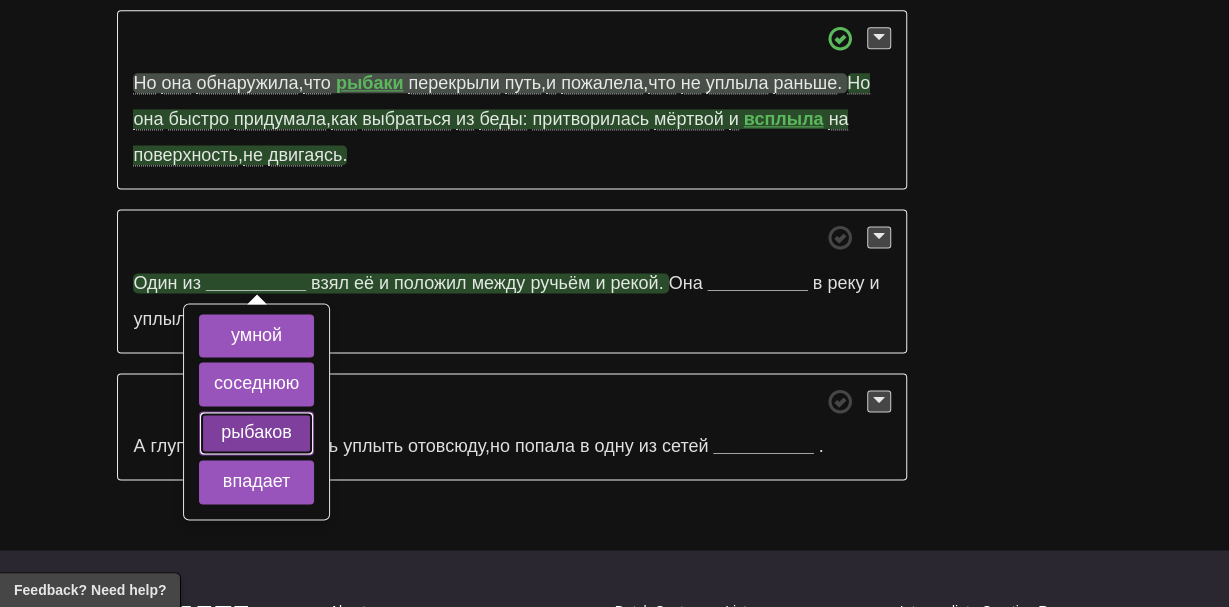 click on "рыбаков" at bounding box center (256, 433) 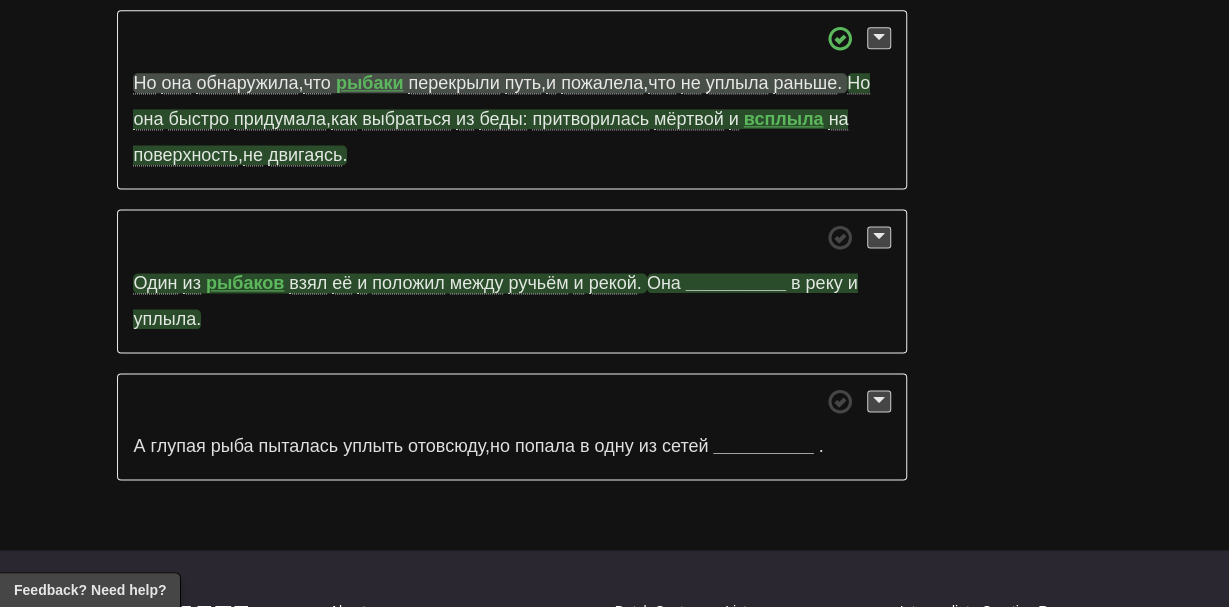 click on "__________" at bounding box center (736, 283) 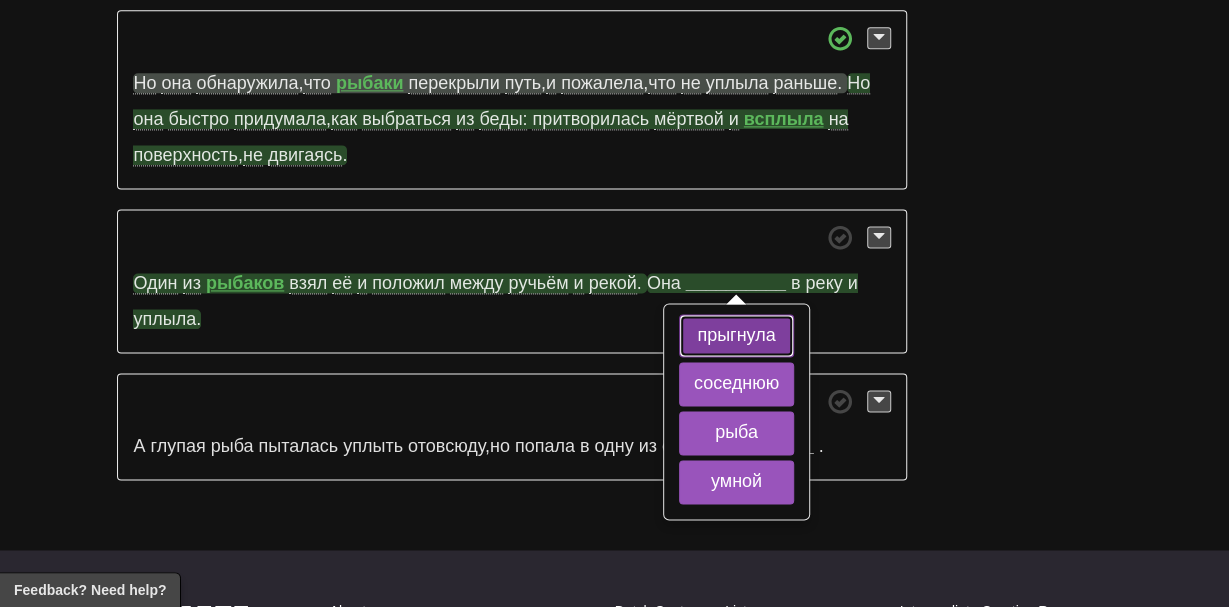 click on "прыгнула" at bounding box center (736, 336) 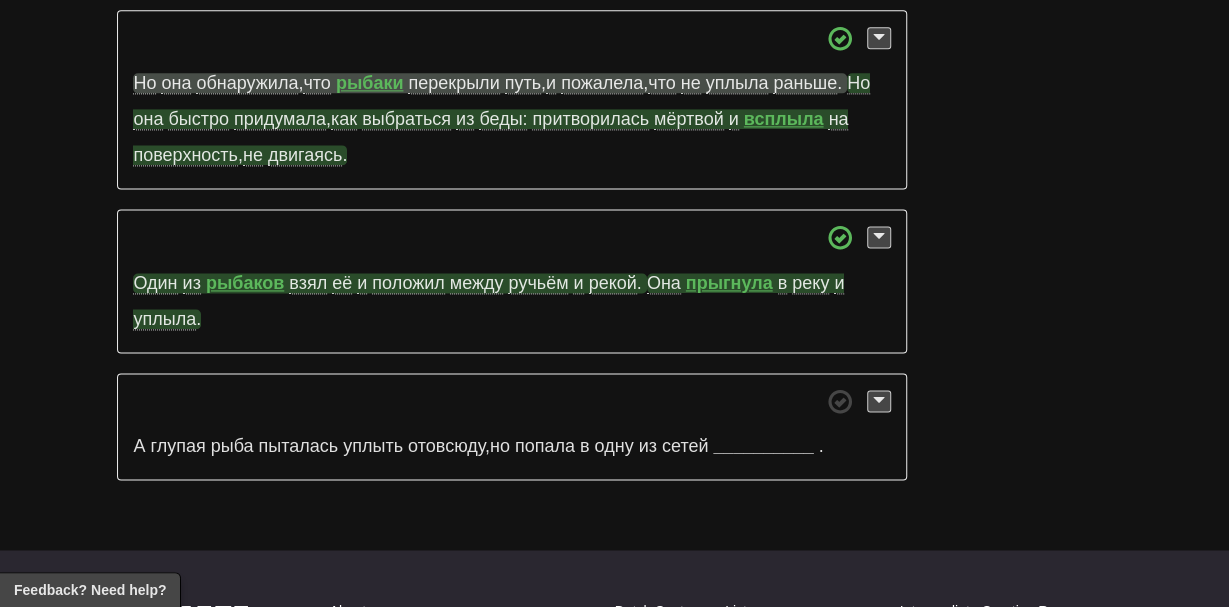 click on "А   глупая   рыба   пыталась   уплыть   отовсюду ,  но   попала   в   одну   из   сетей
__________
." at bounding box center (511, 427) 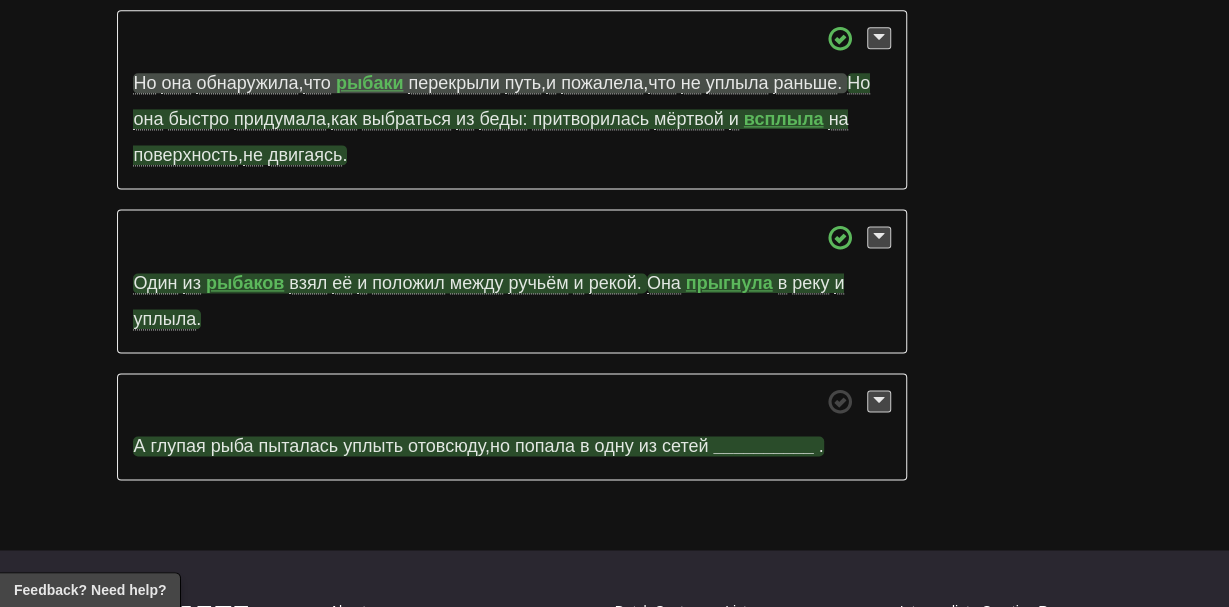 click on "__________" at bounding box center (763, 446) 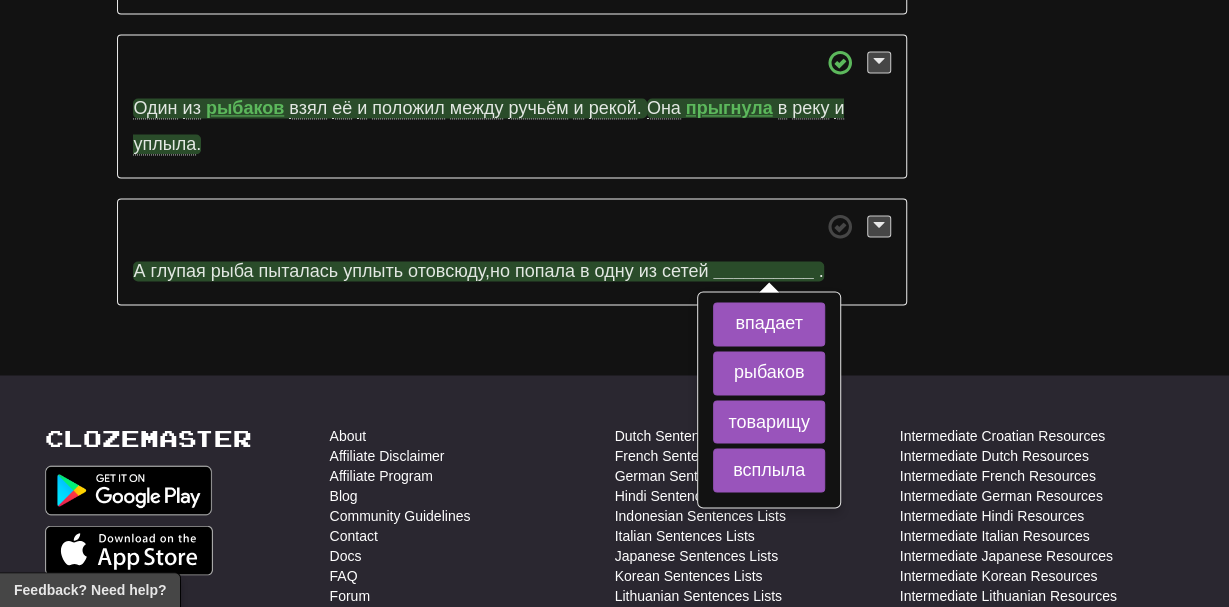 scroll, scrollTop: 1461, scrollLeft: 0, axis: vertical 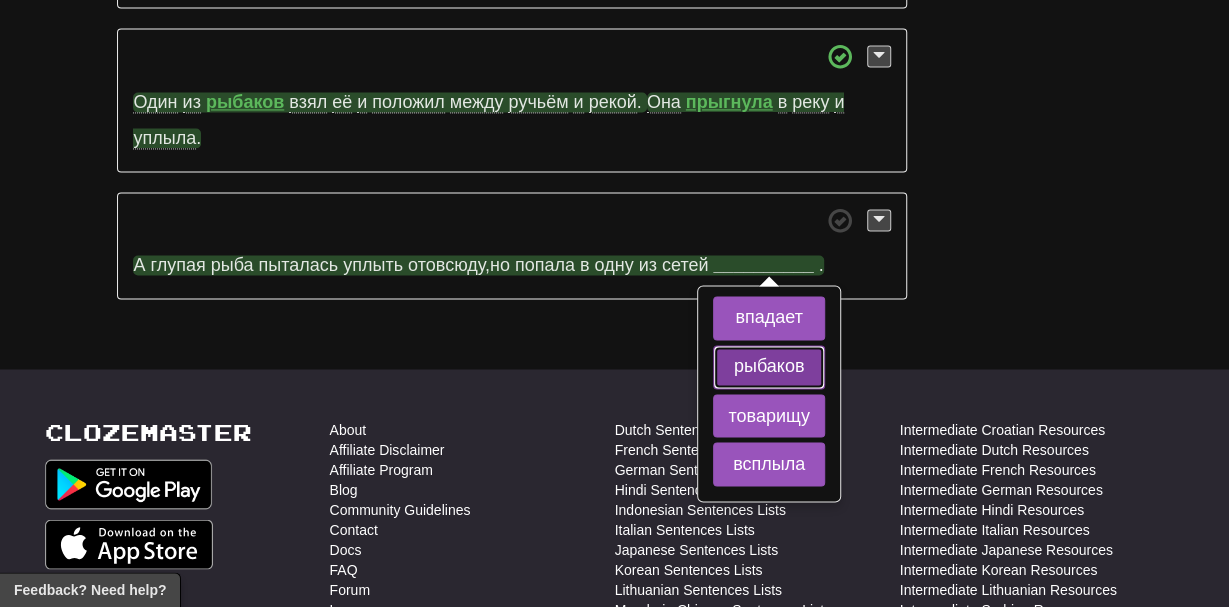 click on "рыбаков" at bounding box center (769, 367) 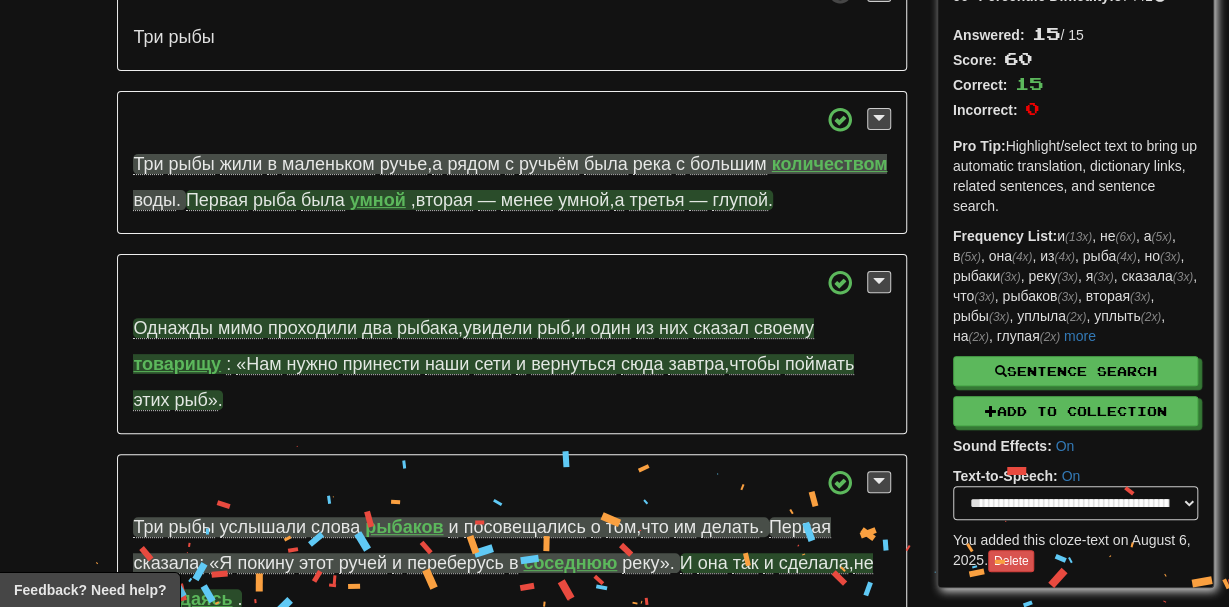 scroll, scrollTop: 0, scrollLeft: 0, axis: both 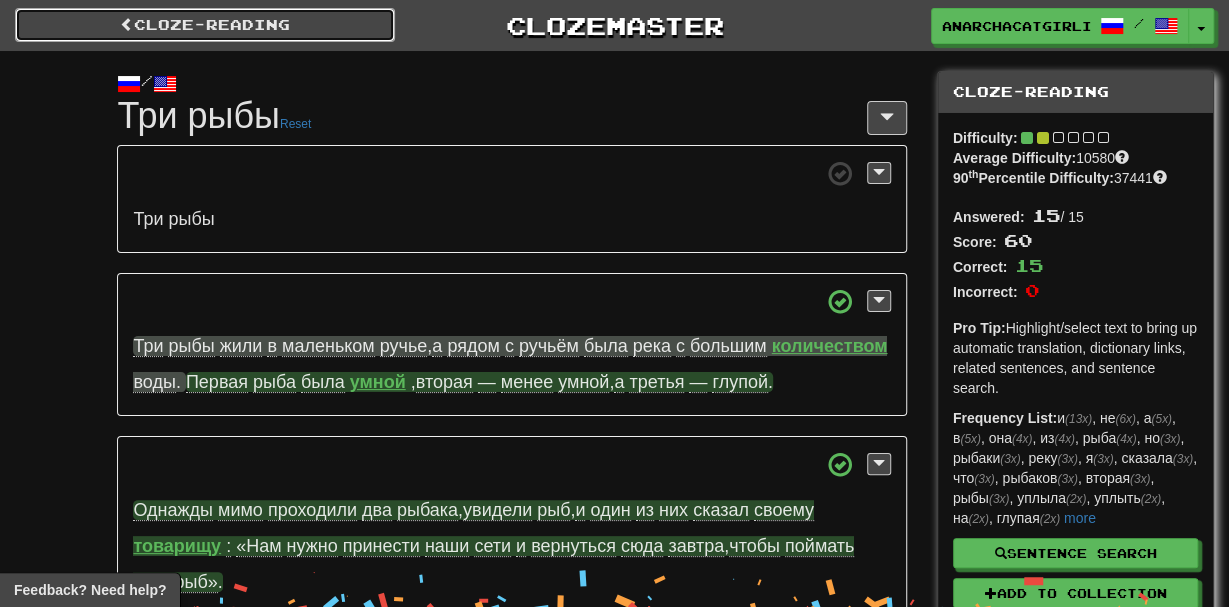click on "Cloze-Reading" at bounding box center (205, 25) 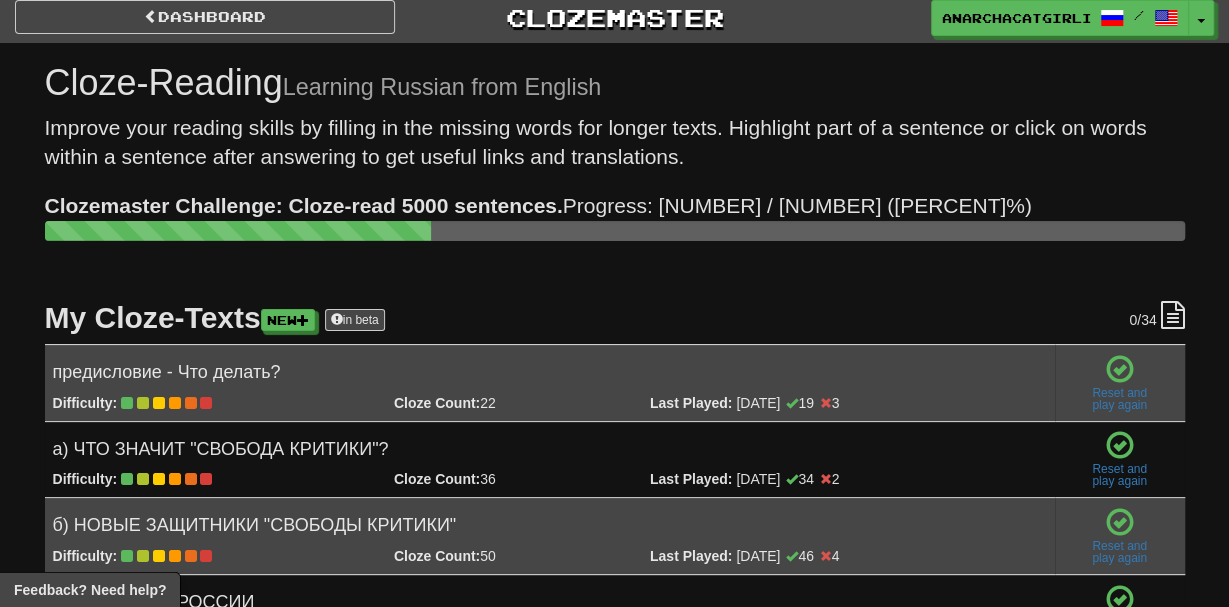 scroll, scrollTop: 0, scrollLeft: 0, axis: both 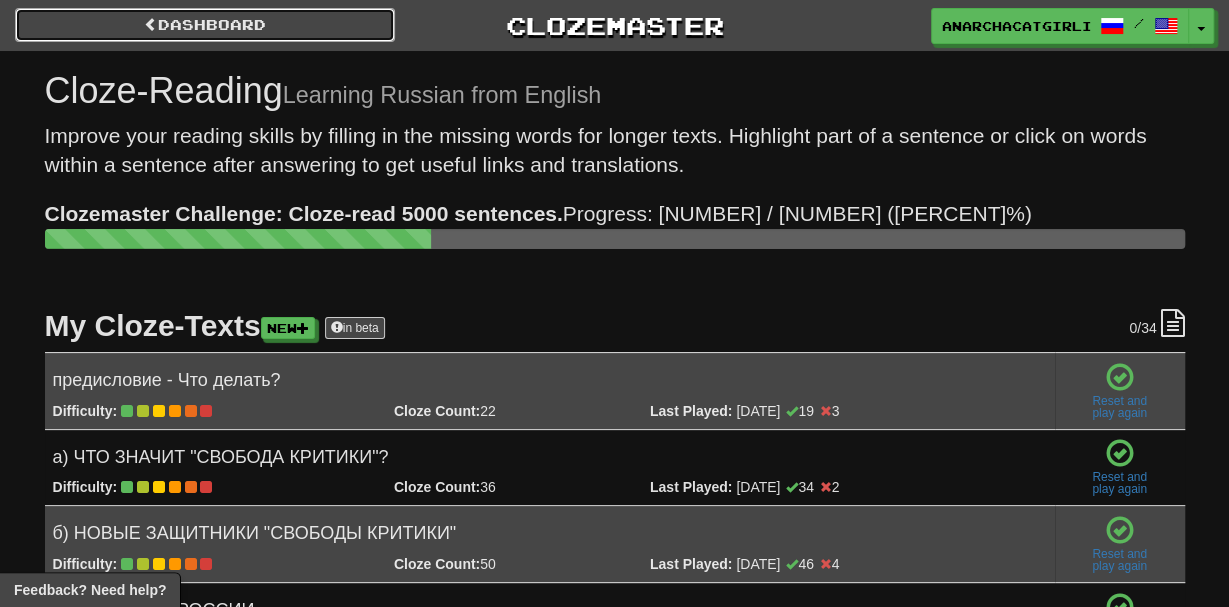 click on "Dashboard" at bounding box center [205, 25] 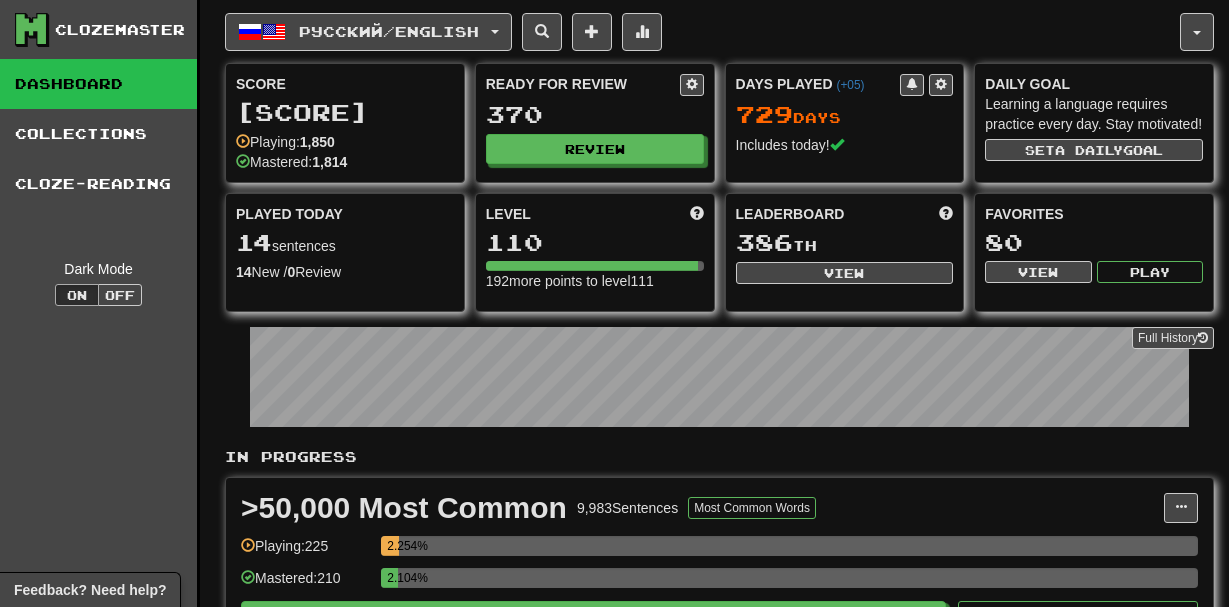 scroll, scrollTop: 0, scrollLeft: 0, axis: both 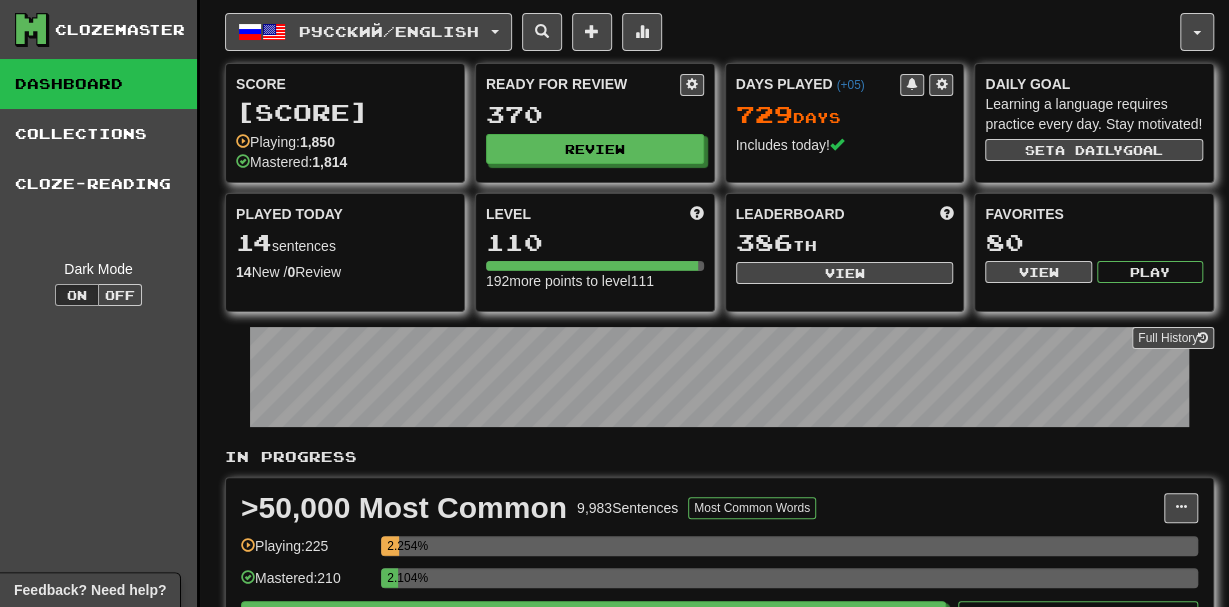 click on "Favorites 80 View Play" at bounding box center (1094, 244) 